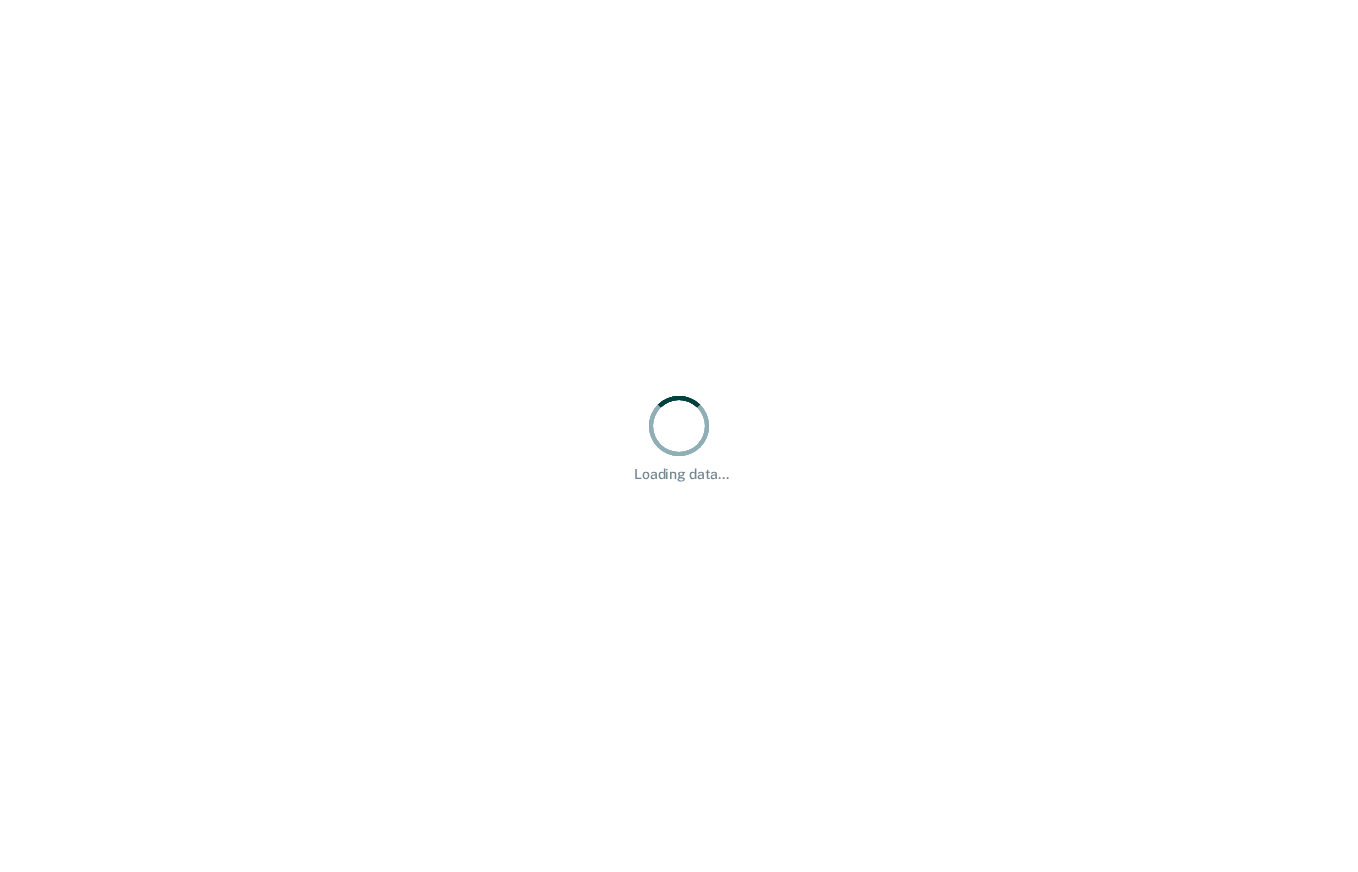 scroll, scrollTop: 0, scrollLeft: 0, axis: both 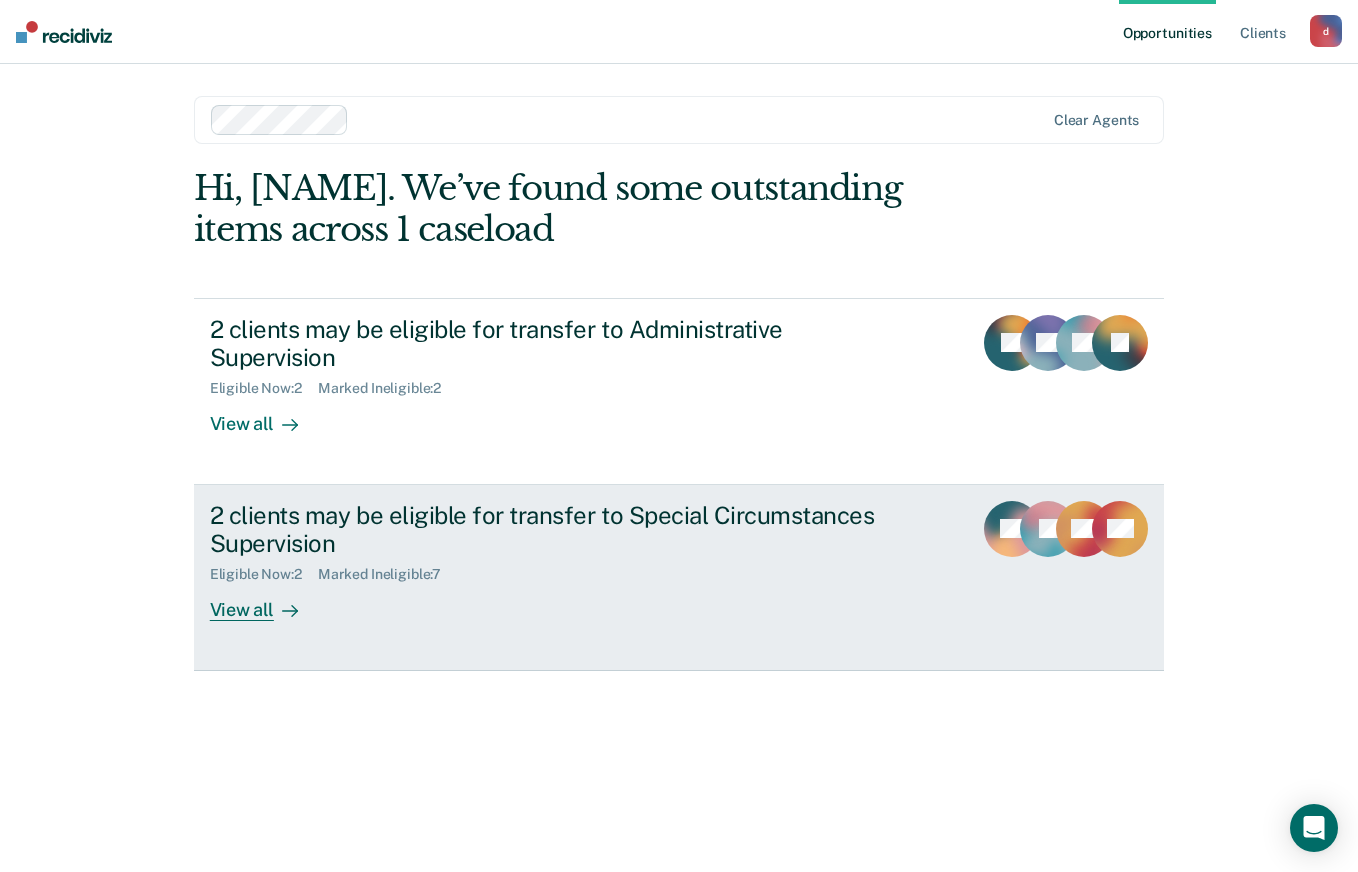 click on "View all" at bounding box center [266, 602] 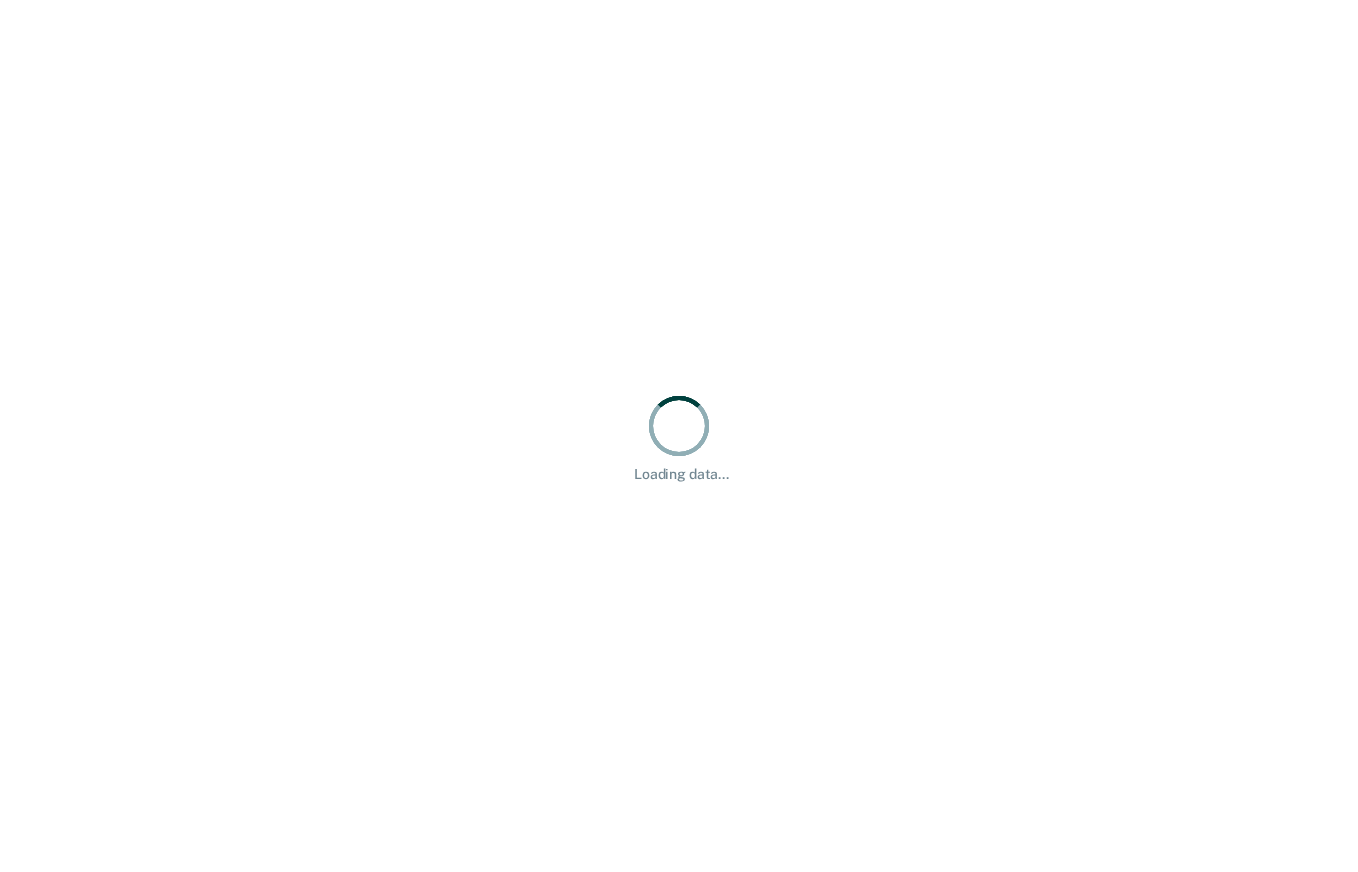 scroll, scrollTop: 0, scrollLeft: 0, axis: both 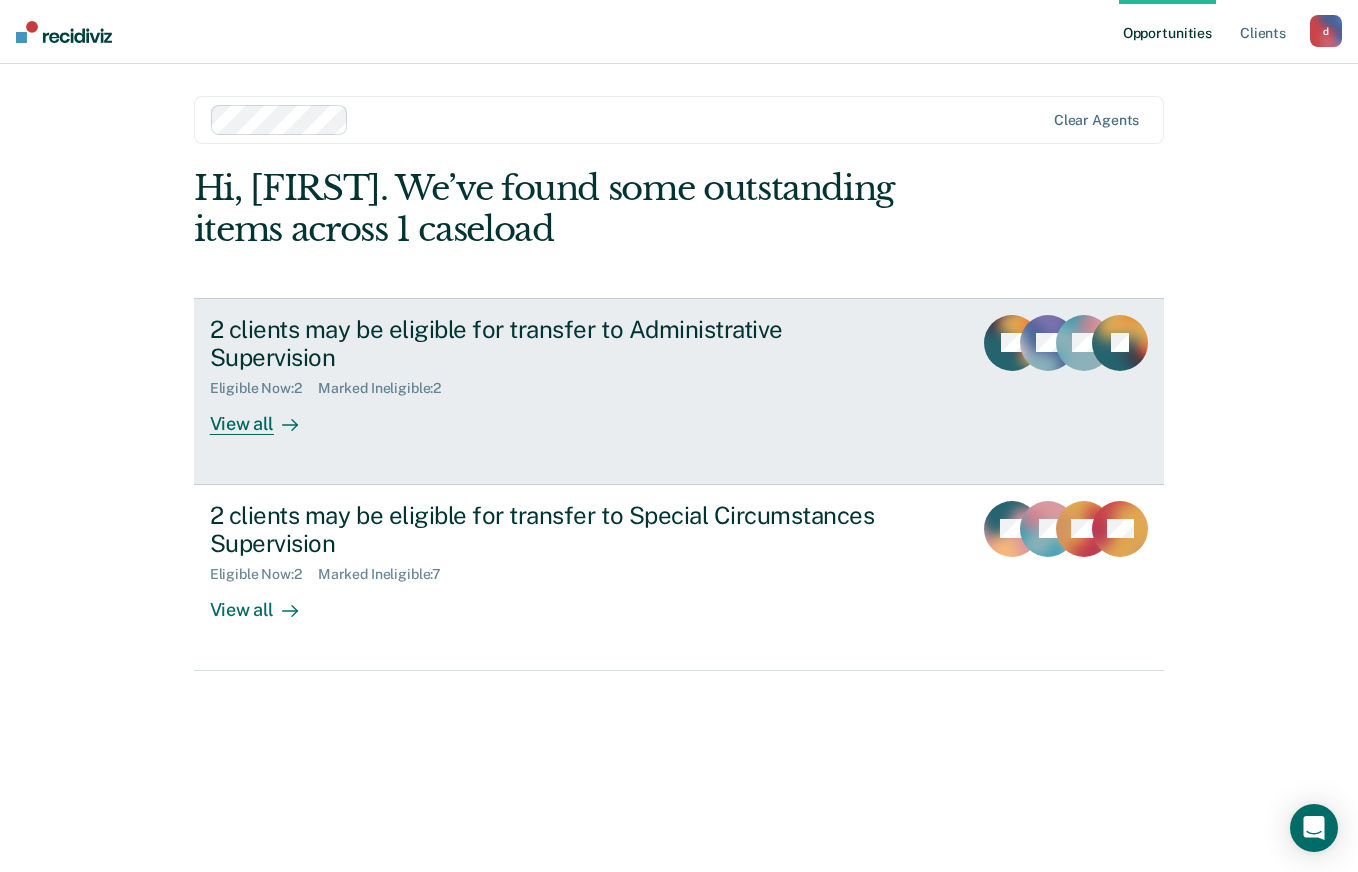 click on "View all" at bounding box center [266, 416] 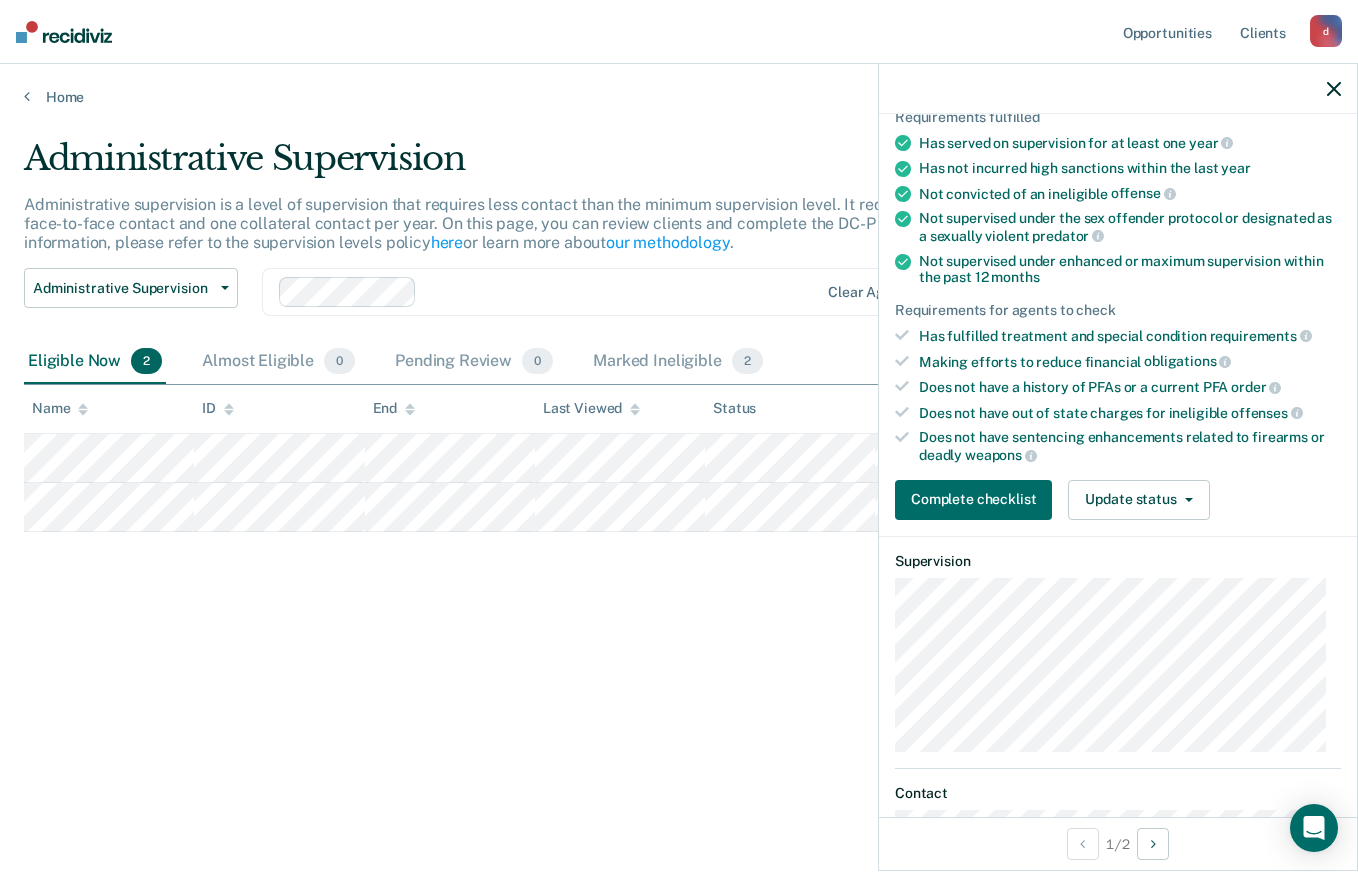 scroll, scrollTop: 606, scrollLeft: 0, axis: vertical 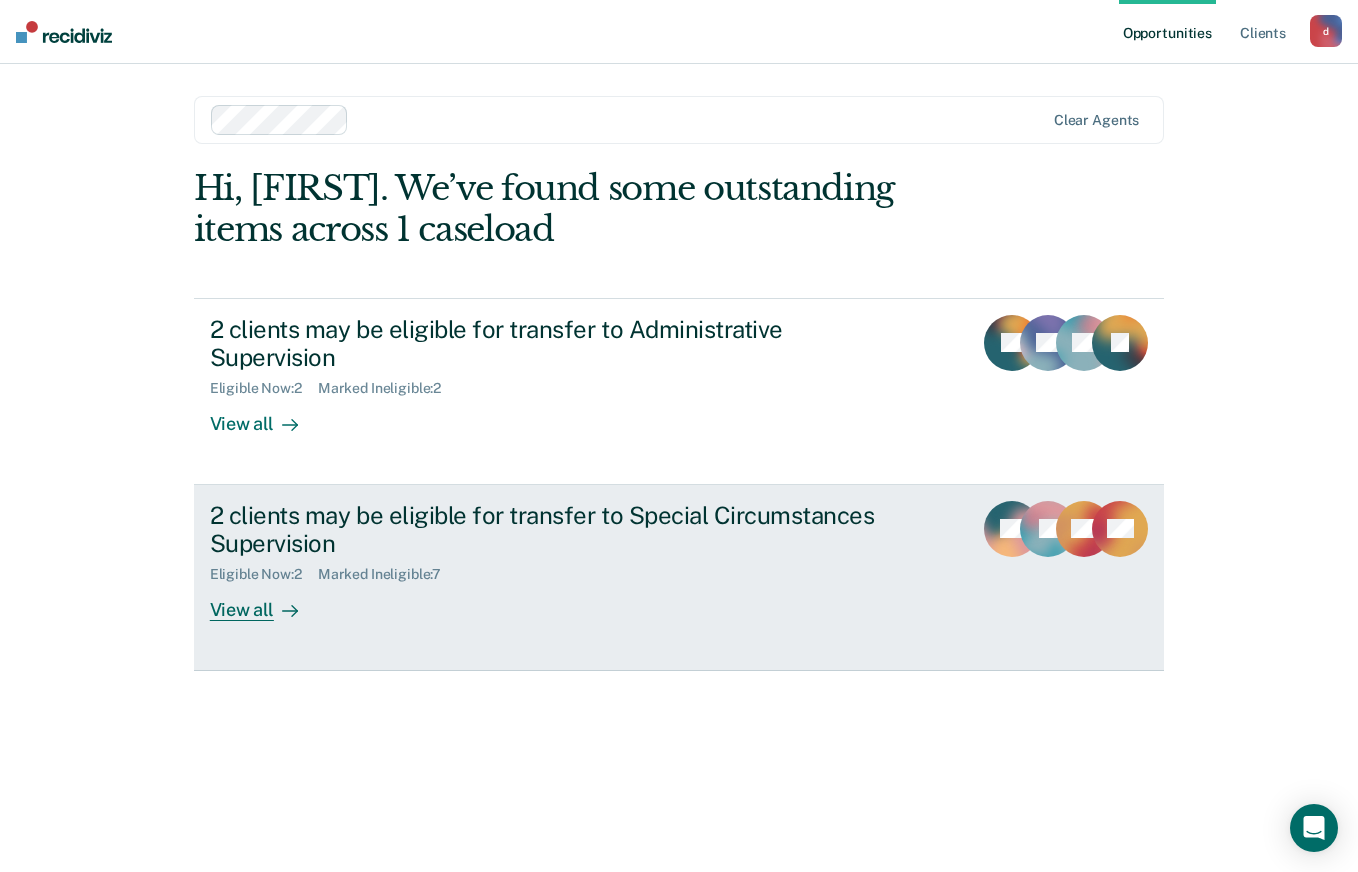 click on "View all" at bounding box center [266, 602] 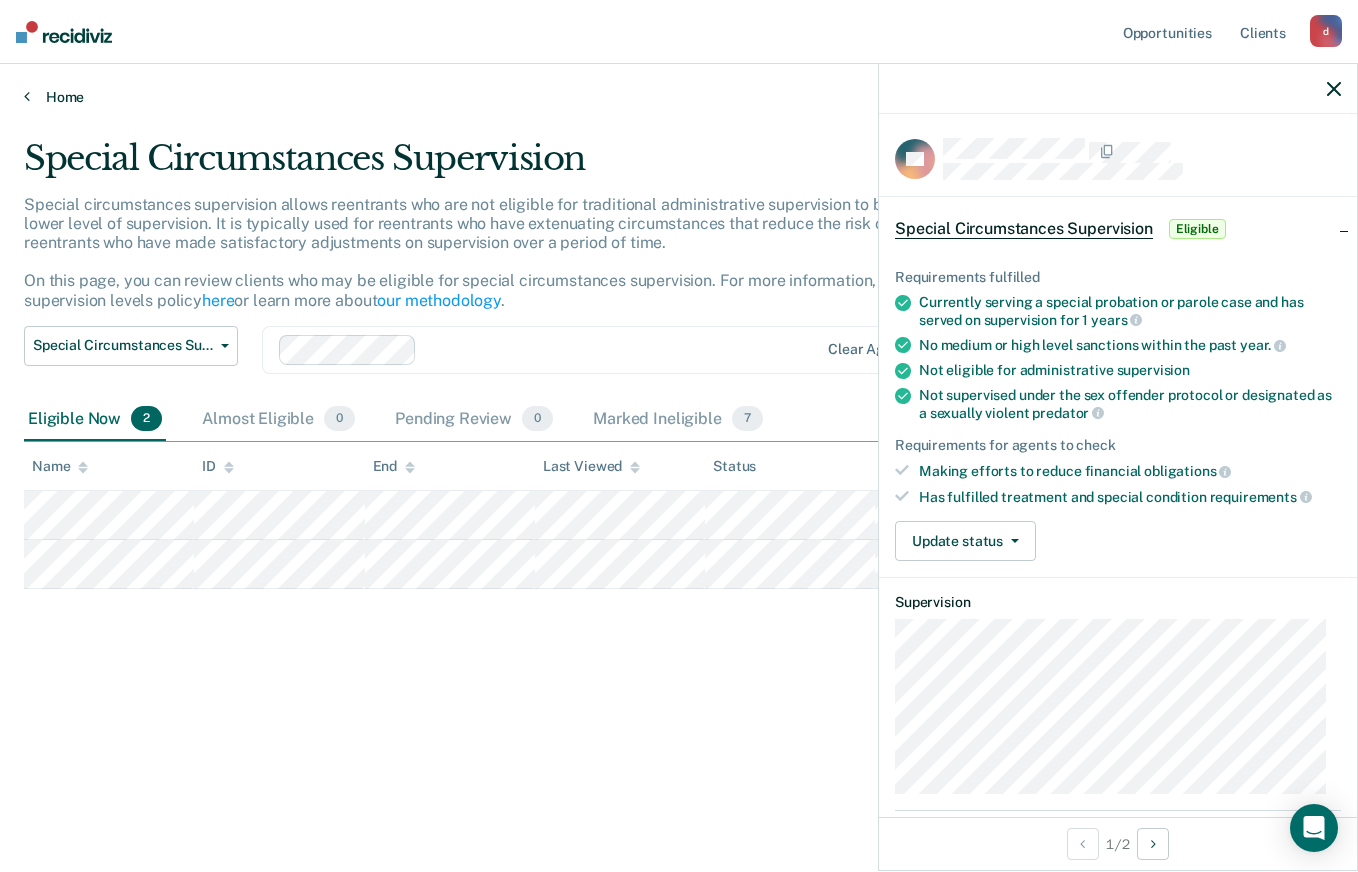 click on "Home" at bounding box center [679, 97] 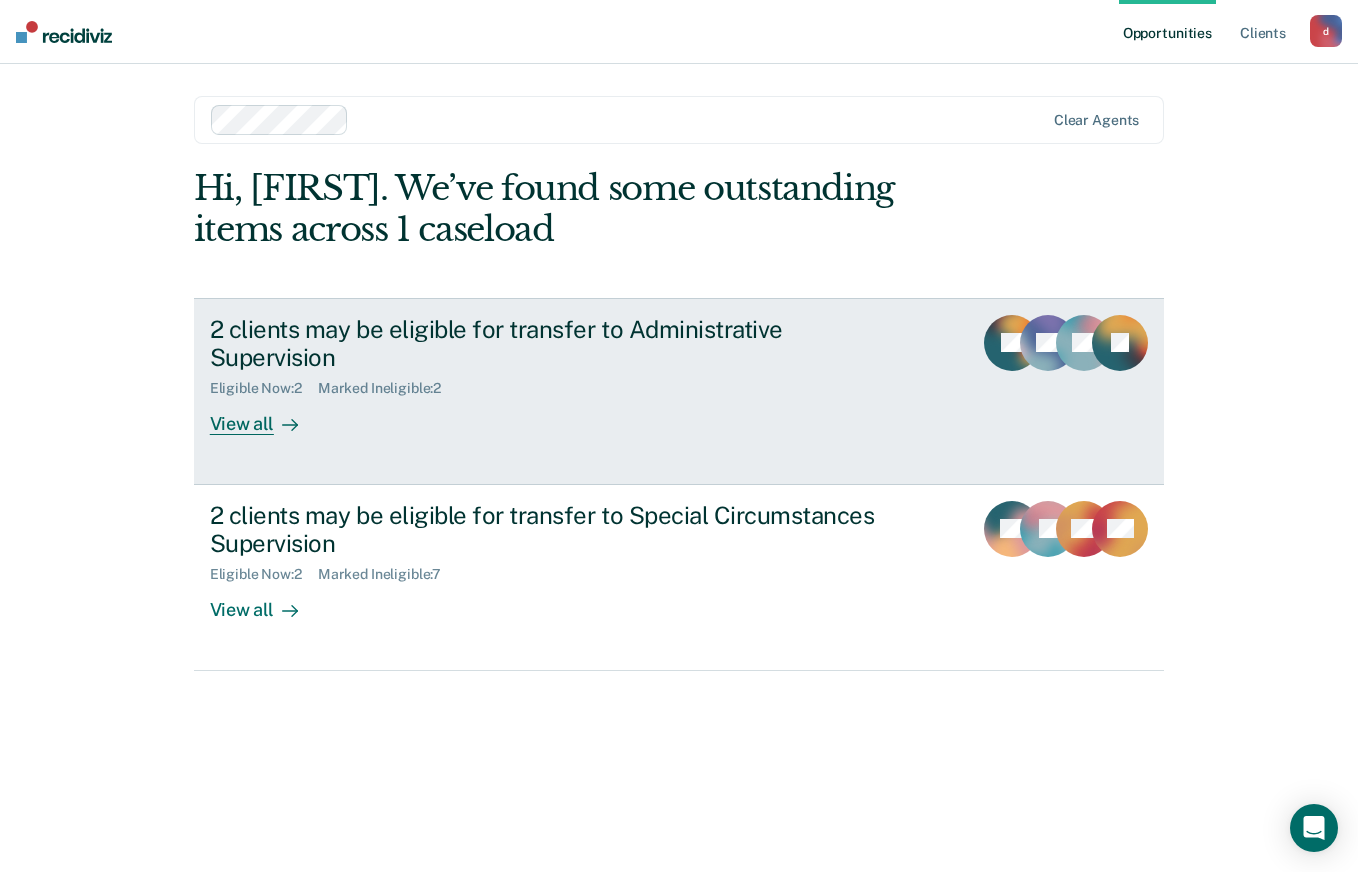 click on "View all" at bounding box center [266, 416] 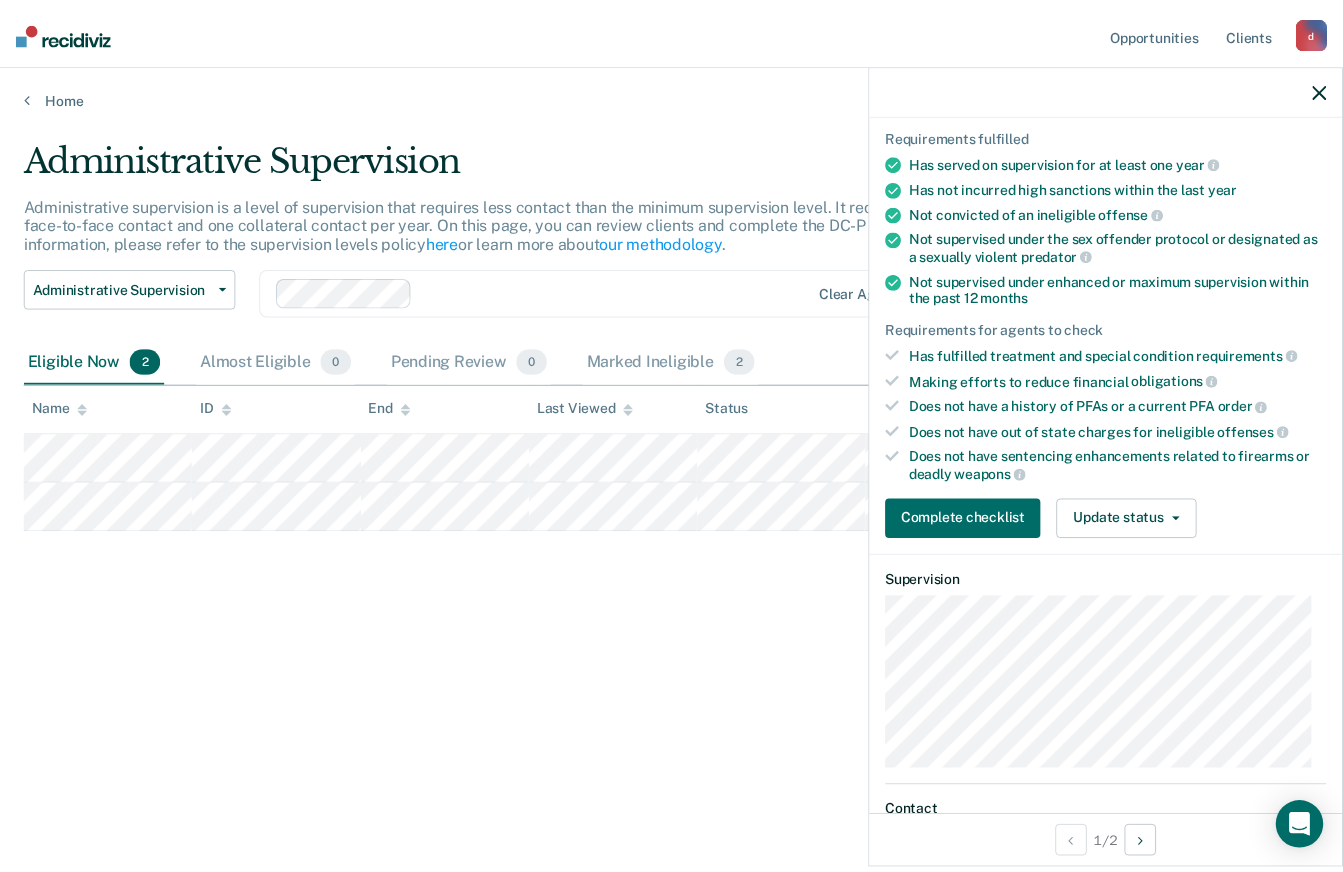 scroll, scrollTop: 217, scrollLeft: 0, axis: vertical 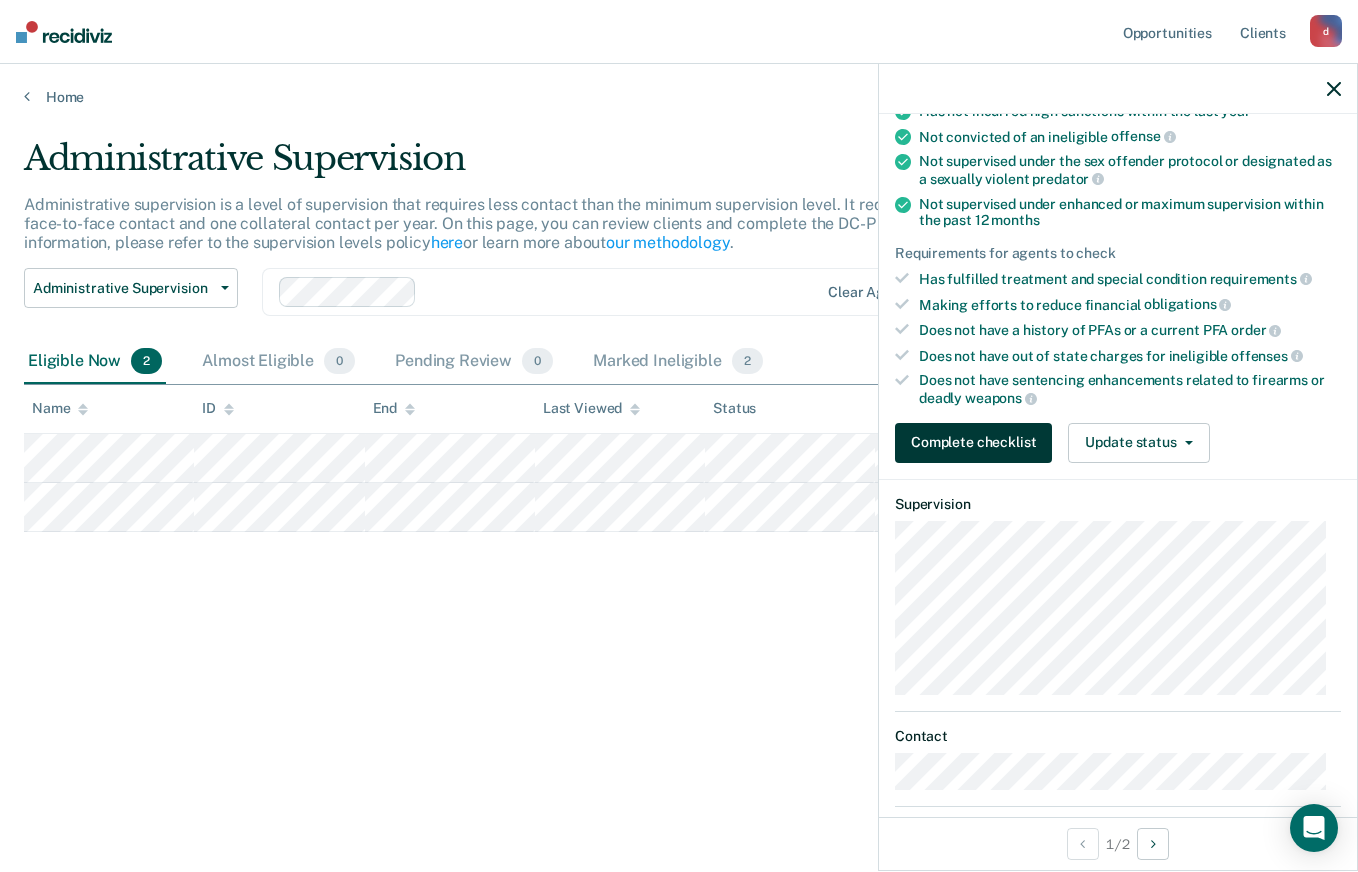 click on "Complete checklist" at bounding box center (973, 443) 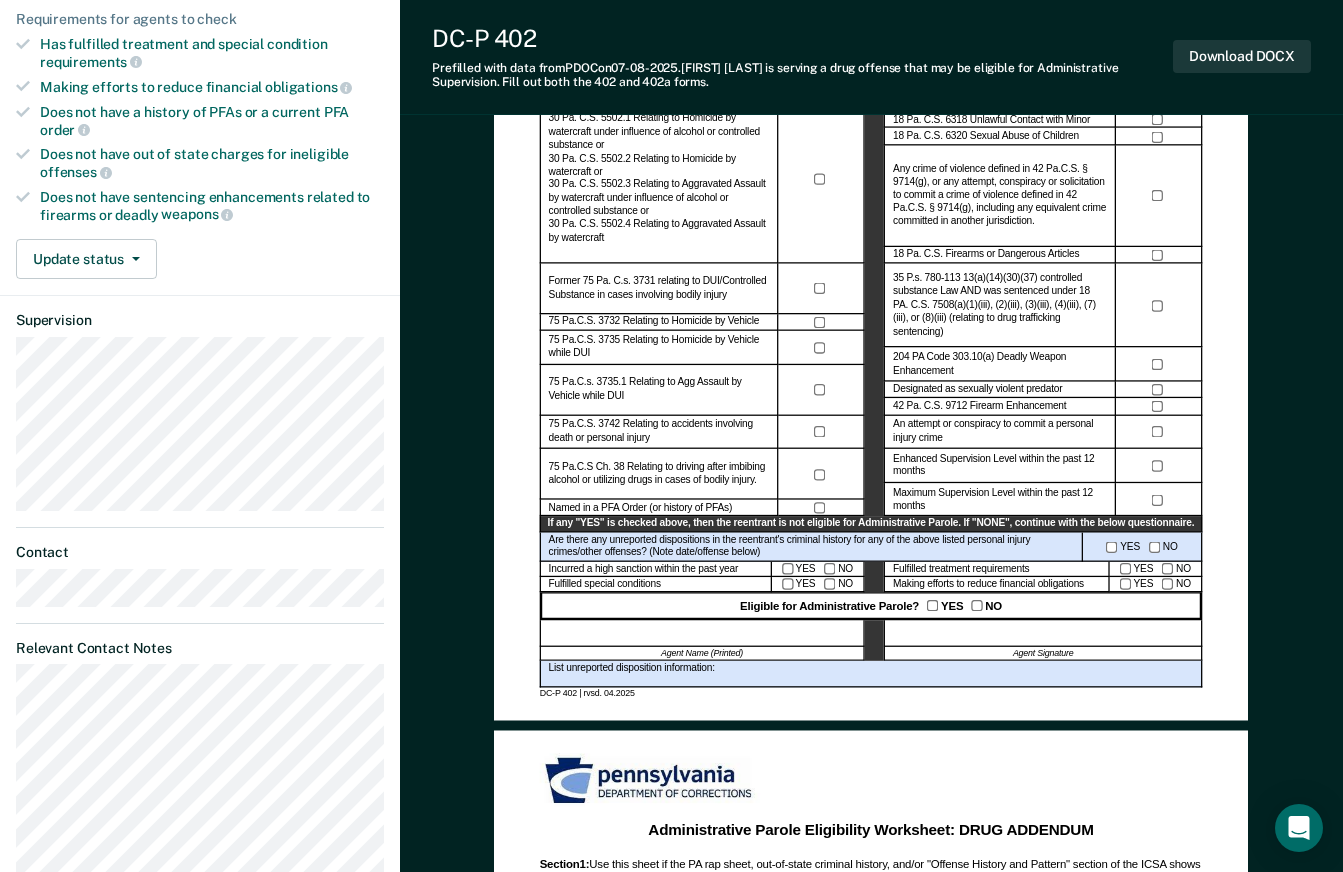 scroll, scrollTop: 509, scrollLeft: 0, axis: vertical 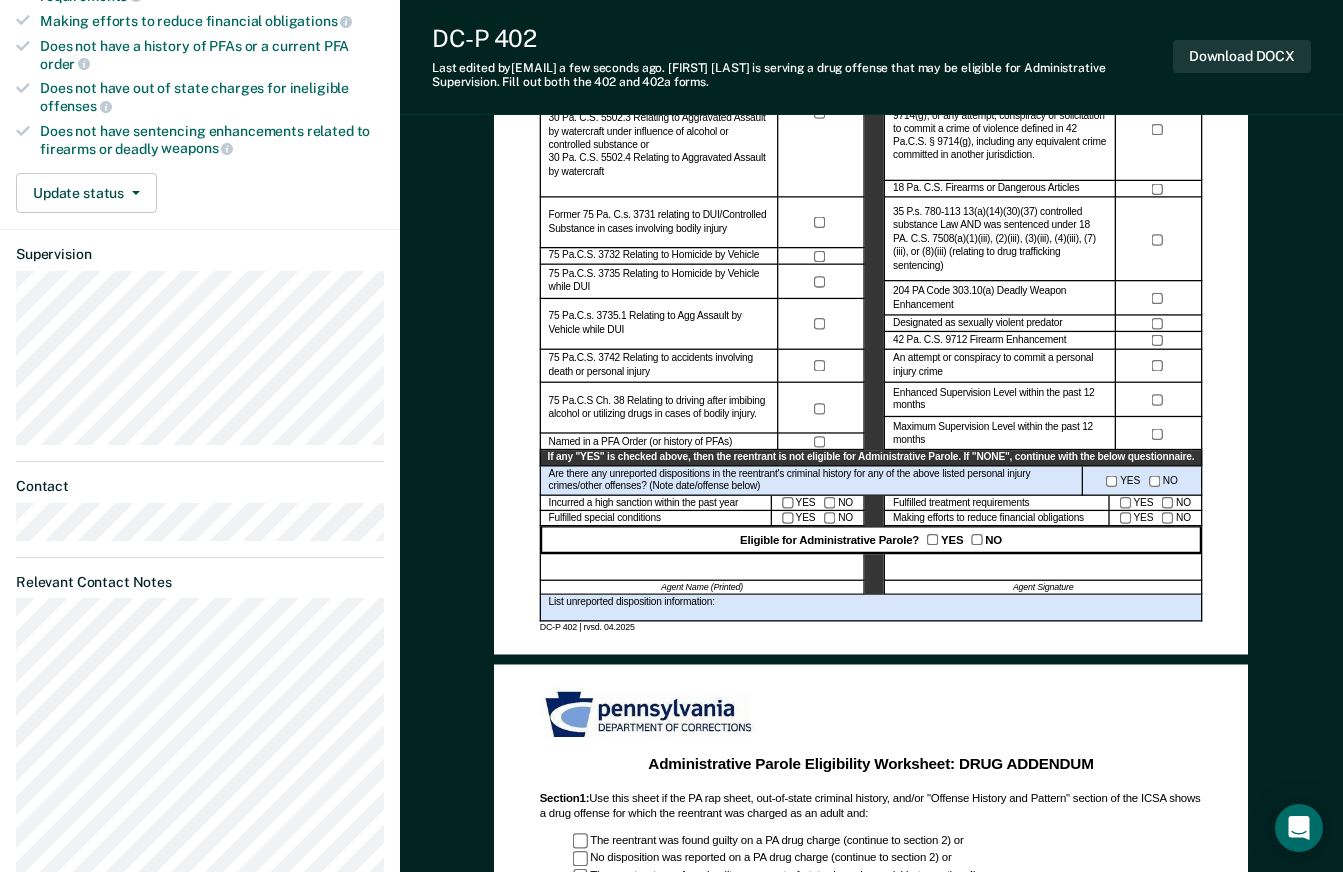 click at bounding box center (702, 567) 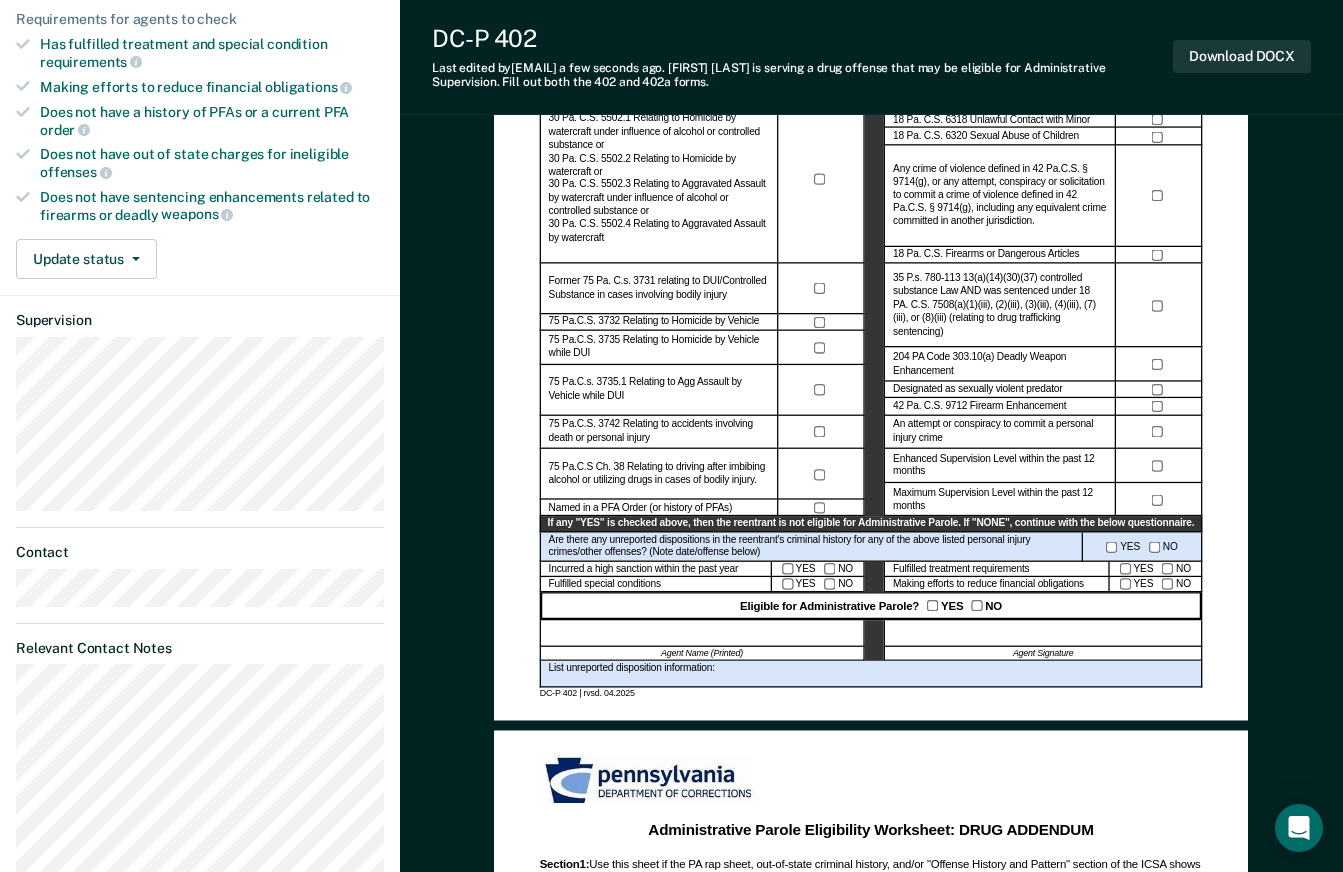 scroll, scrollTop: 471, scrollLeft: 0, axis: vertical 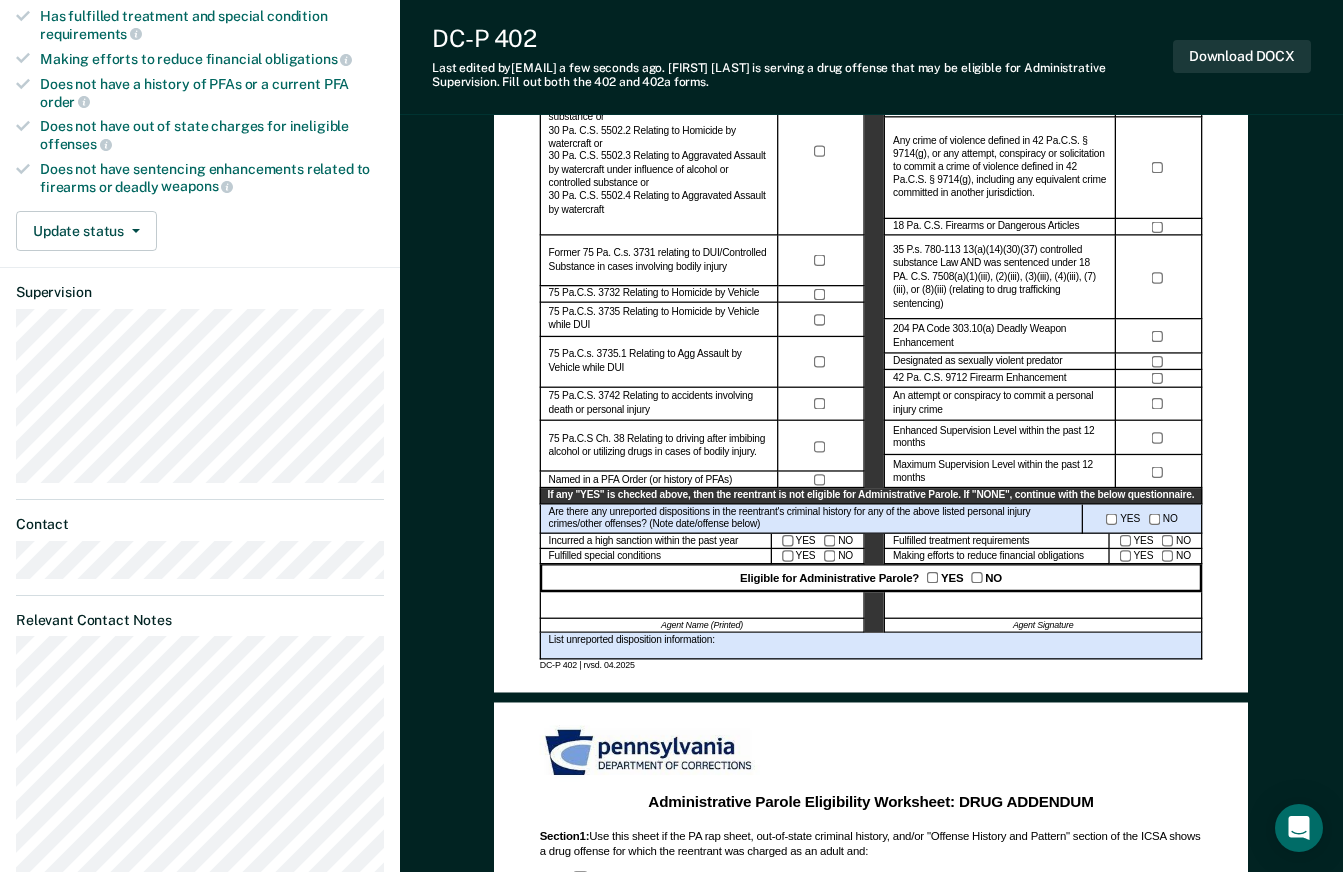 click on "Agent Name (Printed)" at bounding box center (702, 626) 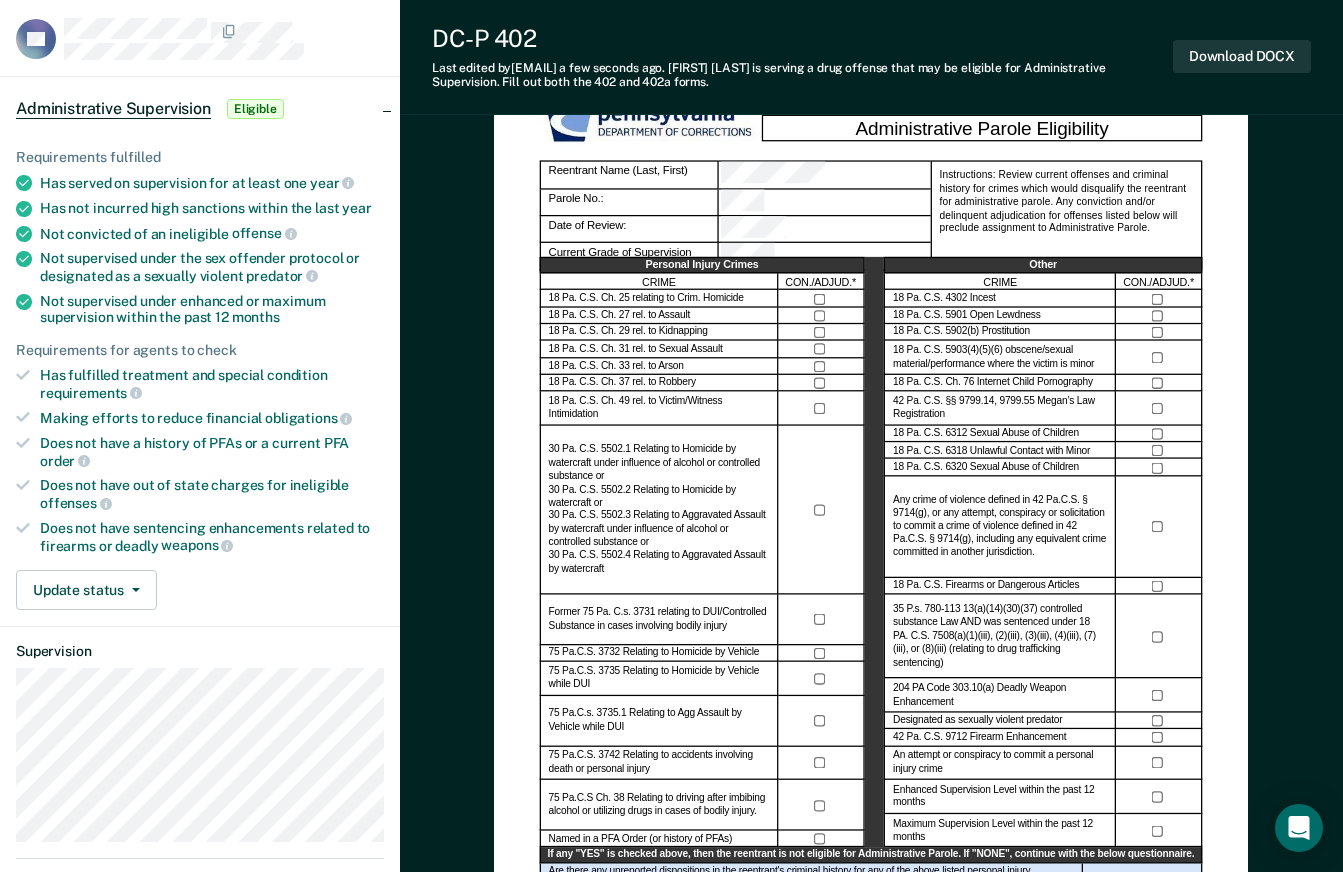 scroll, scrollTop: 0, scrollLeft: 0, axis: both 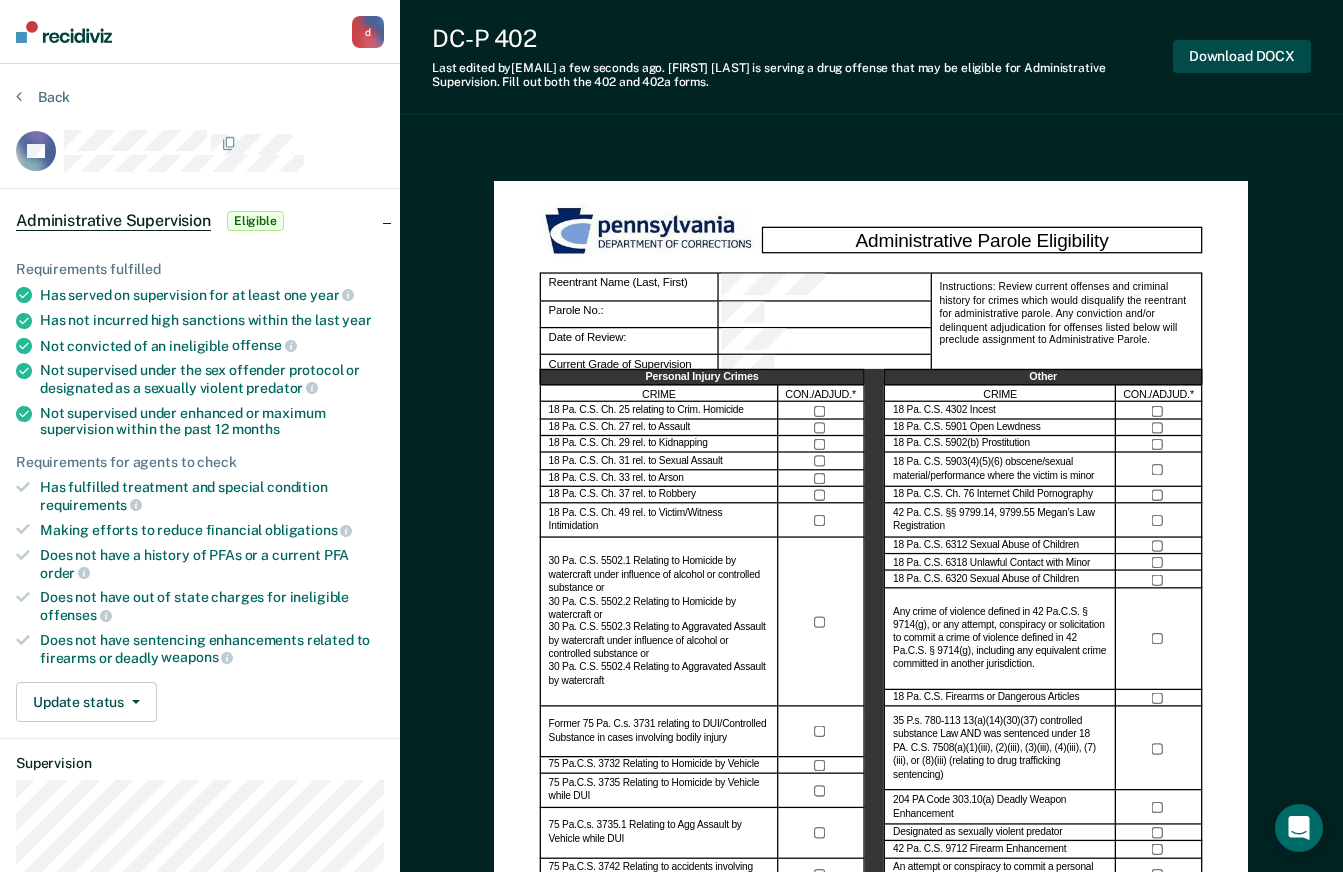 click on "Download DOCX" at bounding box center [1242, 56] 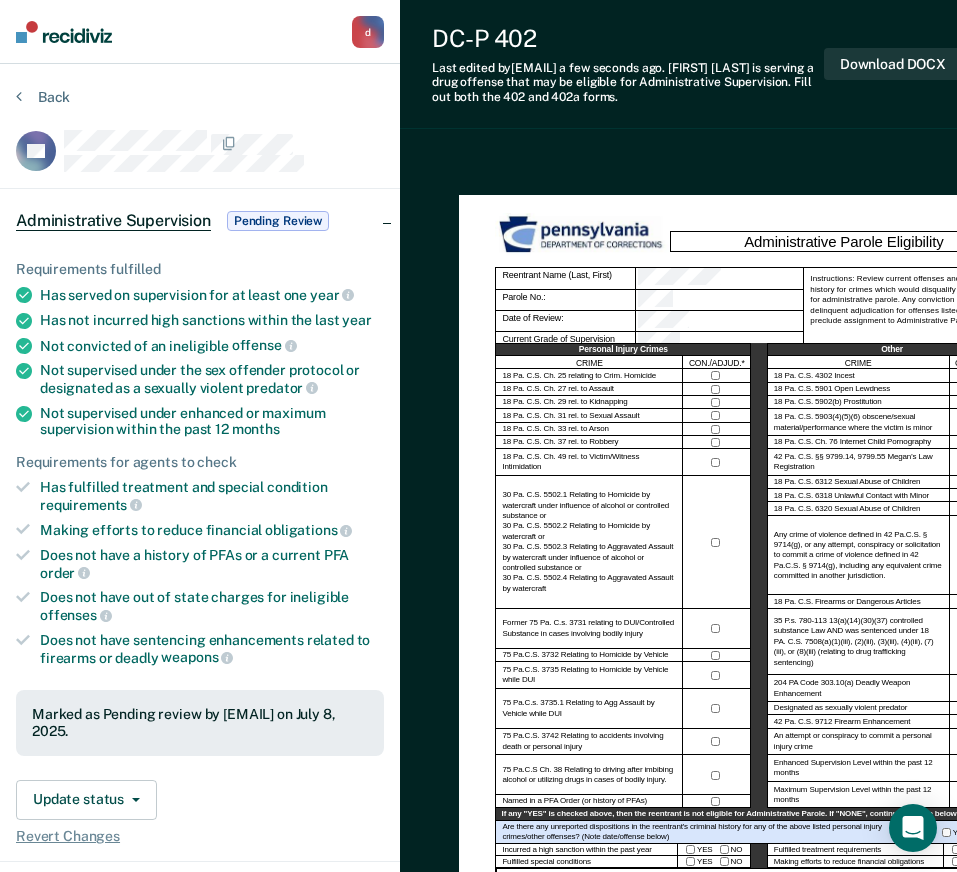 click on "DC-P 402 Last edited by [EMAIL] a few seconds ago . [FIRST] [LAST] is serving a drug offense that may be eligible for Administrative Supervision. Fill out both the 402 and 402a forms. Download DOCX Administrative Parole Eligibility Reentrant Name (Last, First) Parole No.: Date of Review: Current Grade of Supervision Instructions: Review current offenses and criminal history for crimes which would disqualify the reentrant for administrative parole. Any conviction and/or delinquent adjudication for offenses listed below will preclude assignment to Administrative Parole. Personal Injury Crimes CRIME CON./ADJUD.* 18 Pa. C.S. Ch. 25 relating to Crim. Homicide 18 Pa. C.S. Ch. 27 rel. to Assault 18 Pa. C.S. Ch. 29 rel. to Kidnapping 18 Pa. C.S. Ch. 31 rel. to Sexual Assault 18 Pa. C.S. Ch. 33 rel. to Arson 18 Pa. C.S. Ch. 37 rel. to Robbery 18 Pa. C.S. Ch. 49 rel. to Victim/Witness Intimidation Former 75 Pa. C.s. 3731 relating to DUI/Controlled Substance in cases involving bodily injury Other CRIME YES" at bounding box center (697, 908) 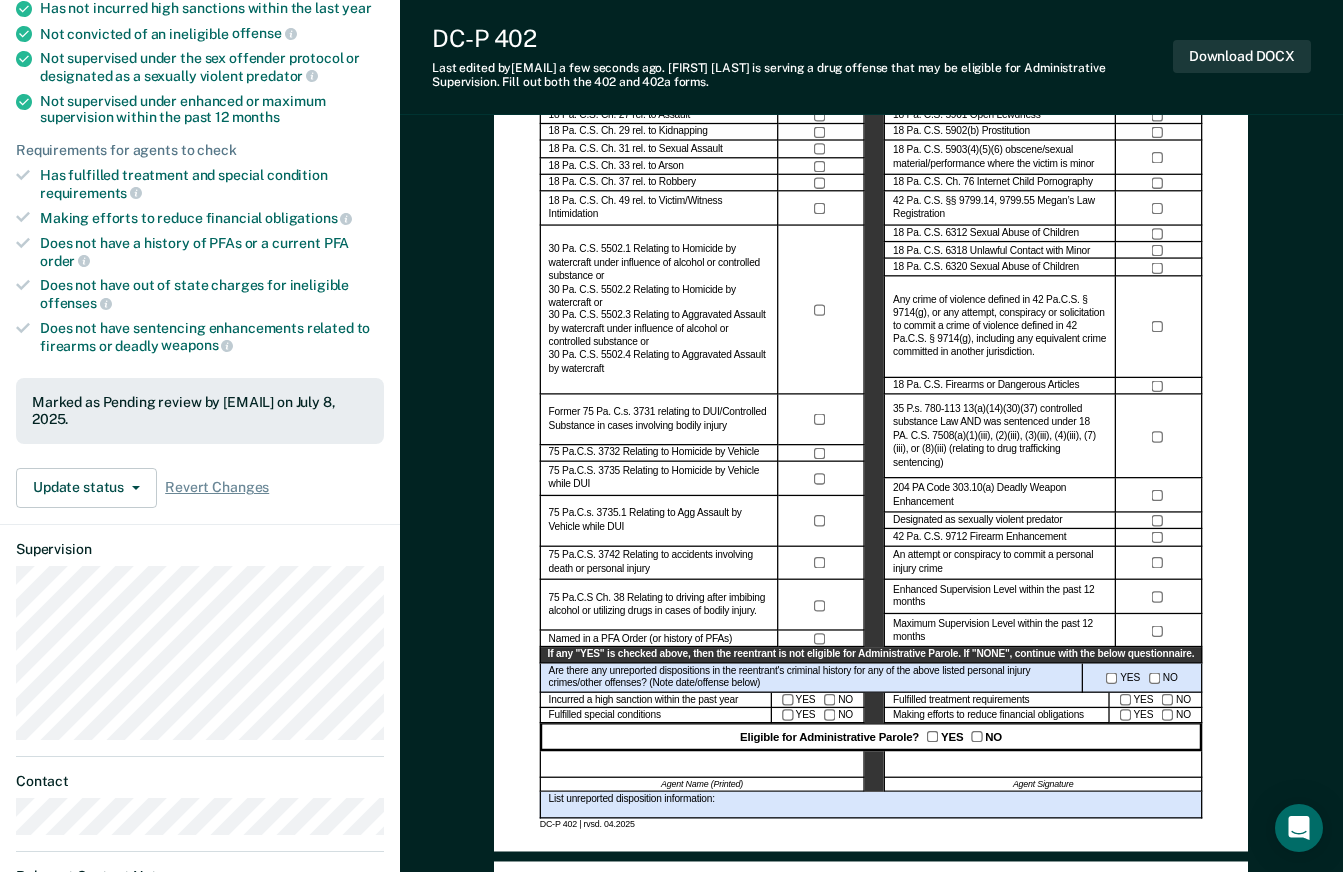 scroll, scrollTop: 398, scrollLeft: 0, axis: vertical 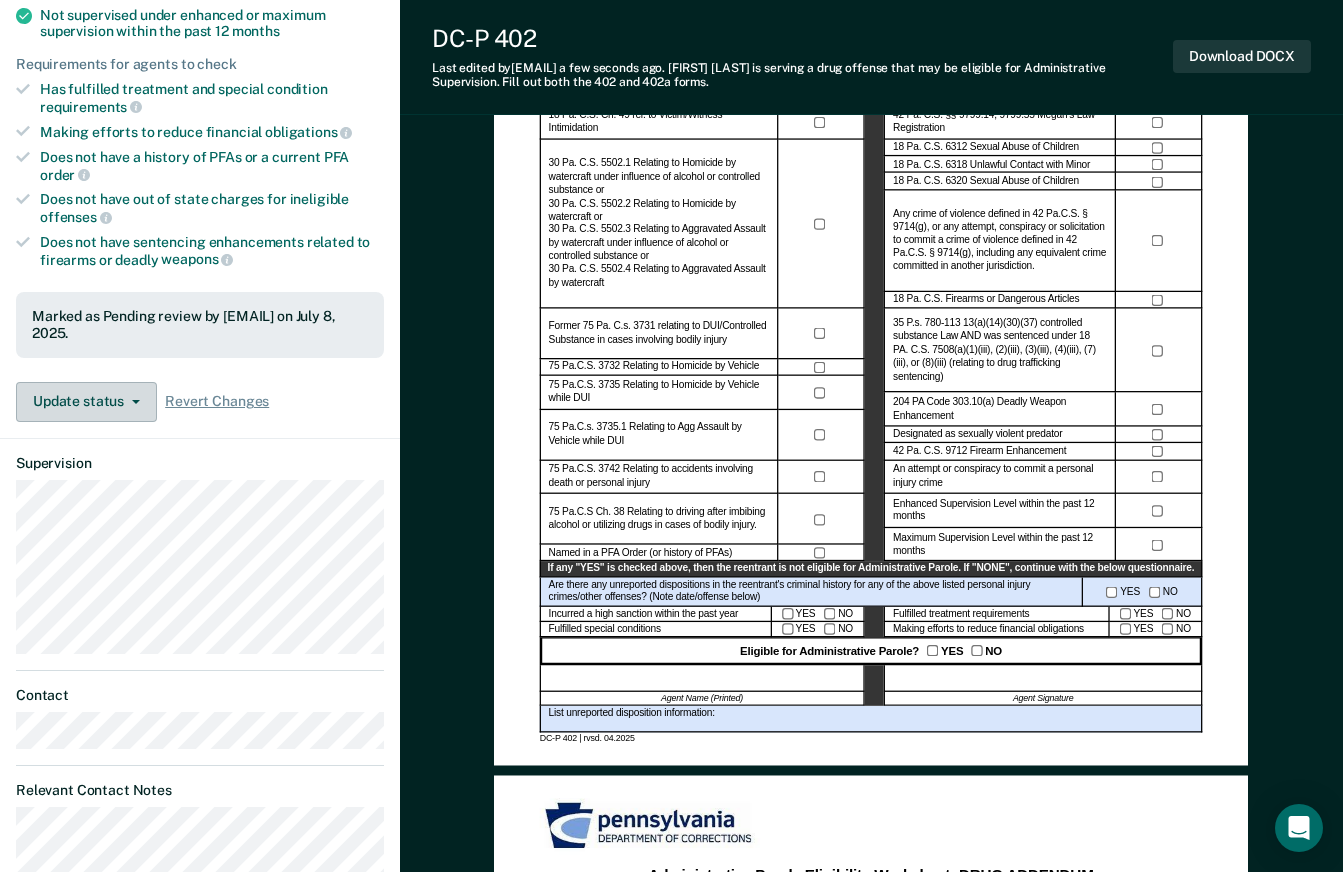 click on "Update status" at bounding box center (86, 402) 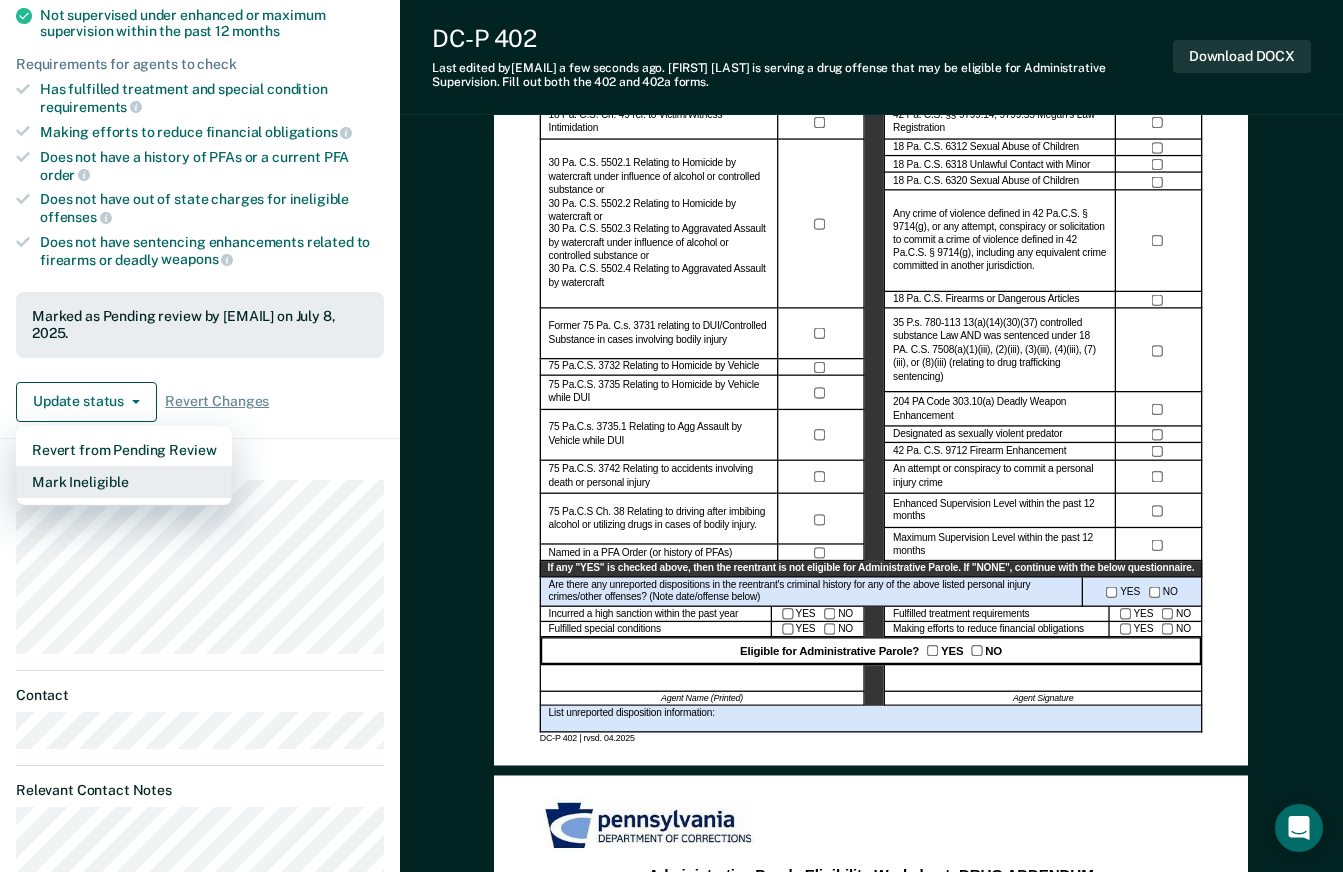 click on "Mark Ineligible" at bounding box center (124, 482) 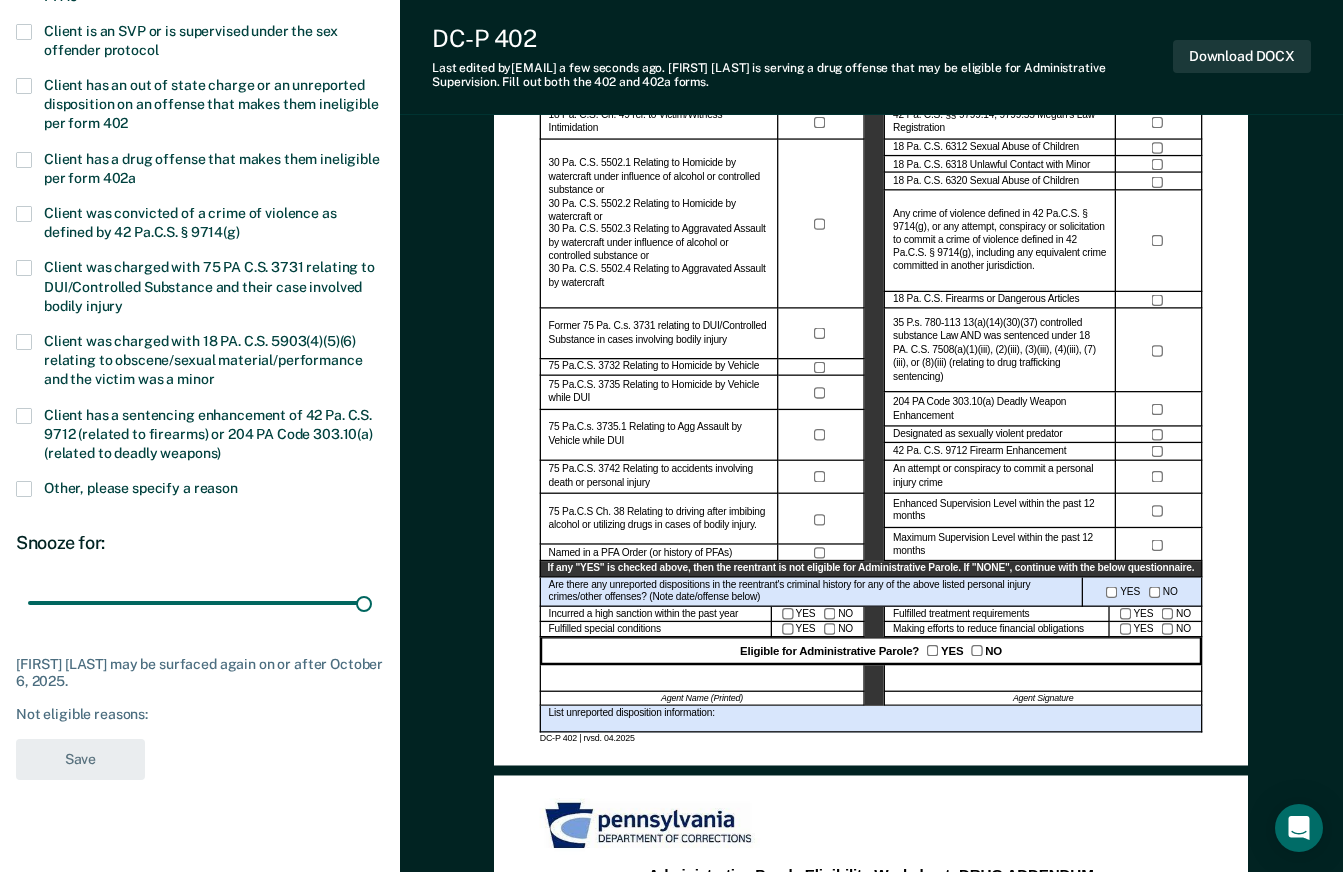 type on "90" 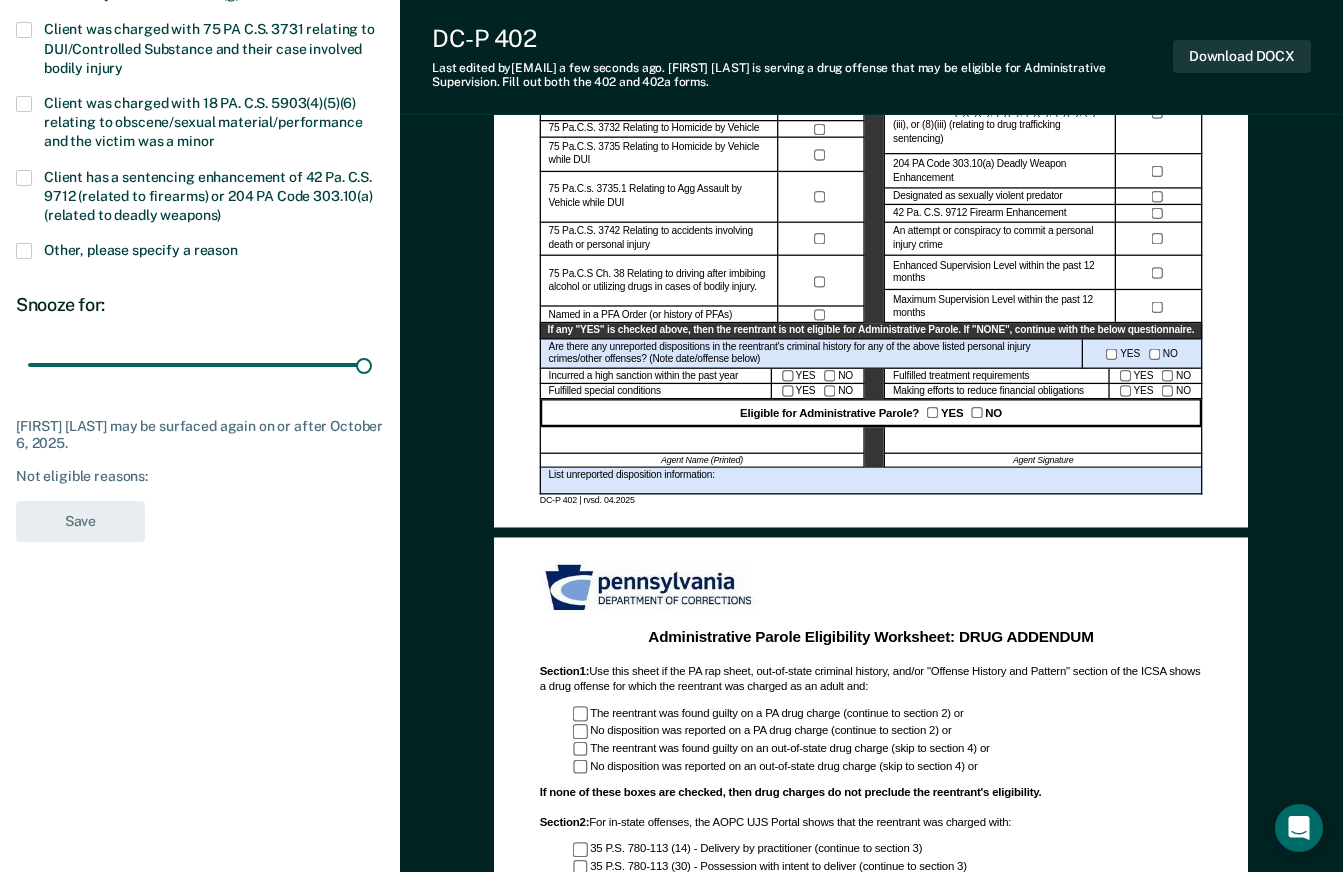 scroll, scrollTop: 637, scrollLeft: 0, axis: vertical 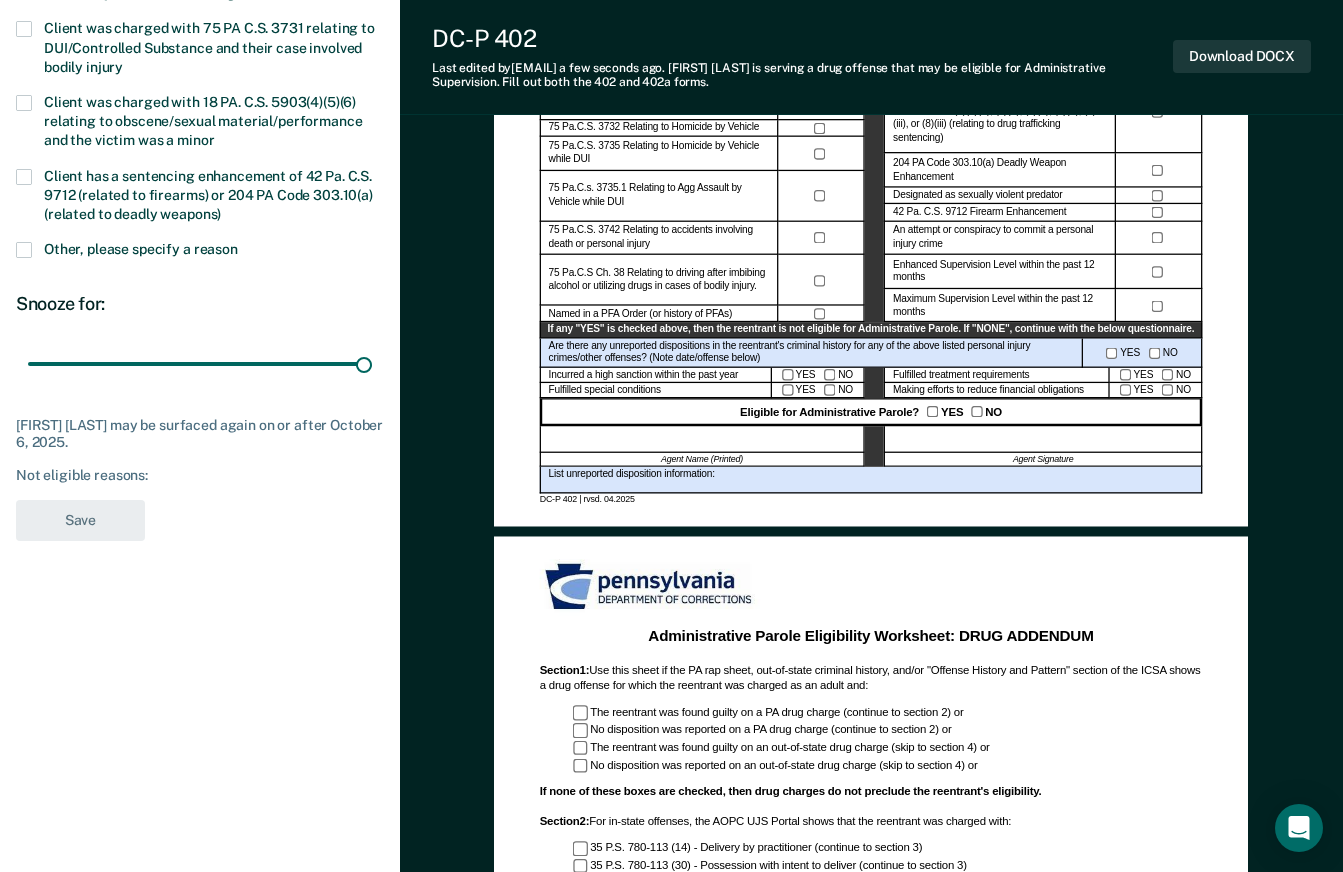 click on "[FIRST] [LAST] may be surfaced again on or after October 6, 2025." at bounding box center [200, 434] 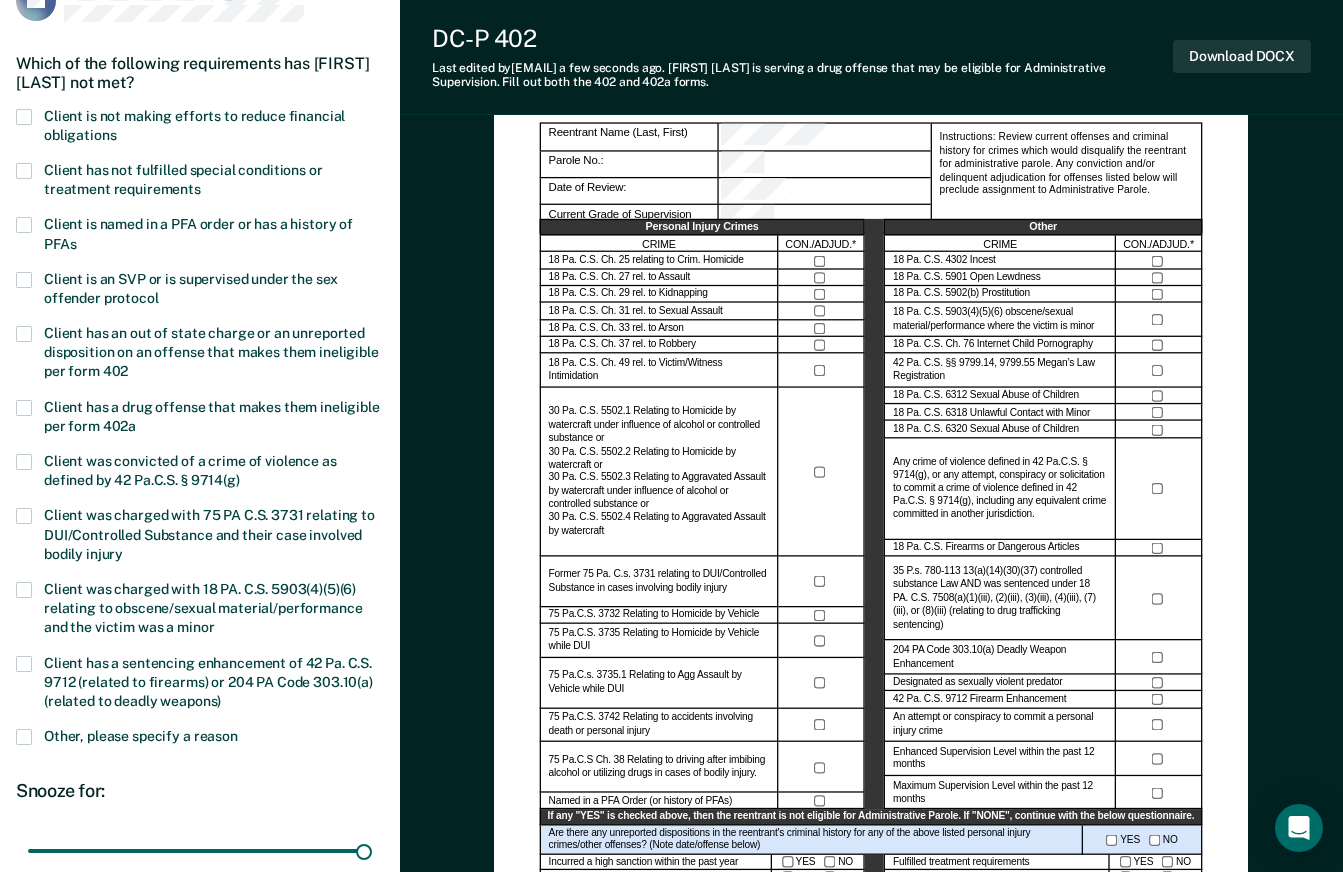 scroll, scrollTop: 0, scrollLeft: 0, axis: both 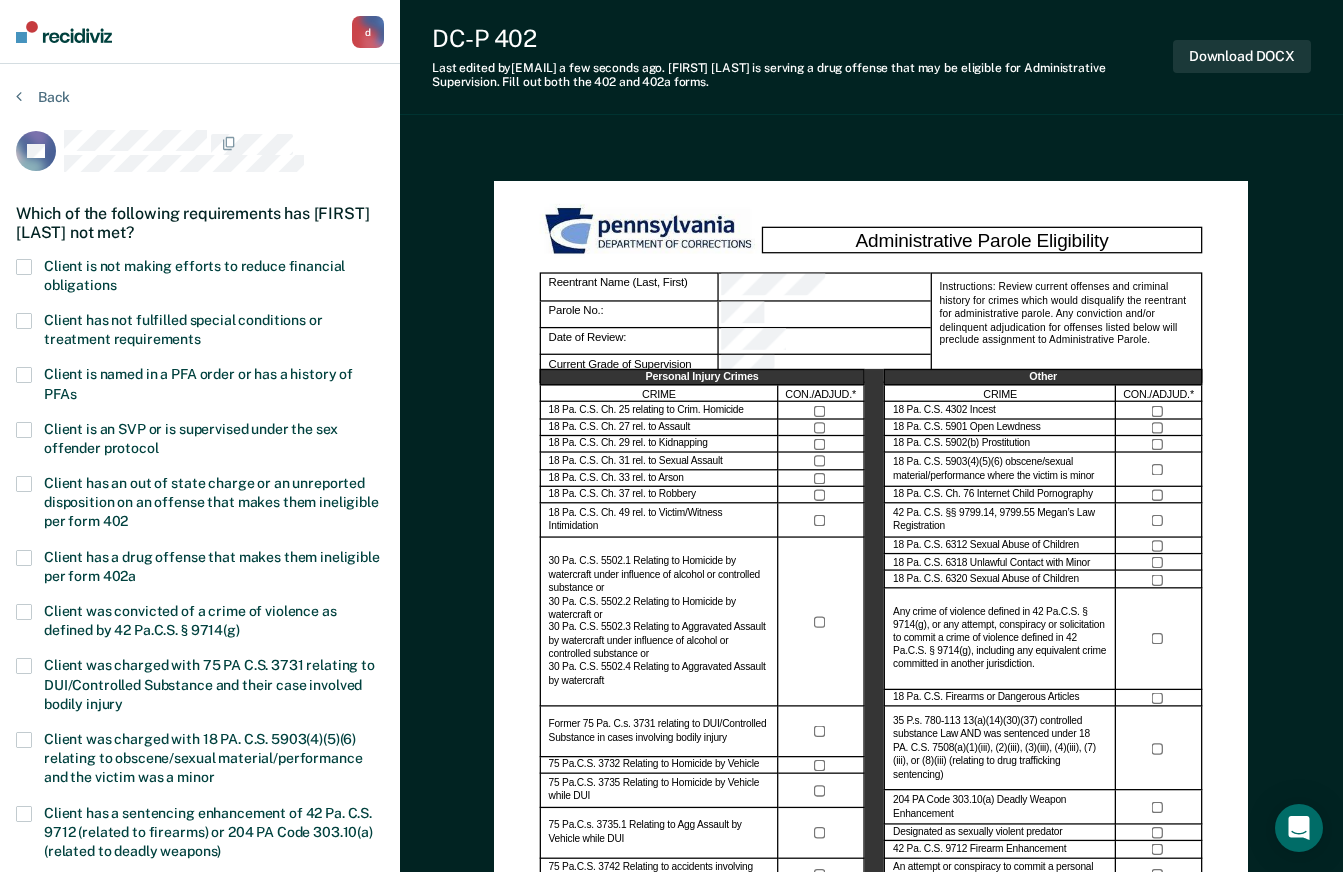 click at bounding box center (24, 267) 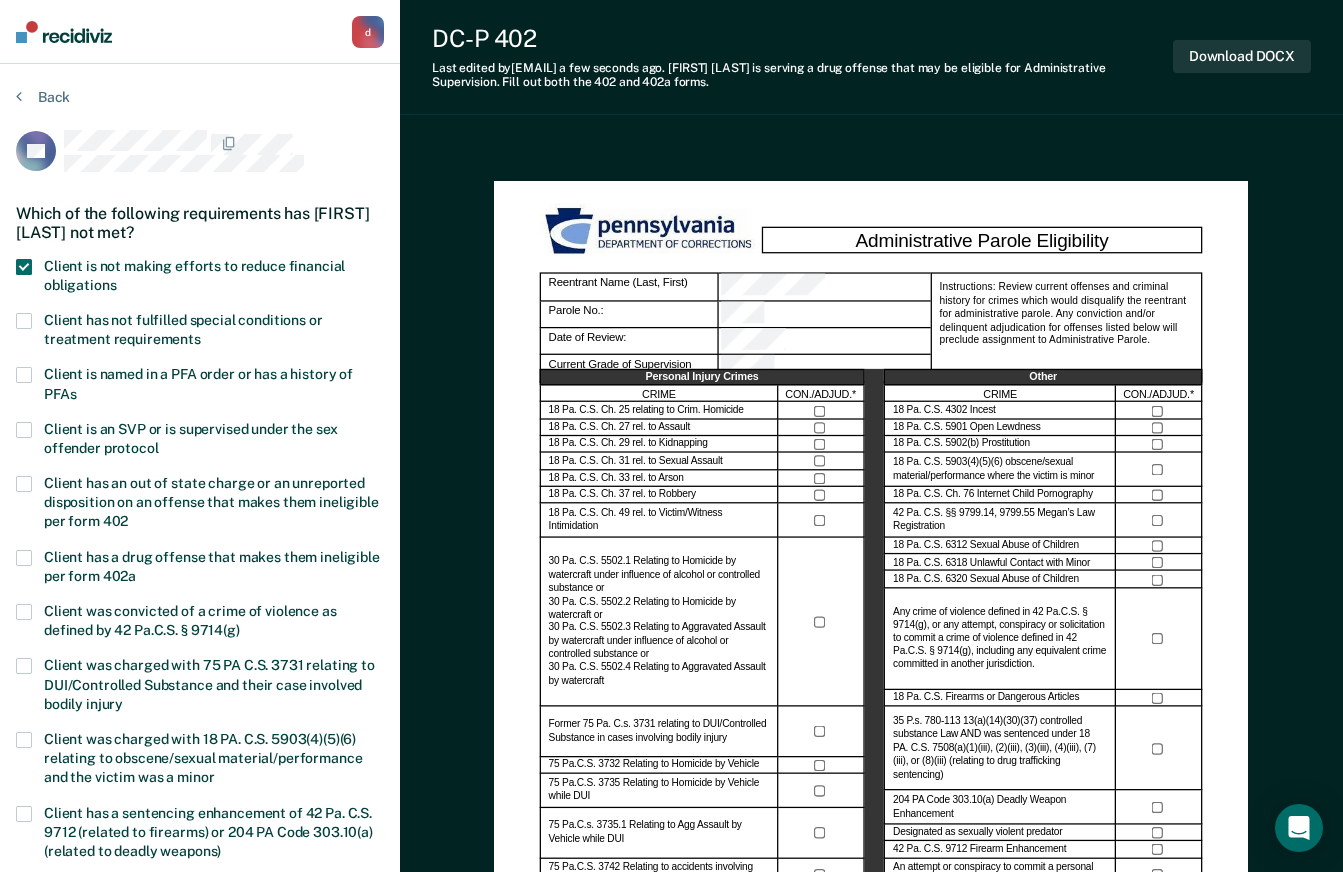 click at bounding box center (24, 321) 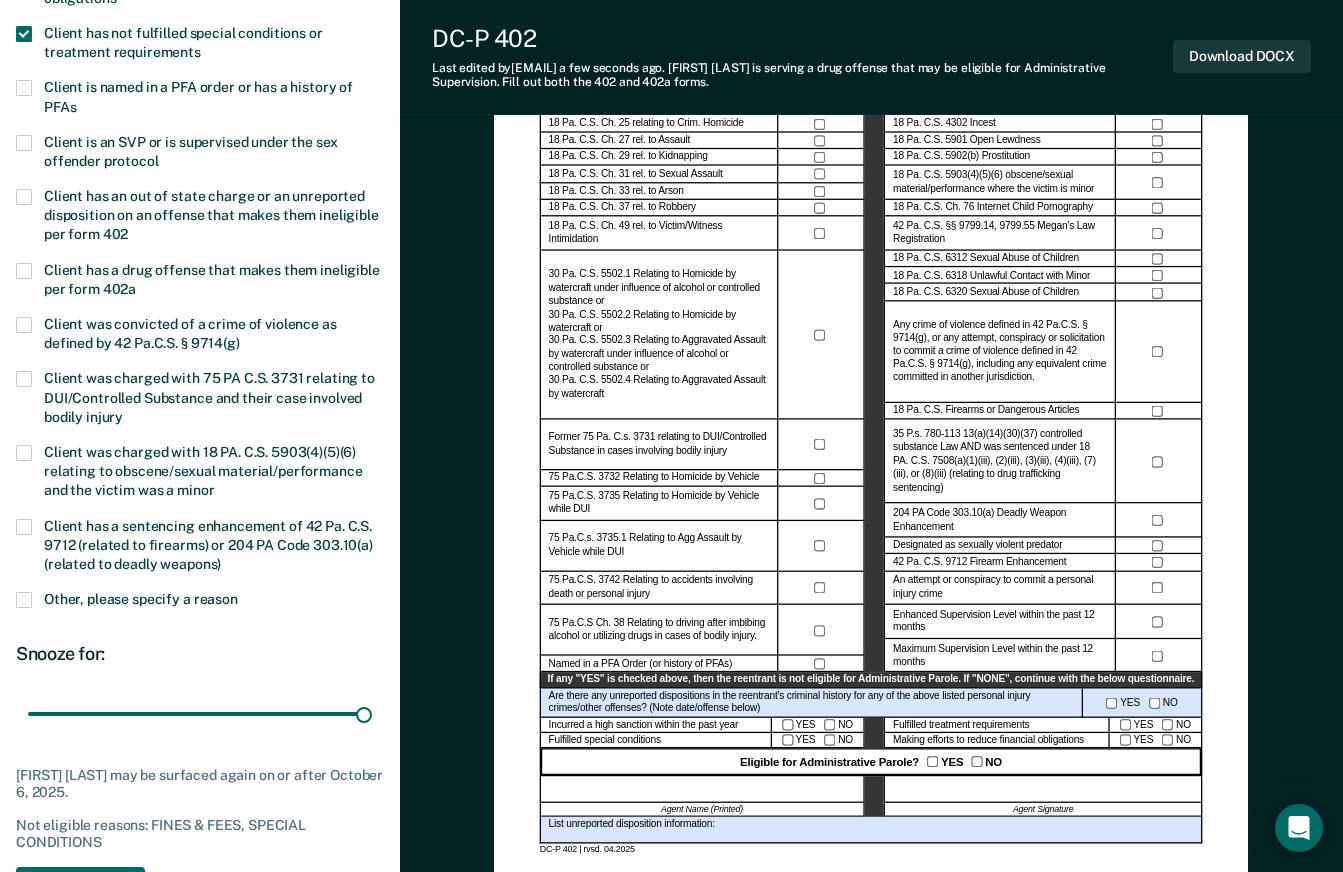 scroll, scrollTop: 317, scrollLeft: 0, axis: vertical 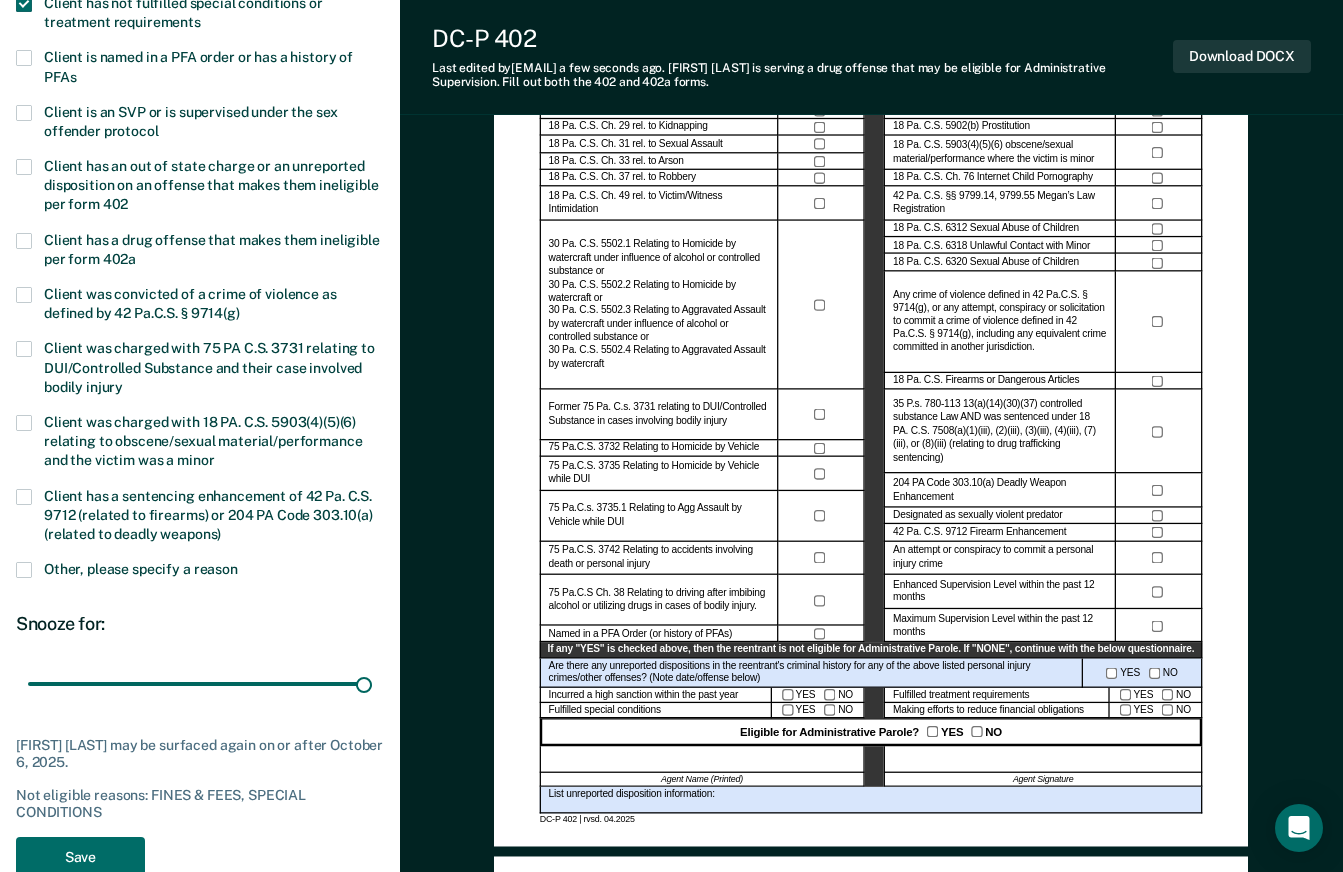 click on "Other, please specify a reason" at bounding box center (200, 571) 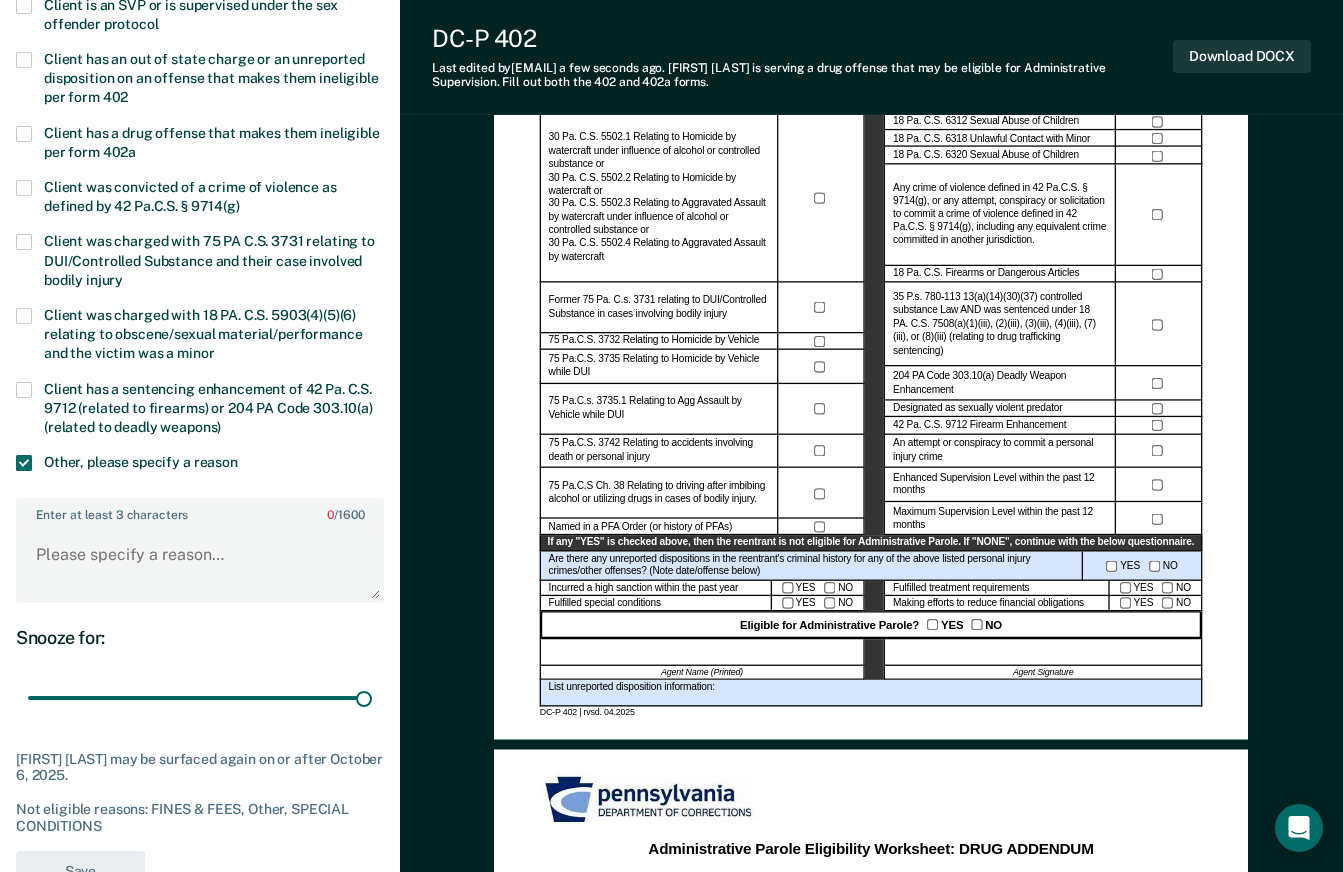 scroll, scrollTop: 441, scrollLeft: 0, axis: vertical 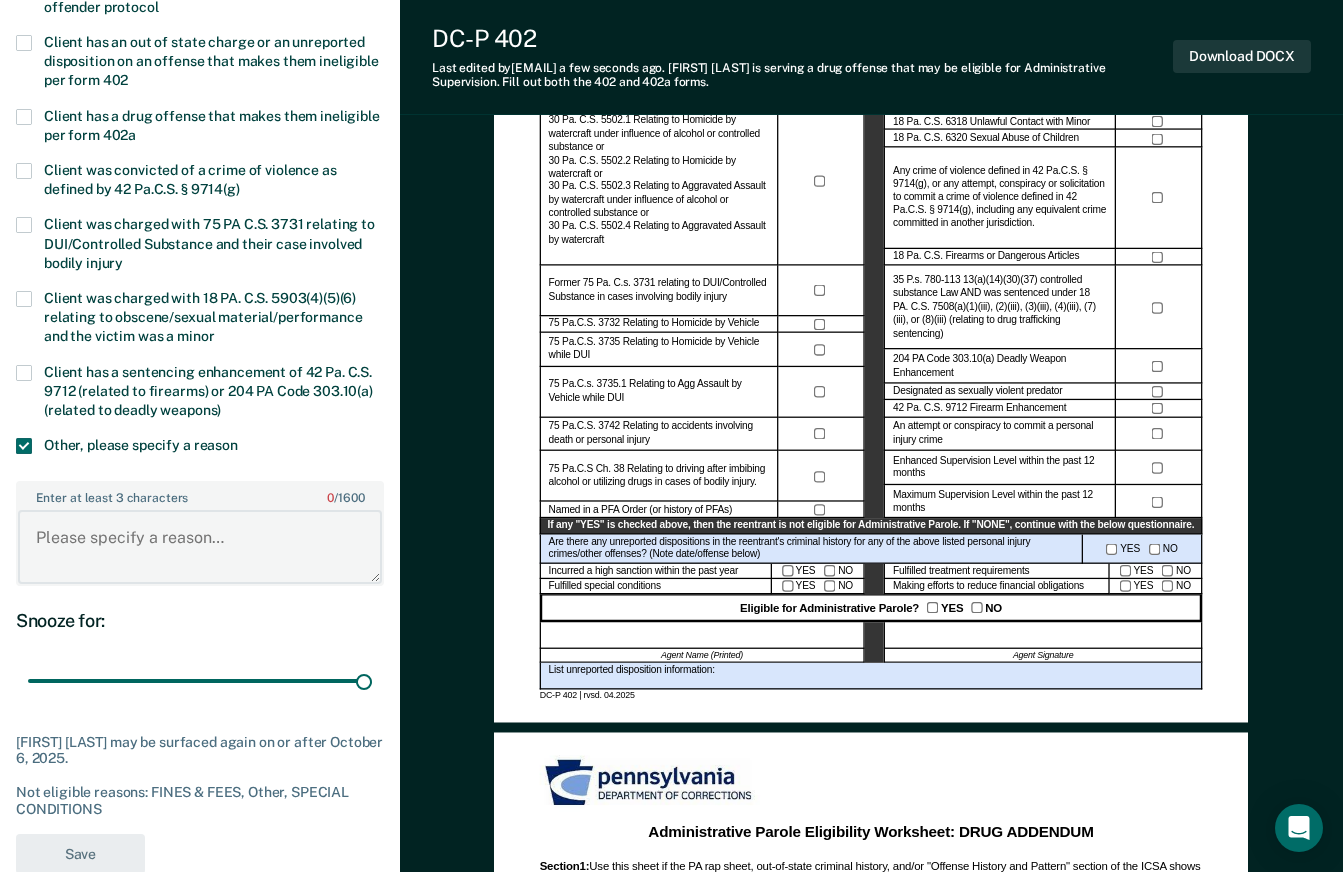 click on "Enter at least 3 characters 0  /  1600" at bounding box center [200, 547] 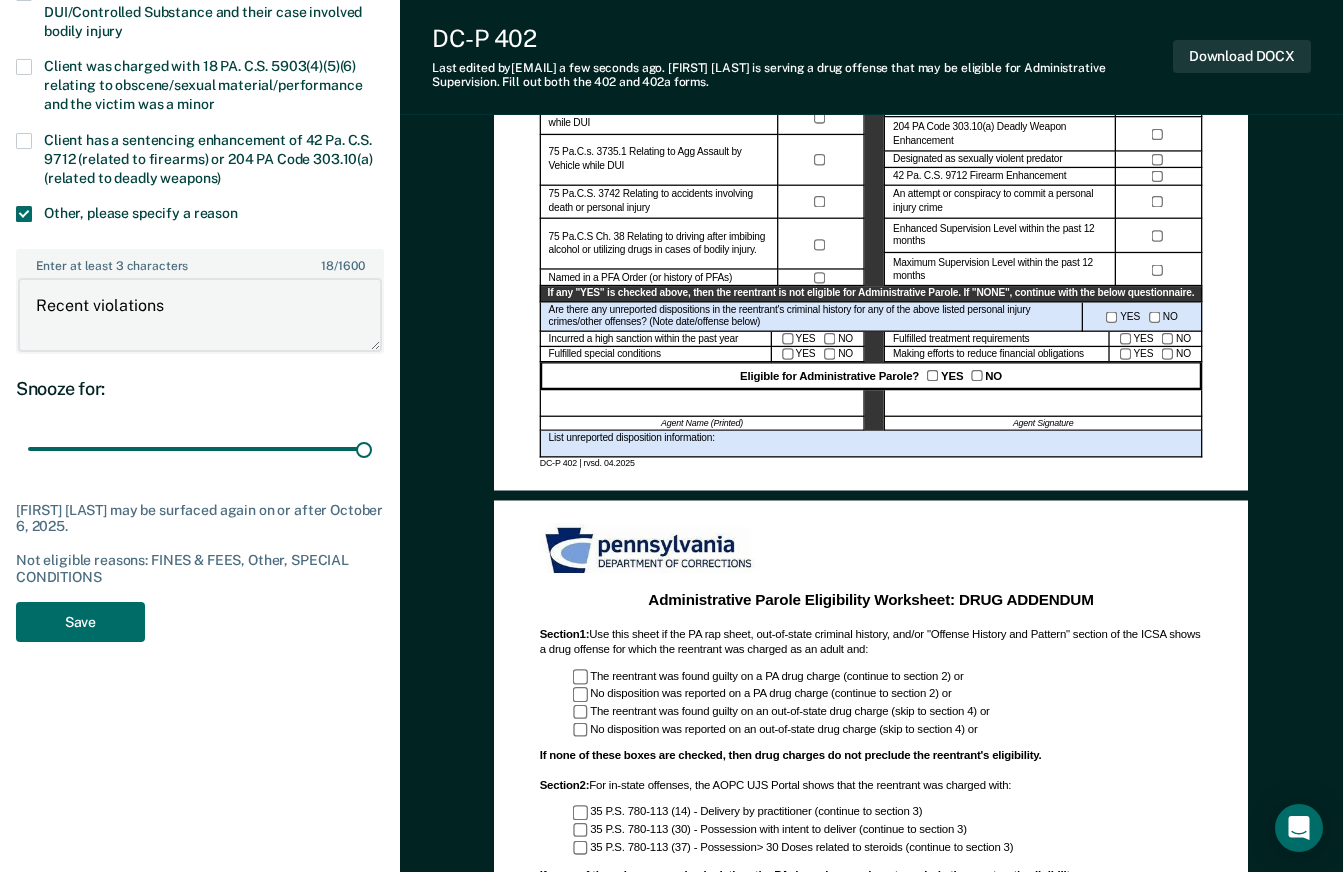 scroll, scrollTop: 675, scrollLeft: 0, axis: vertical 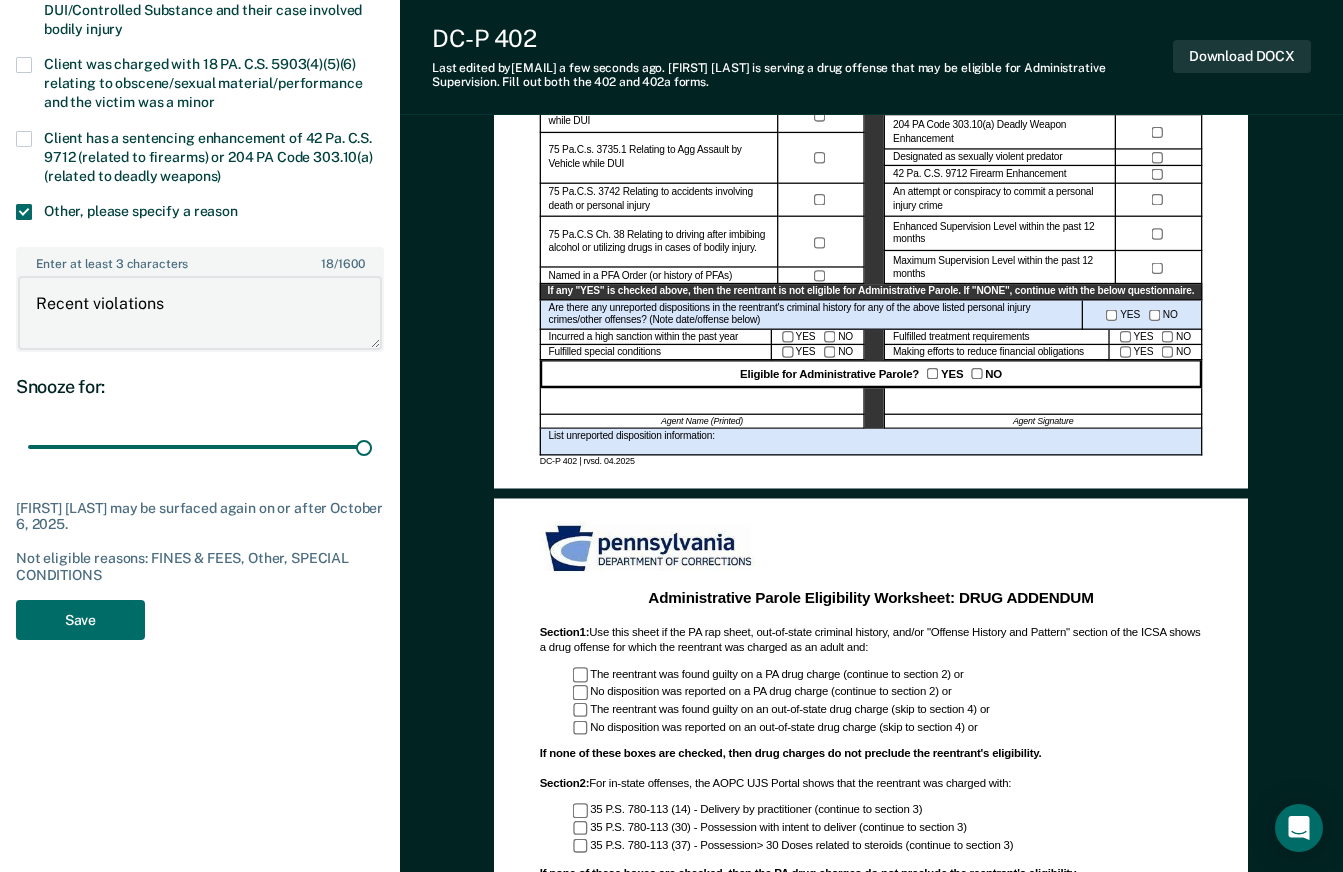 type on "Recent violations" 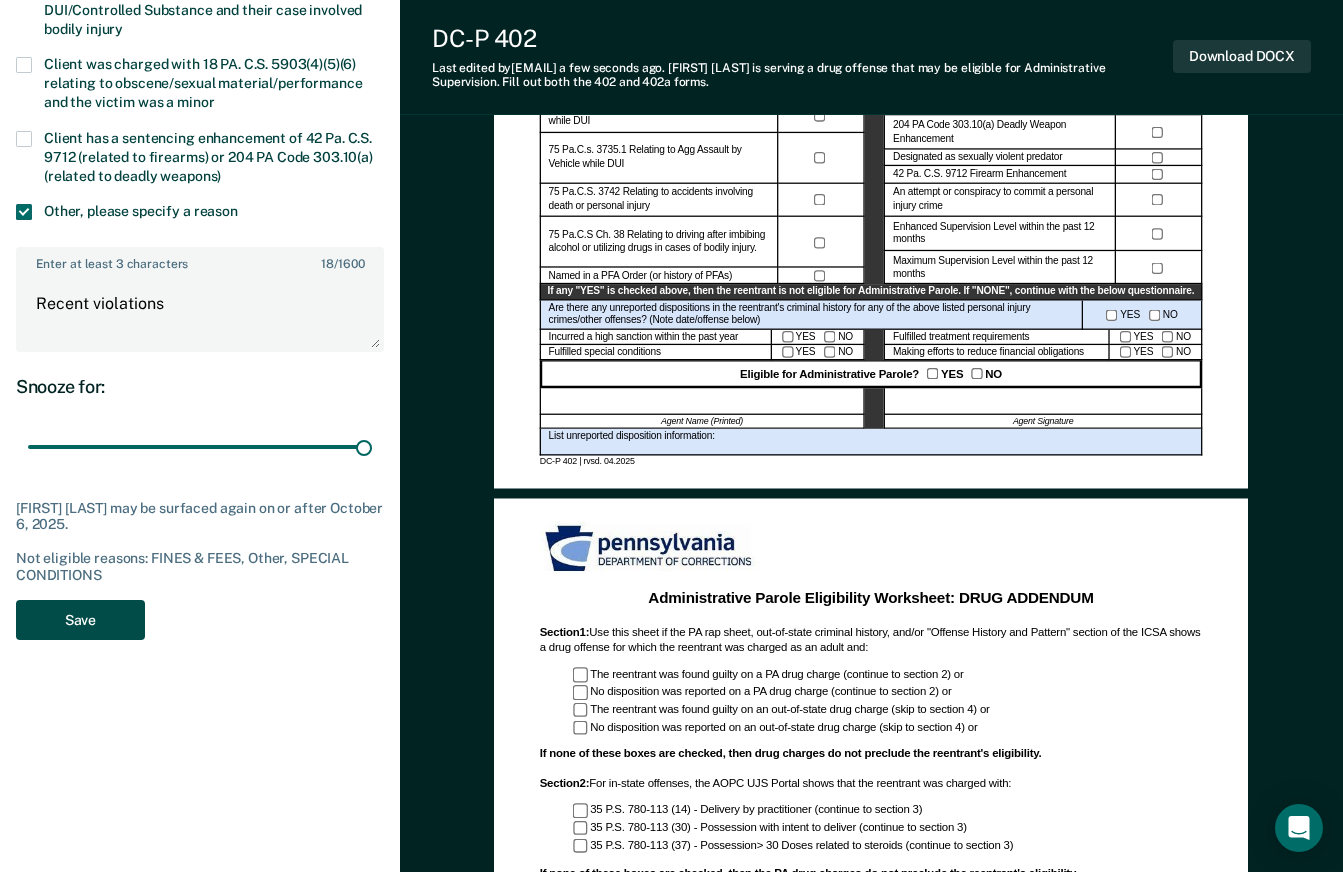 click on "Save" at bounding box center [80, 620] 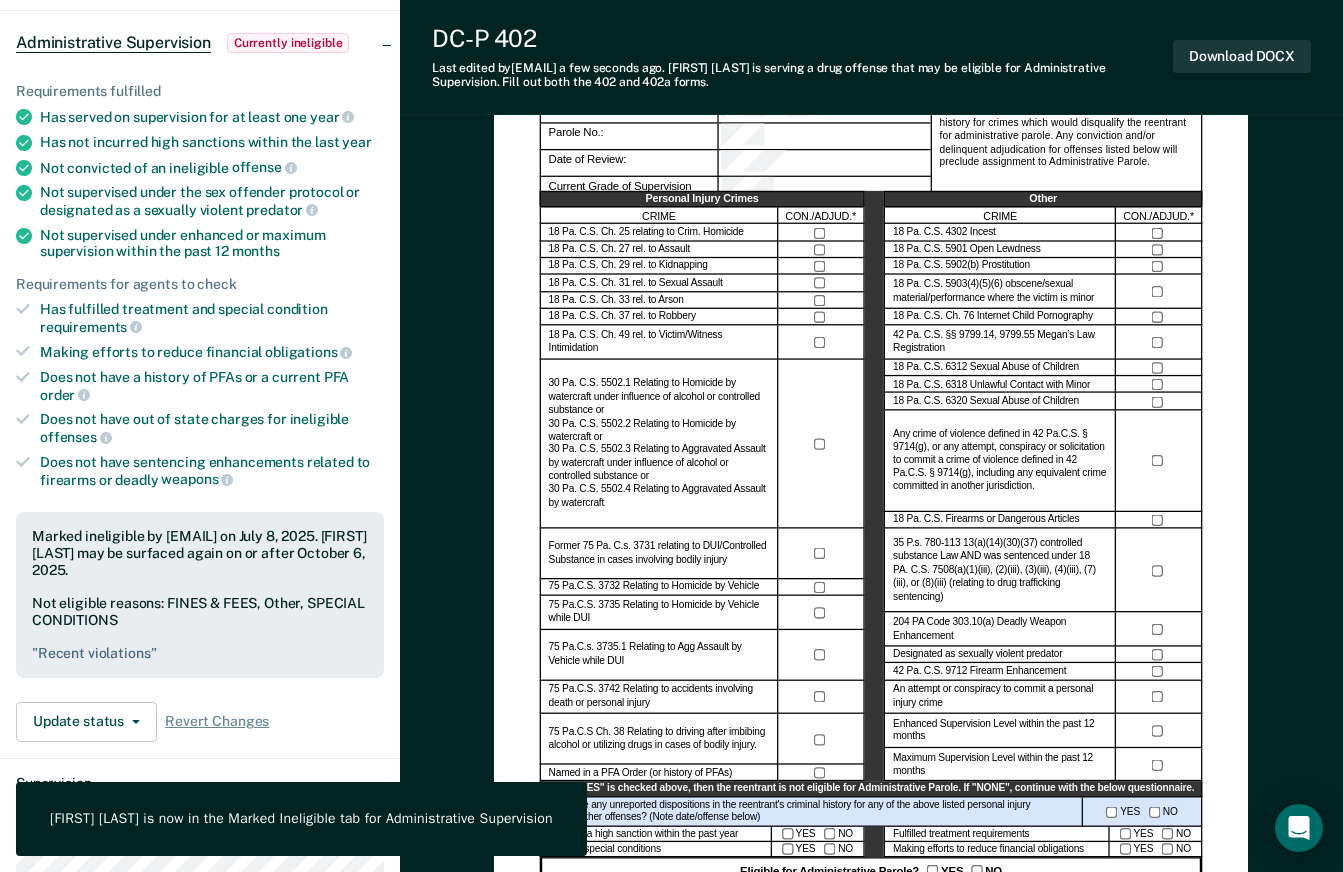 scroll, scrollTop: 0, scrollLeft: 0, axis: both 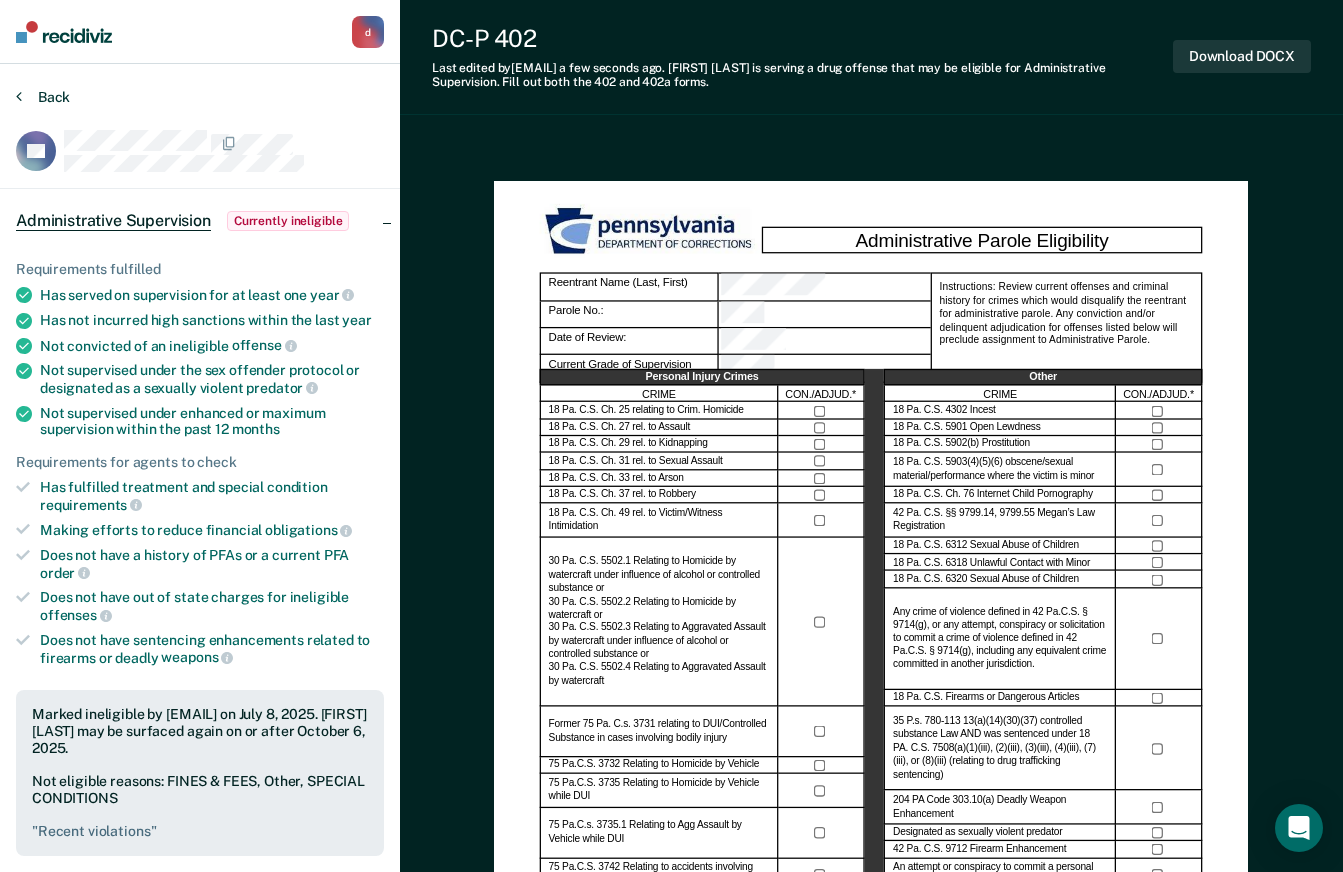 click on "Back" at bounding box center [43, 97] 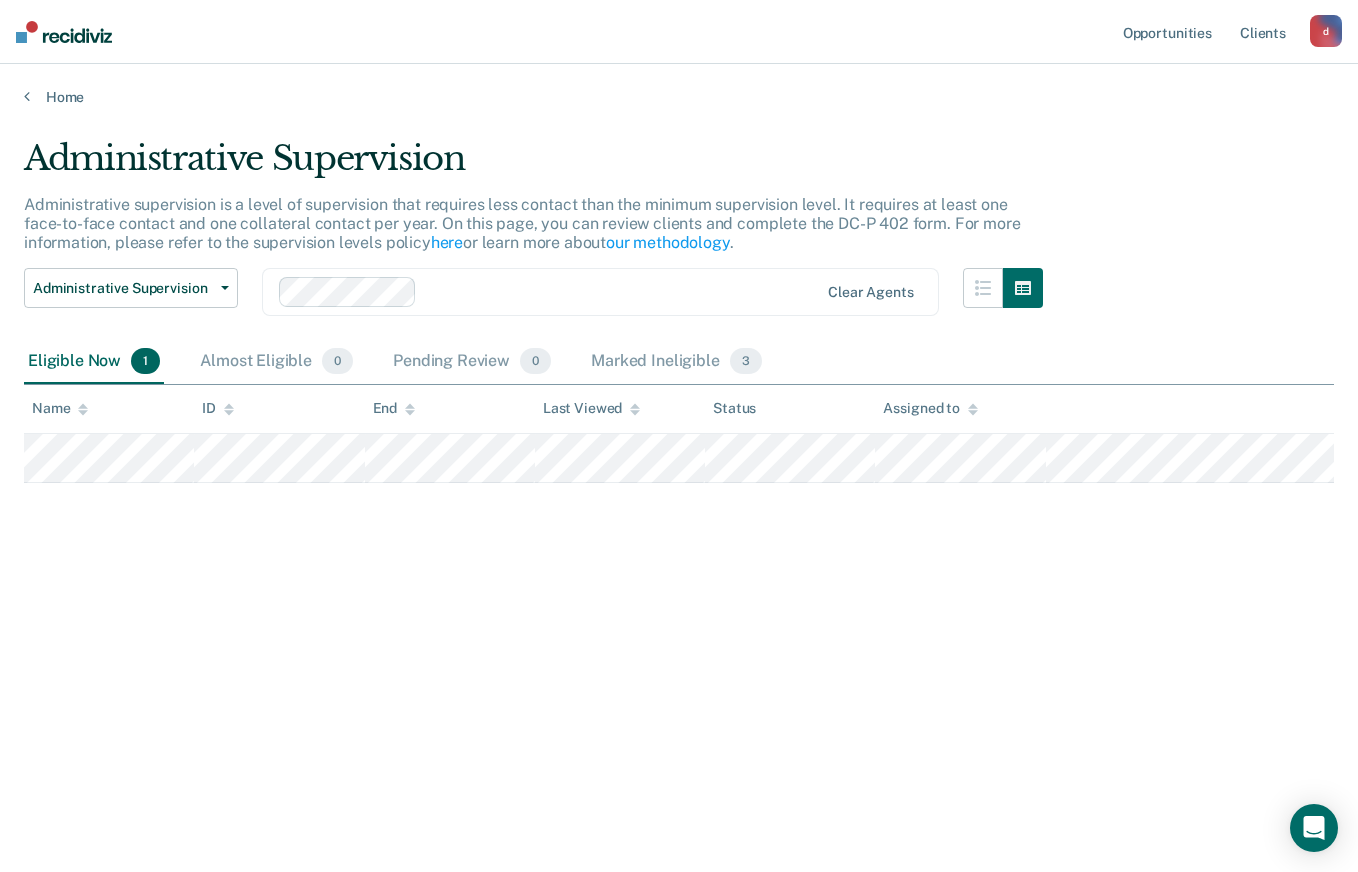 click on "Administrative Supervision   Administrative supervision is a level of supervision that requires less contact than the minimum supervision level. It requires at least one face-to-face contact and one collateral contact per year. On this page, you can review clients and complete the DC-P 402 form. For more information, please refer to the supervision levels policy  here  or learn more about  our methodology . Administrative Supervision Administrative Supervision Special Circumstances Supervision Clear   agents Eligible Now 1 Almost Eligible 0 Pending Review 0 Marked Ineligible 3
To pick up a draggable item, press the space bar.
While dragging, use the arrow keys to move the item.
Press space again to drop the item in its new position, or press escape to cancel.
Name ID End Last Viewed Status Assigned to" at bounding box center (679, 462) 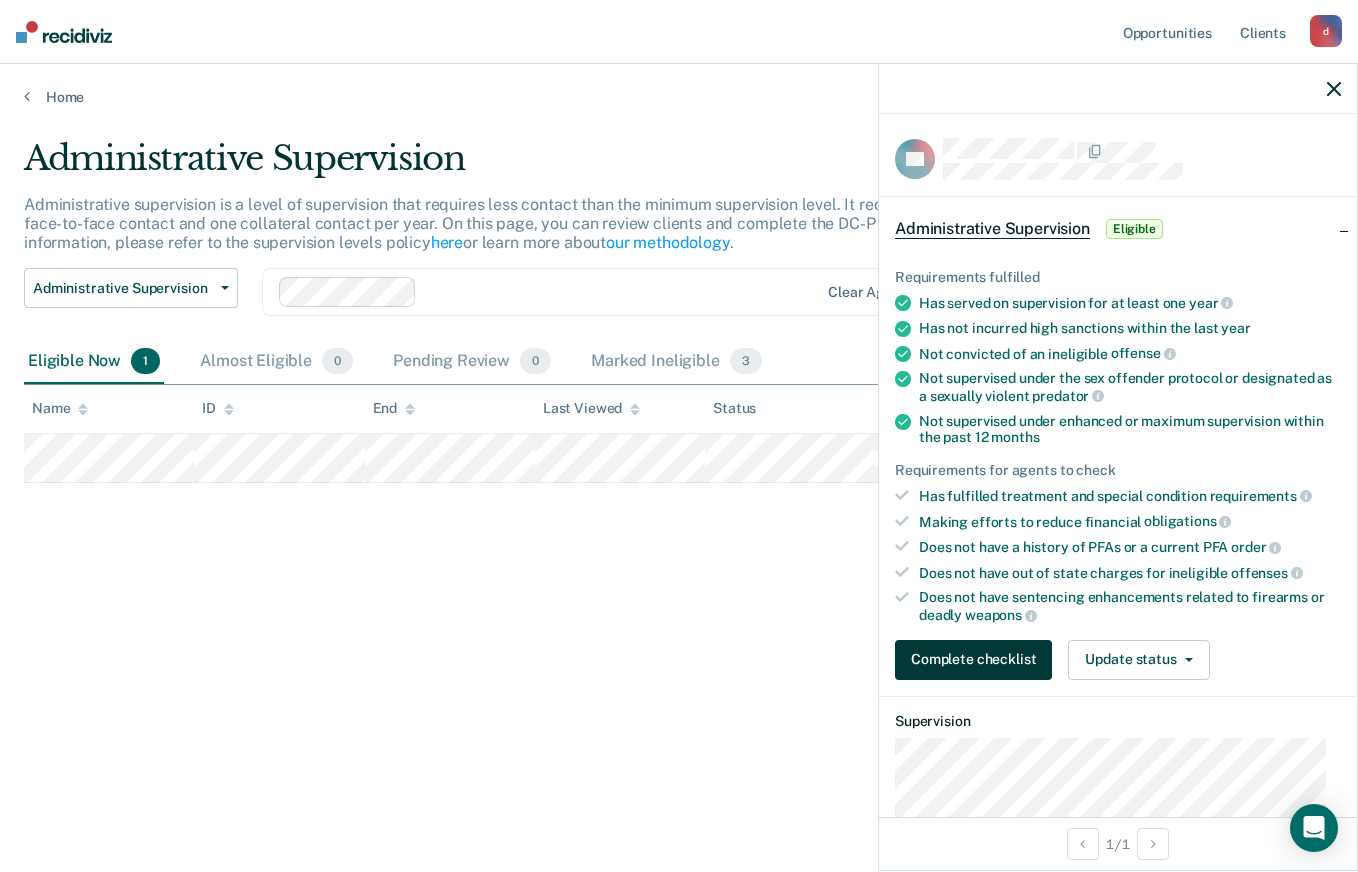 click on "Complete checklist" at bounding box center (973, 660) 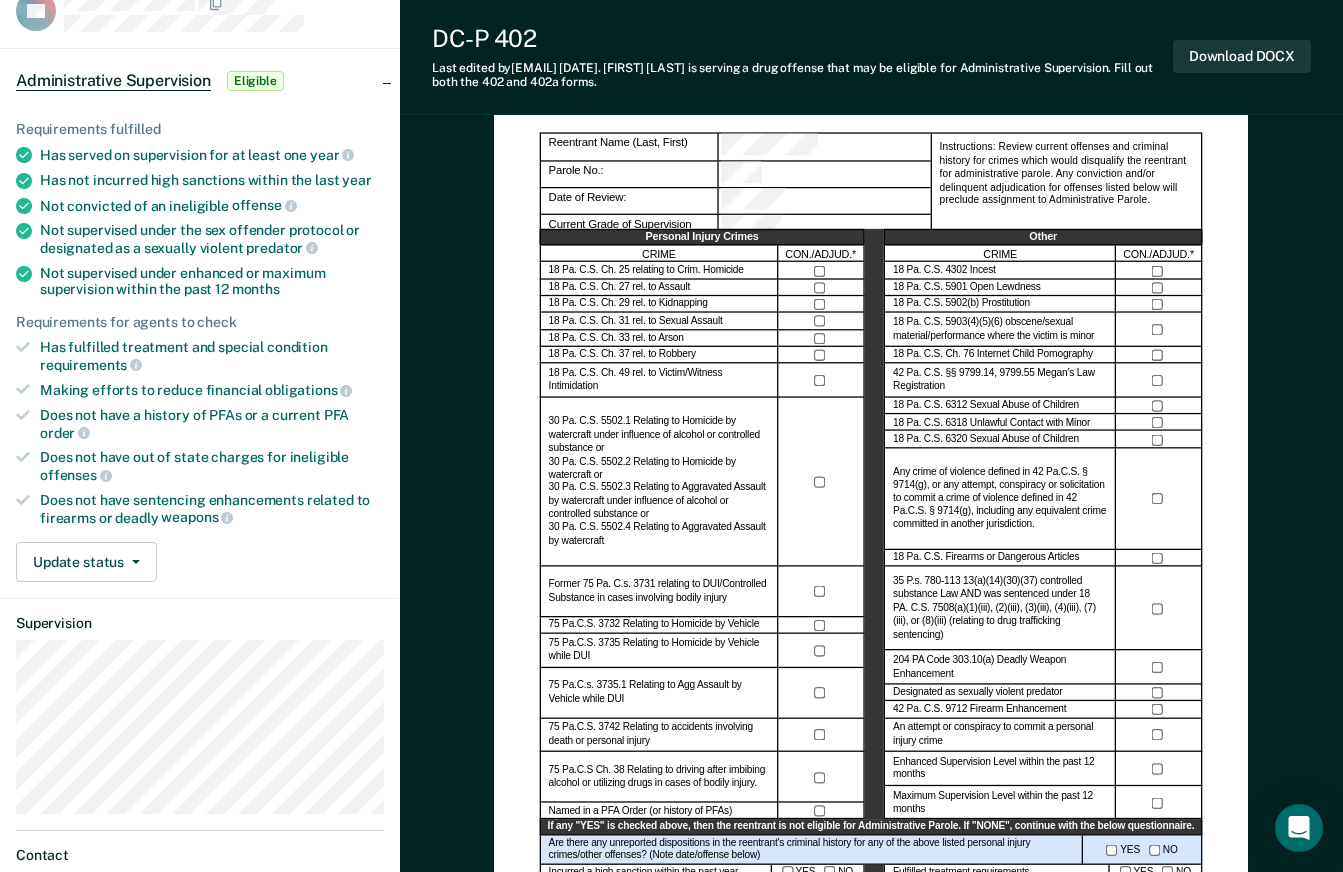 scroll, scrollTop: 0, scrollLeft: 0, axis: both 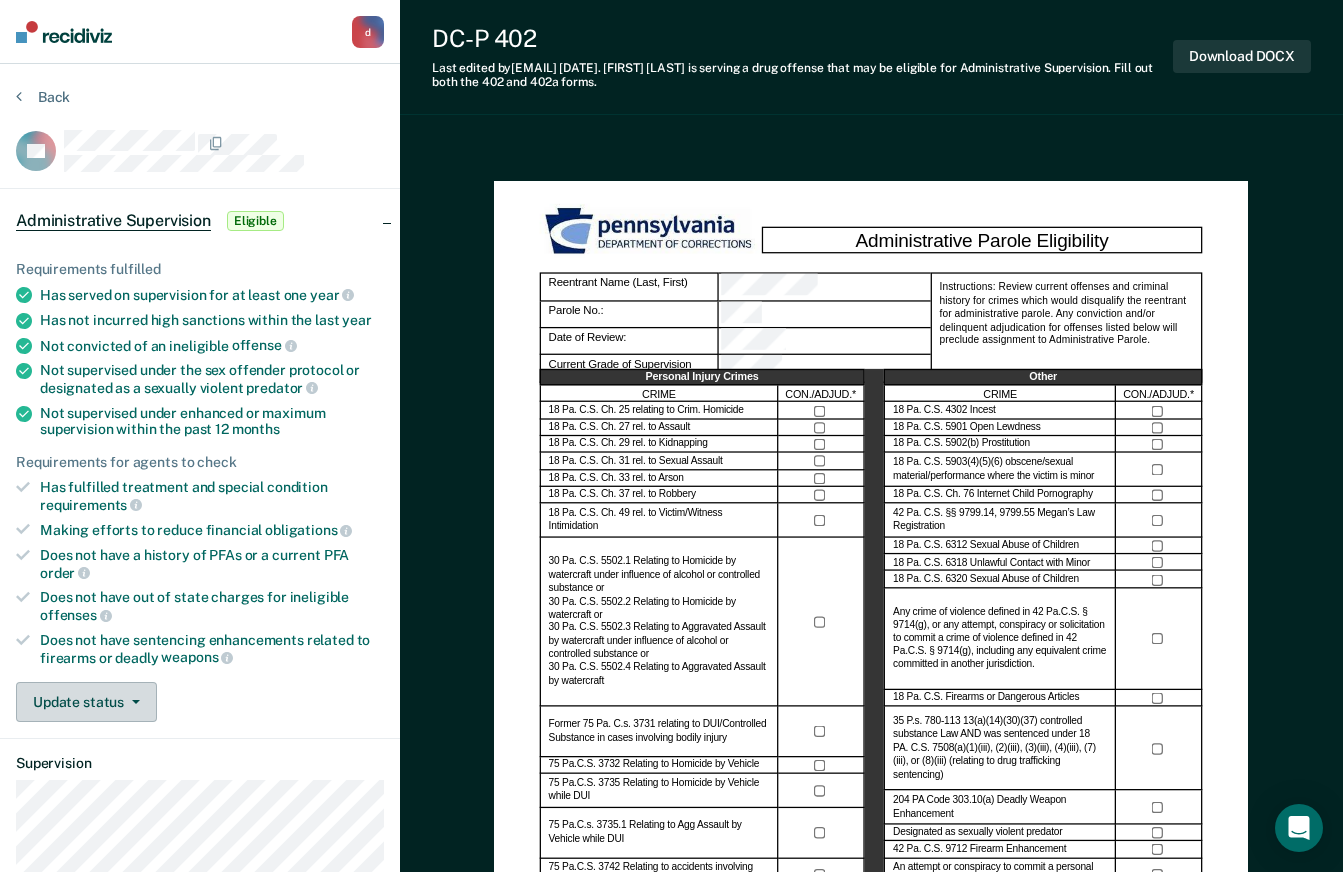 click on "Update status" at bounding box center (86, 702) 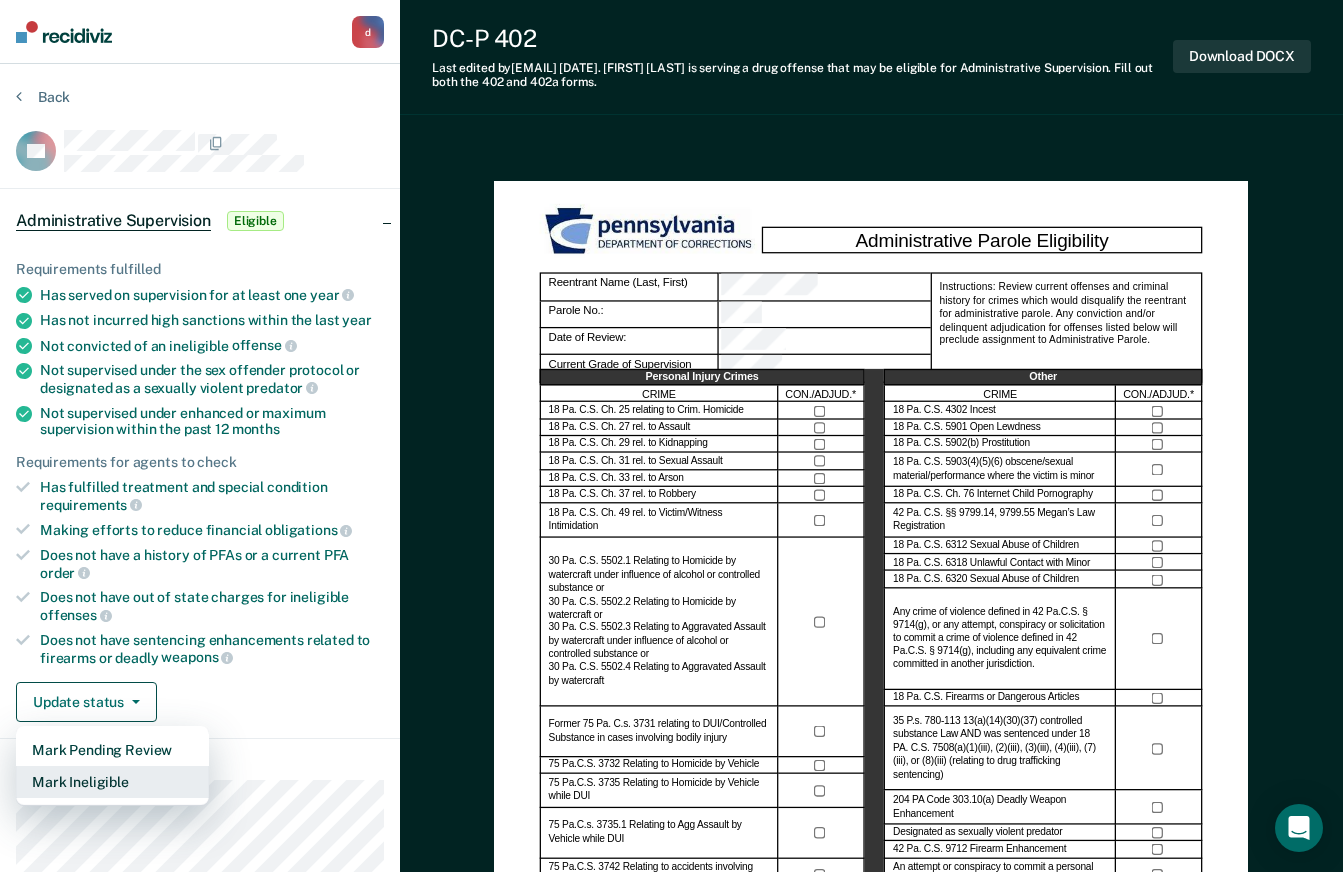 click on "Mark Ineligible" at bounding box center [112, 782] 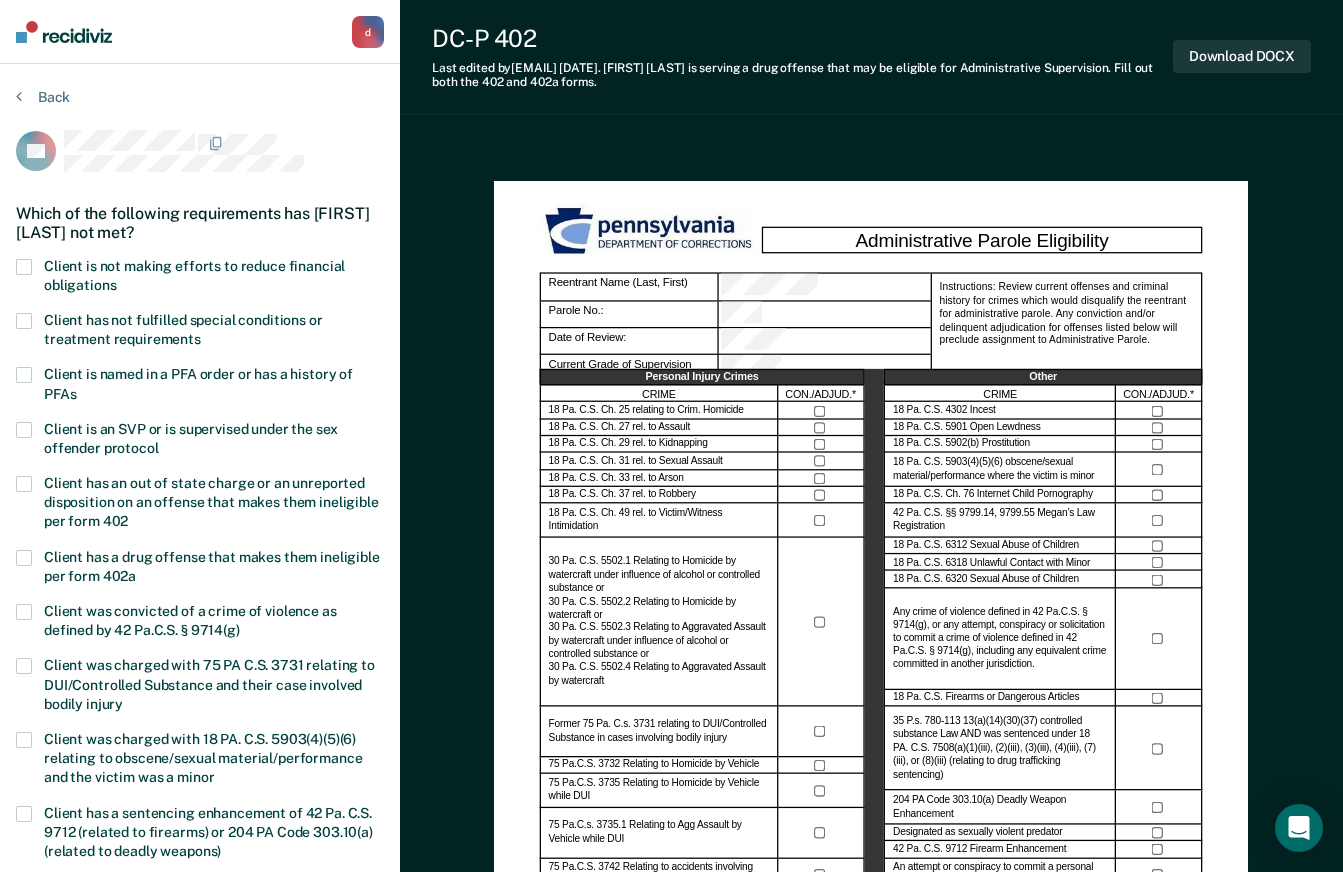 click at bounding box center [24, 267] 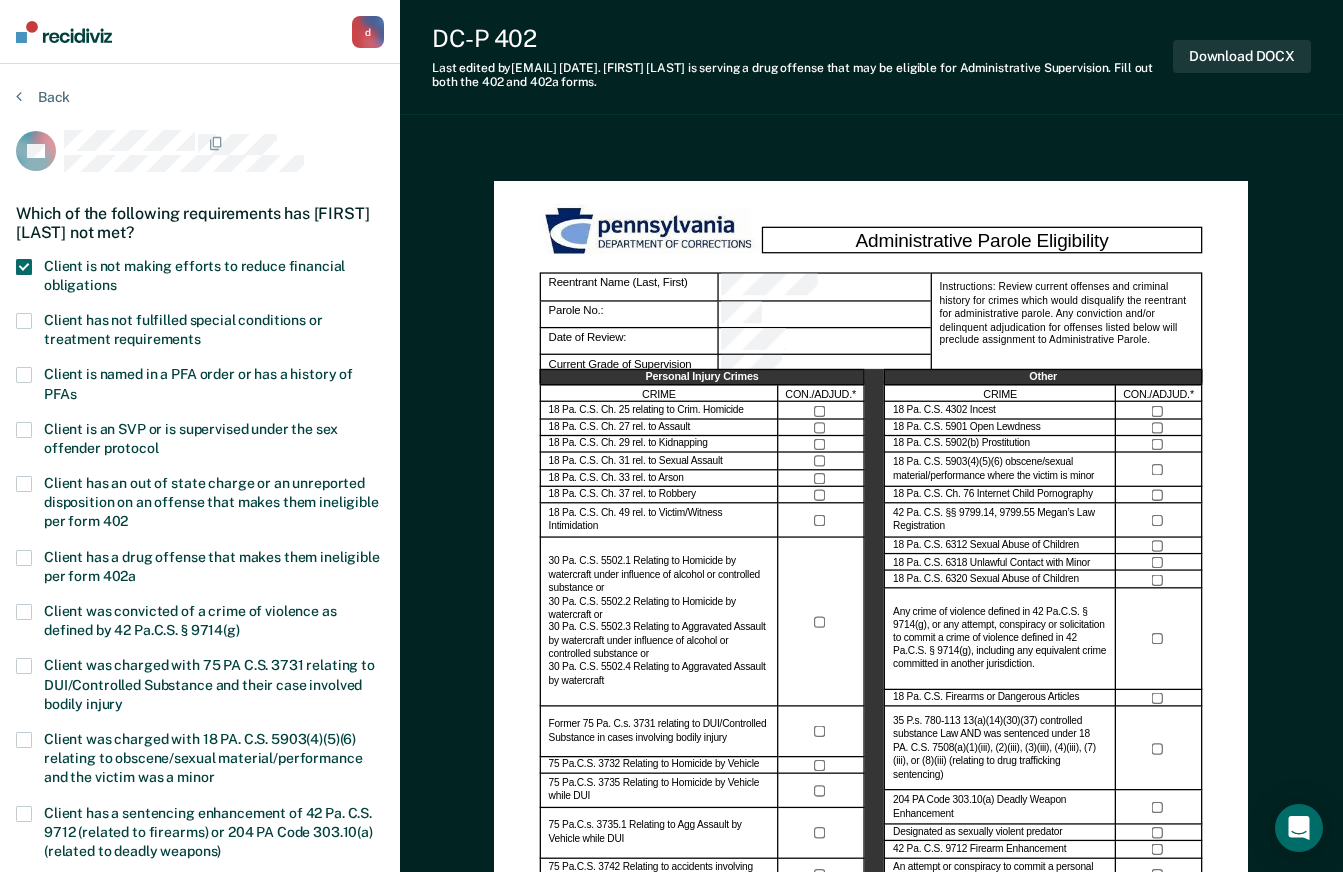 click at bounding box center [24, 321] 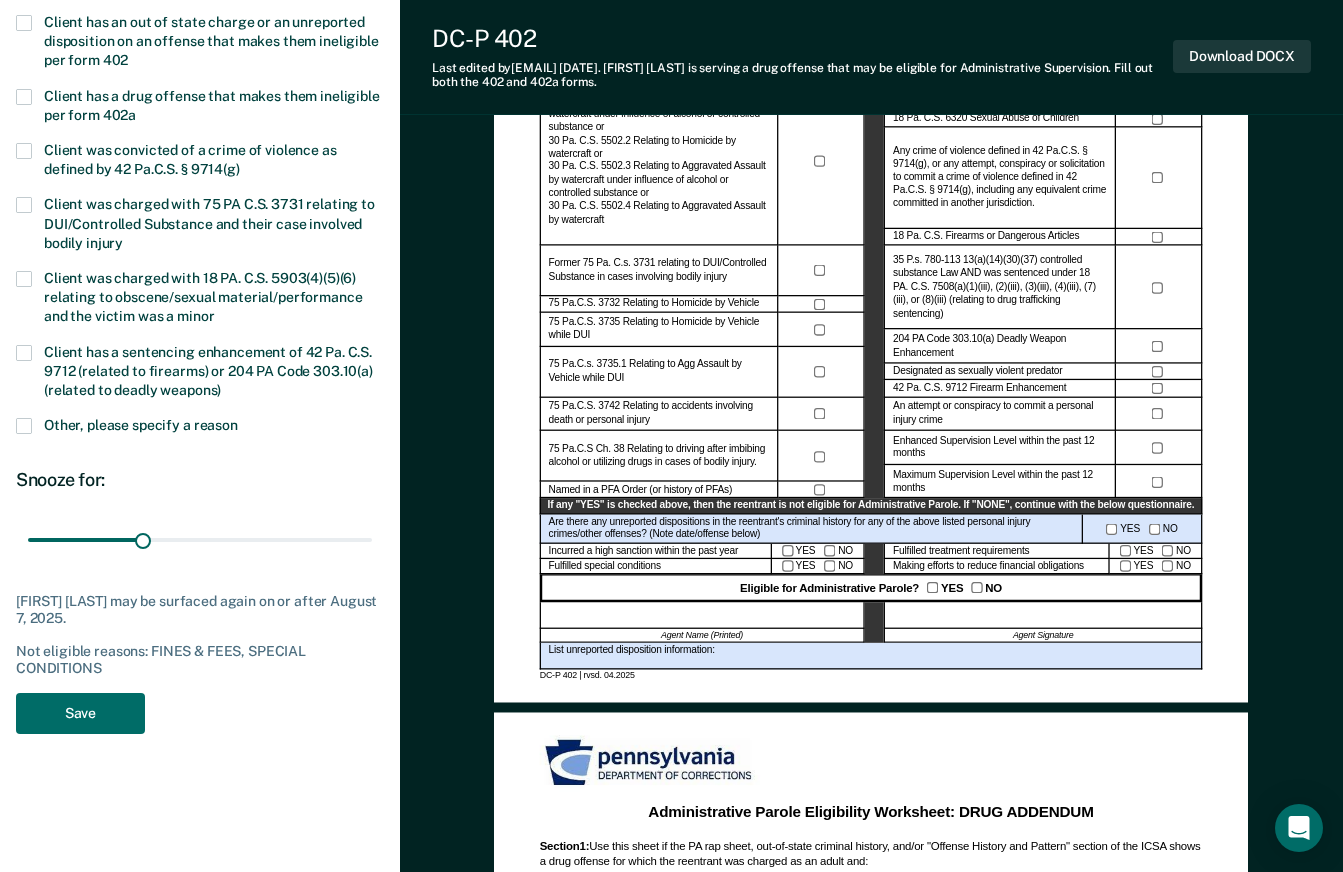 scroll, scrollTop: 501, scrollLeft: 0, axis: vertical 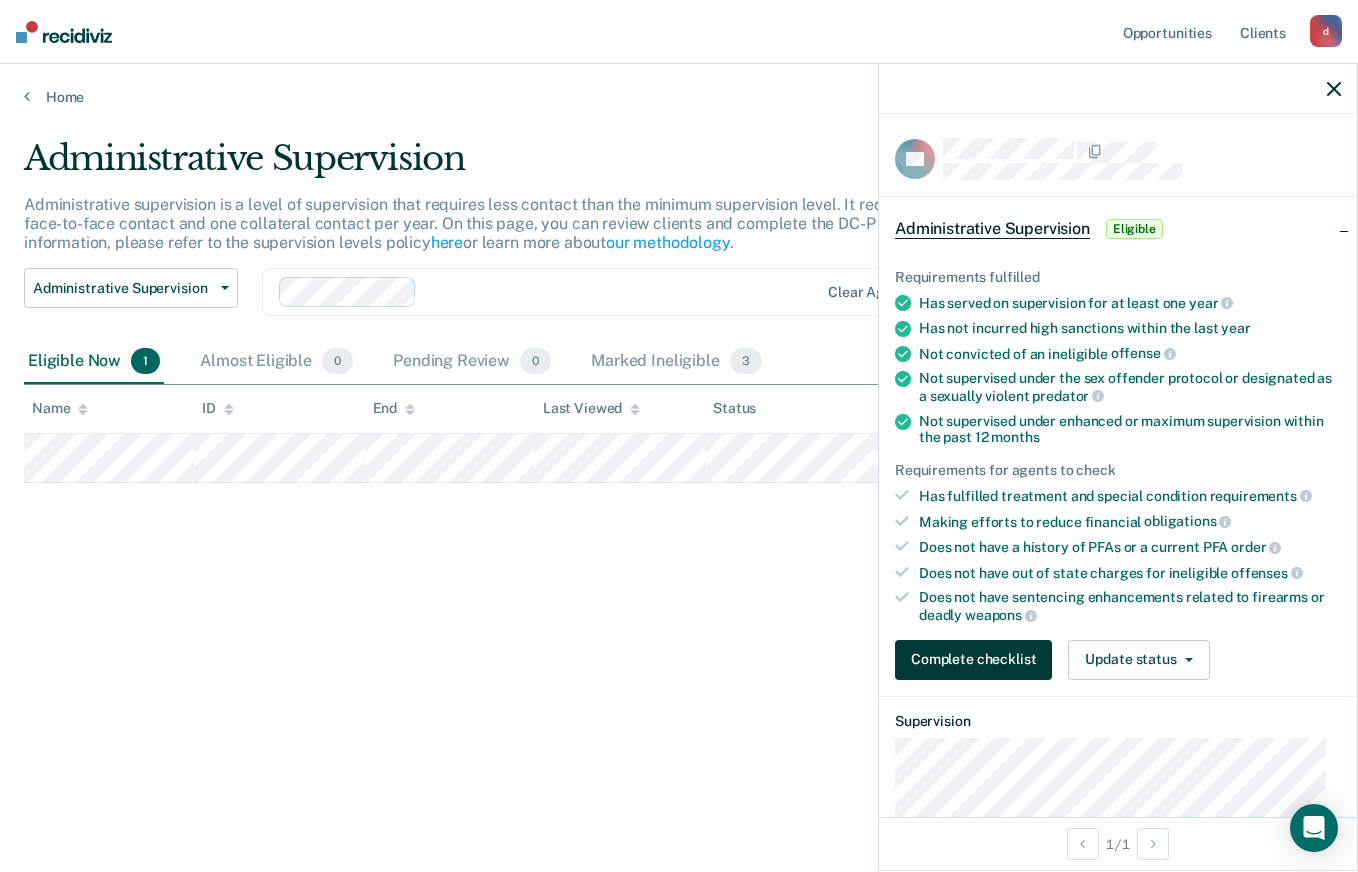 click on "Complete checklist" at bounding box center (973, 660) 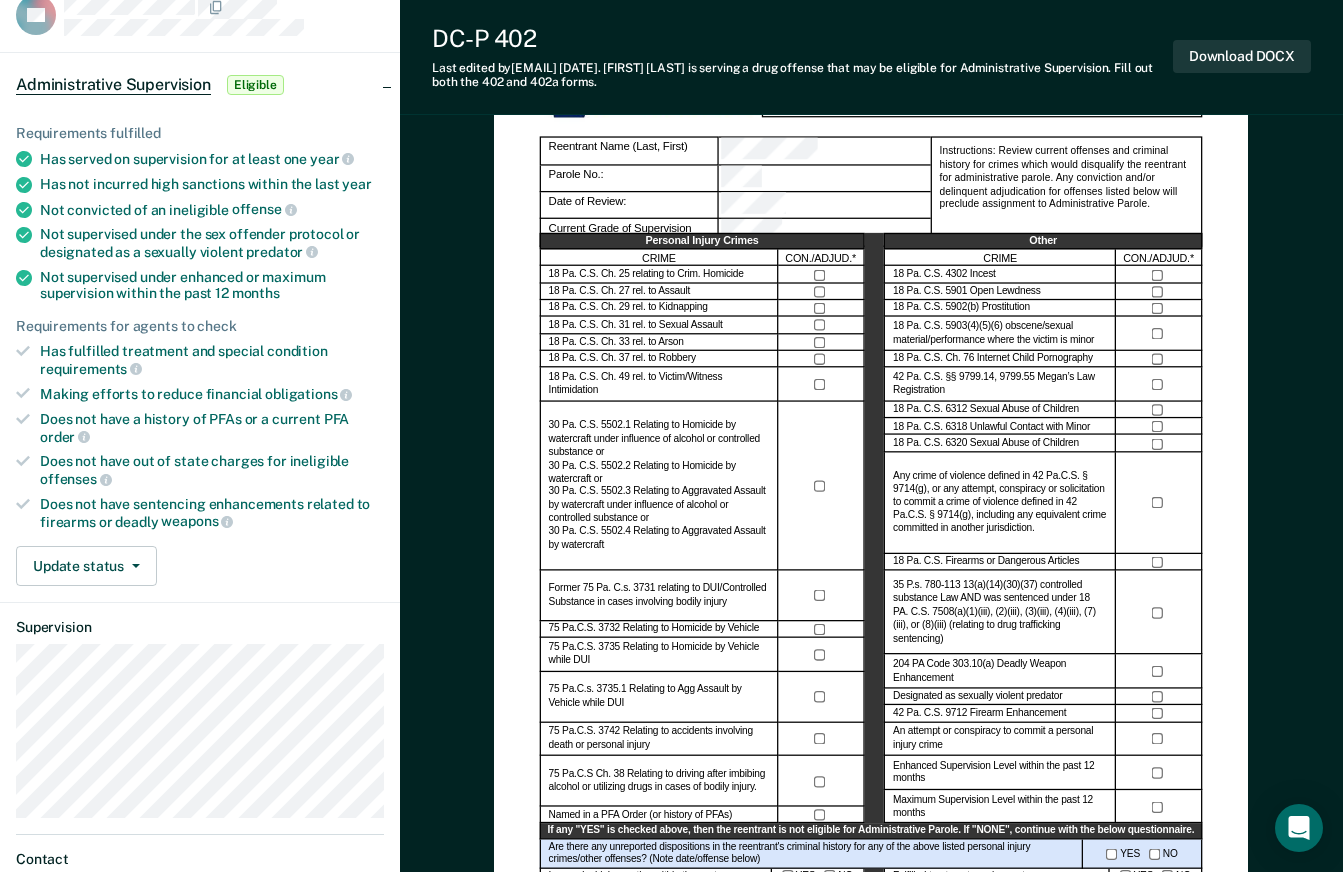 scroll, scrollTop: 155, scrollLeft: 0, axis: vertical 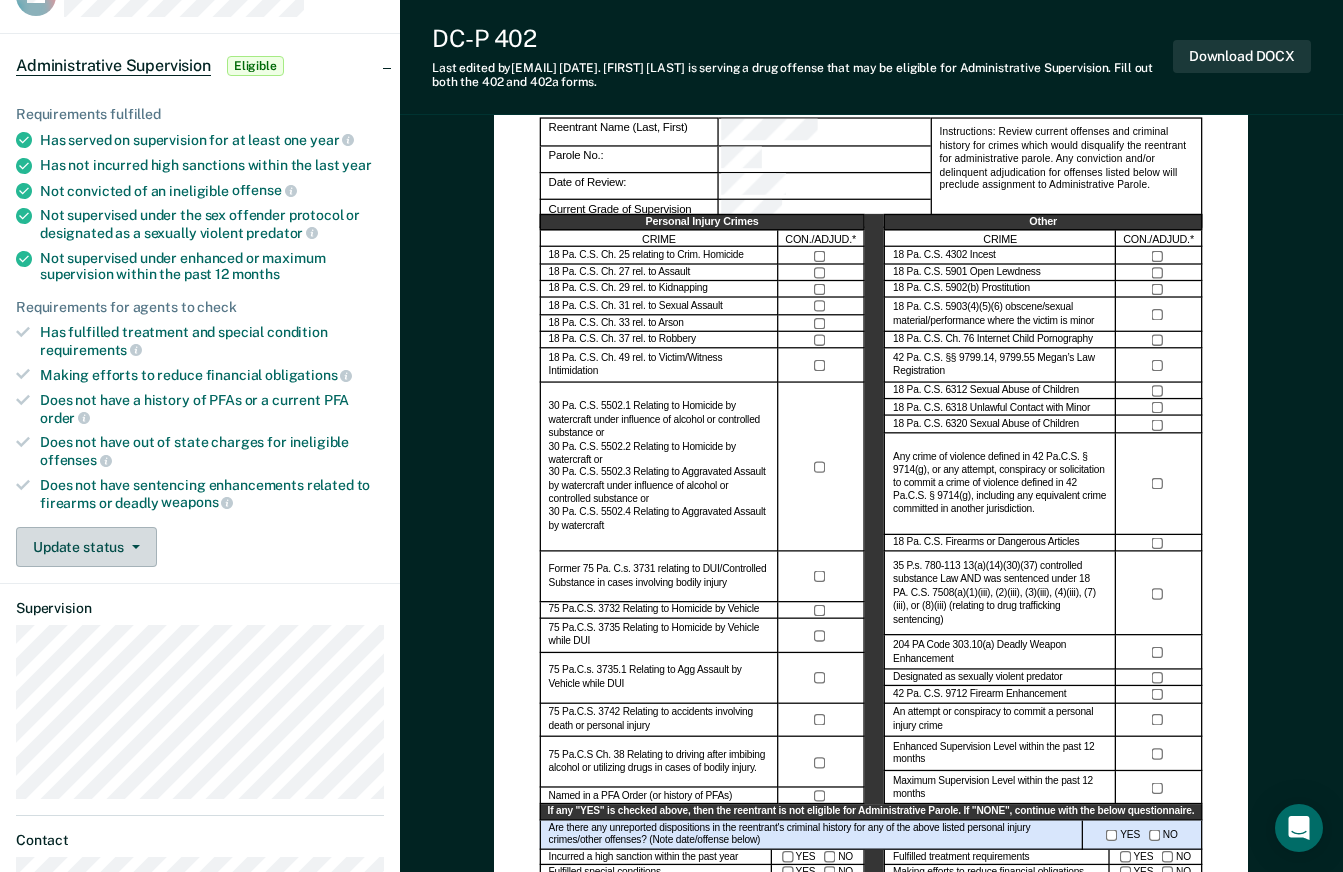 click on "Update status" at bounding box center (86, 547) 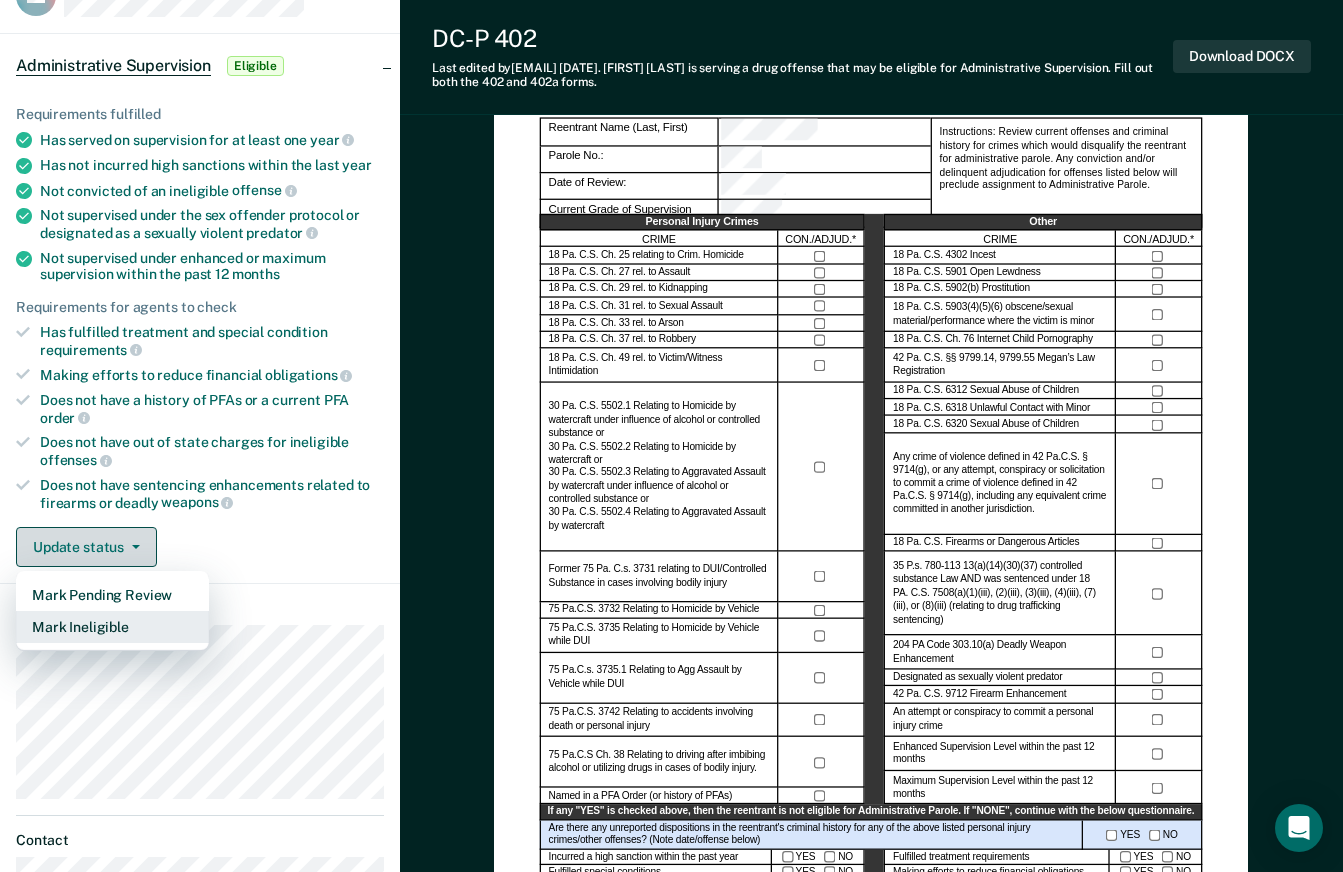 click on "Mark Ineligible" at bounding box center (112, 627) 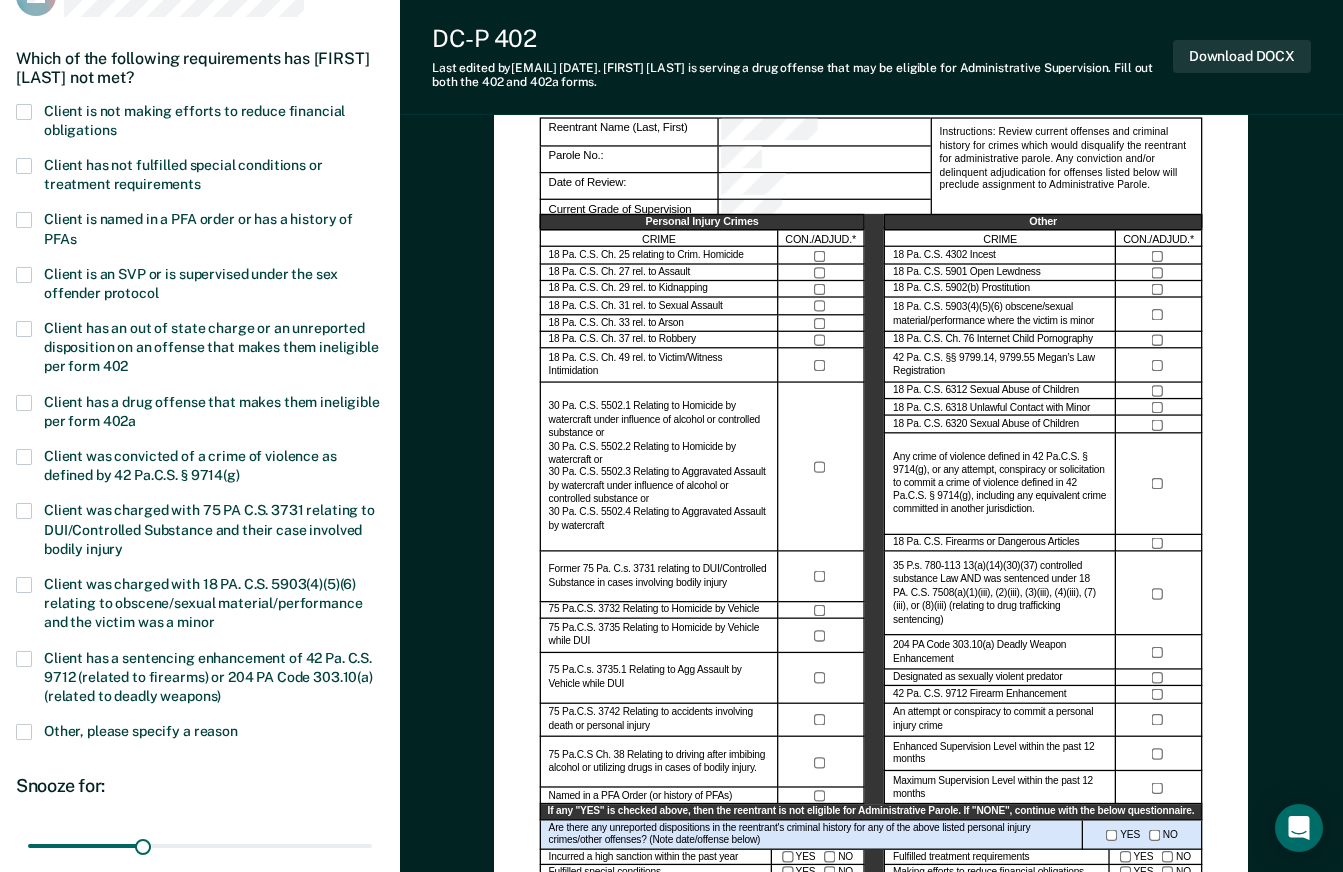 click at bounding box center (24, 112) 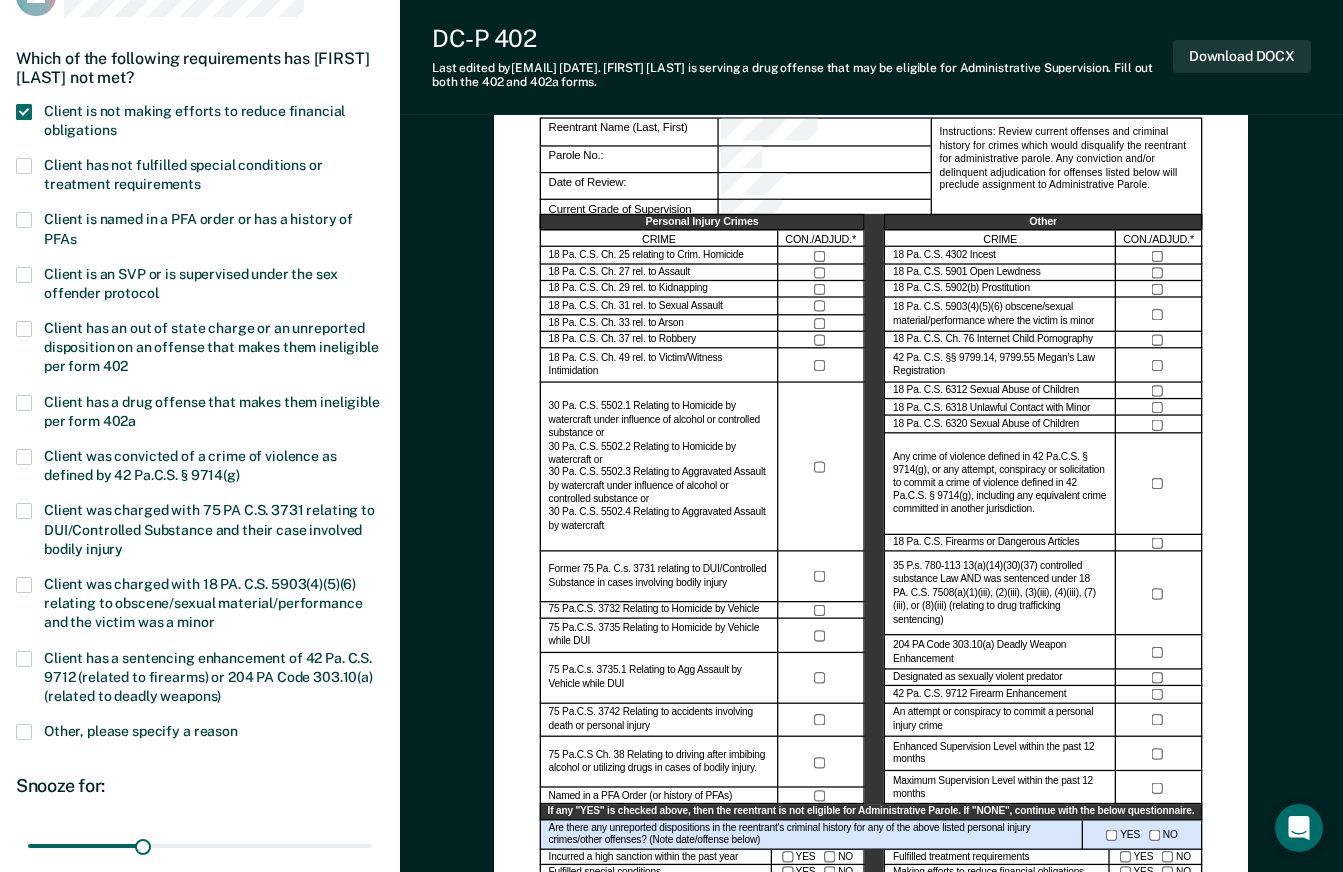 click at bounding box center (24, 166) 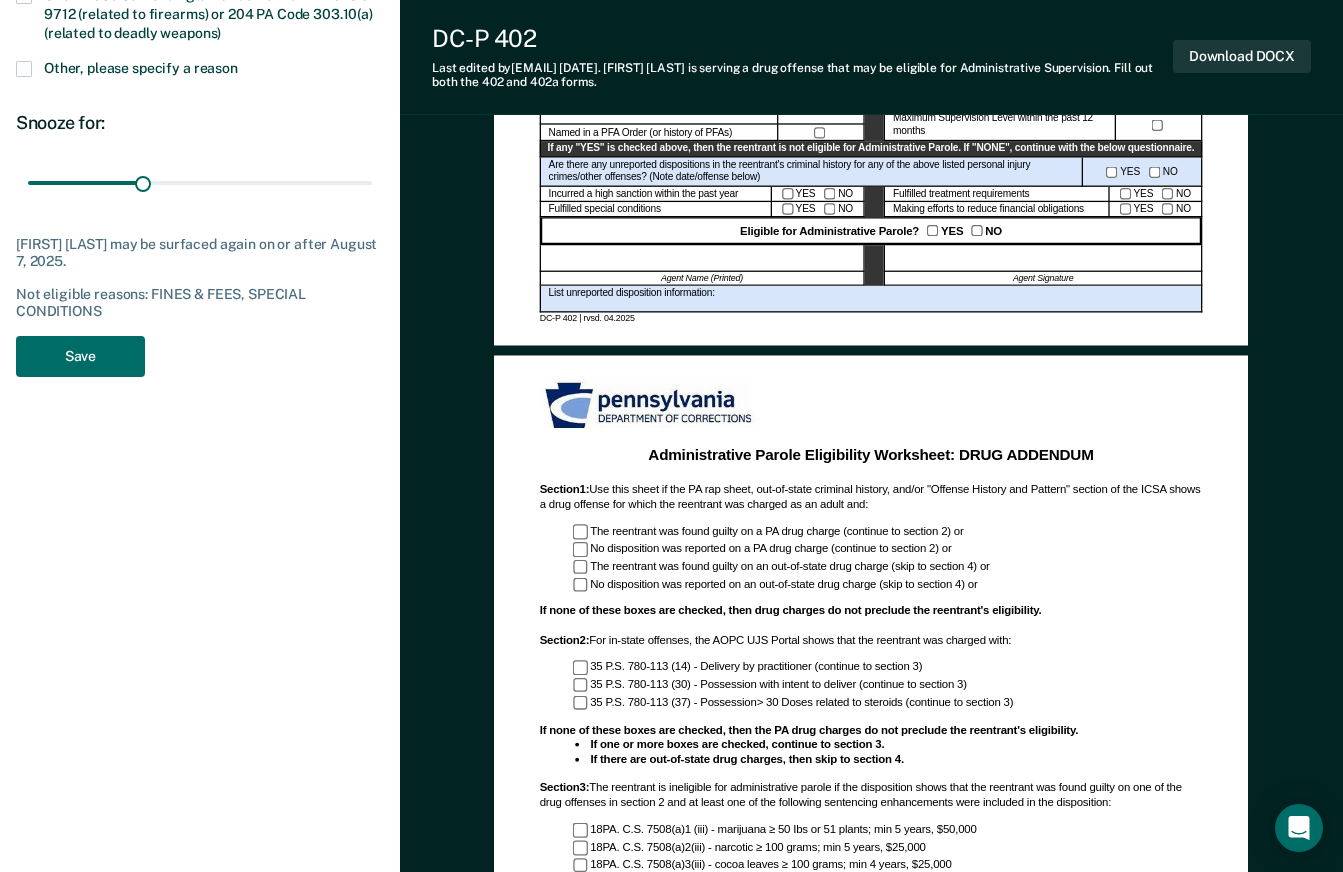 scroll, scrollTop: 834, scrollLeft: 0, axis: vertical 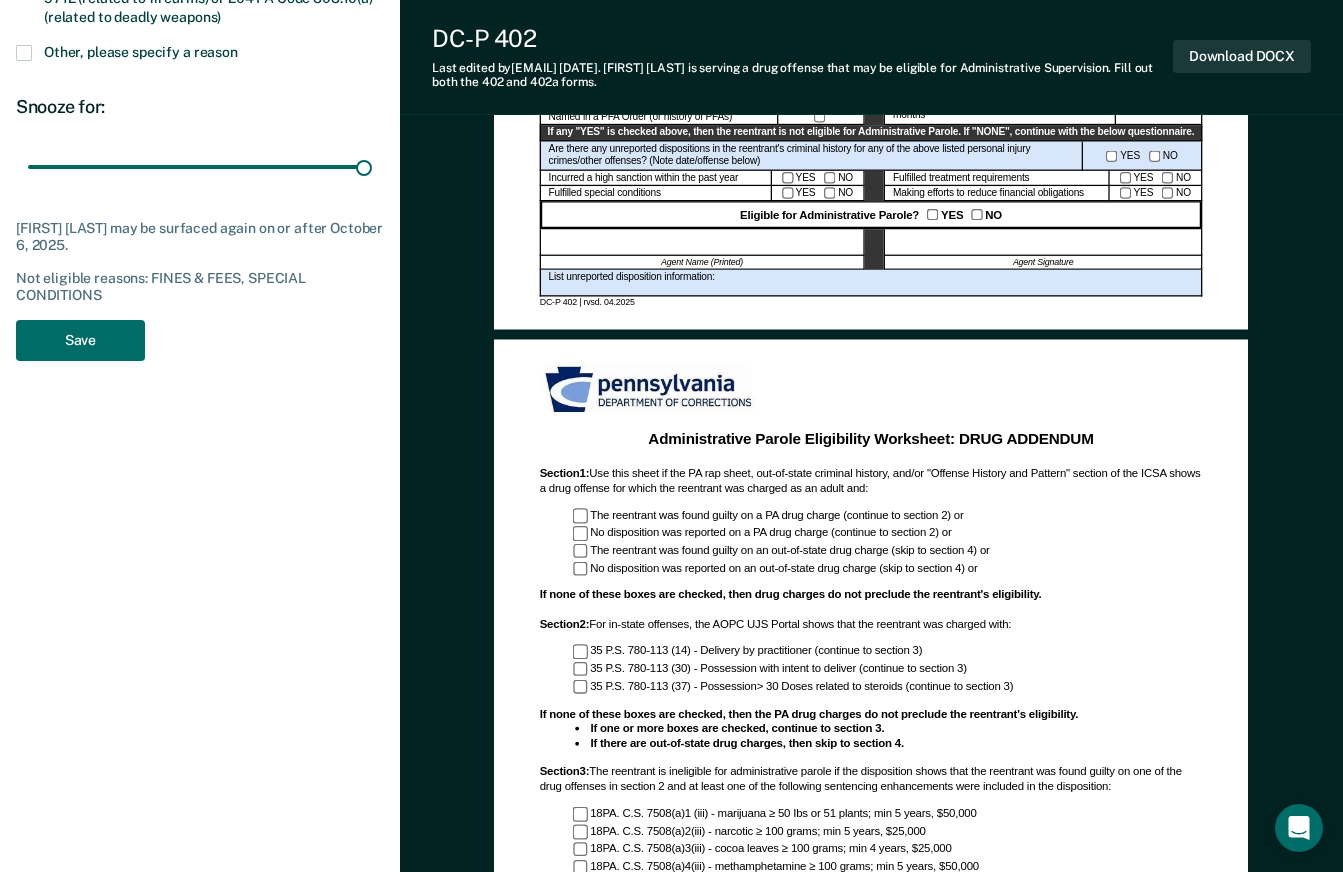type on "90" 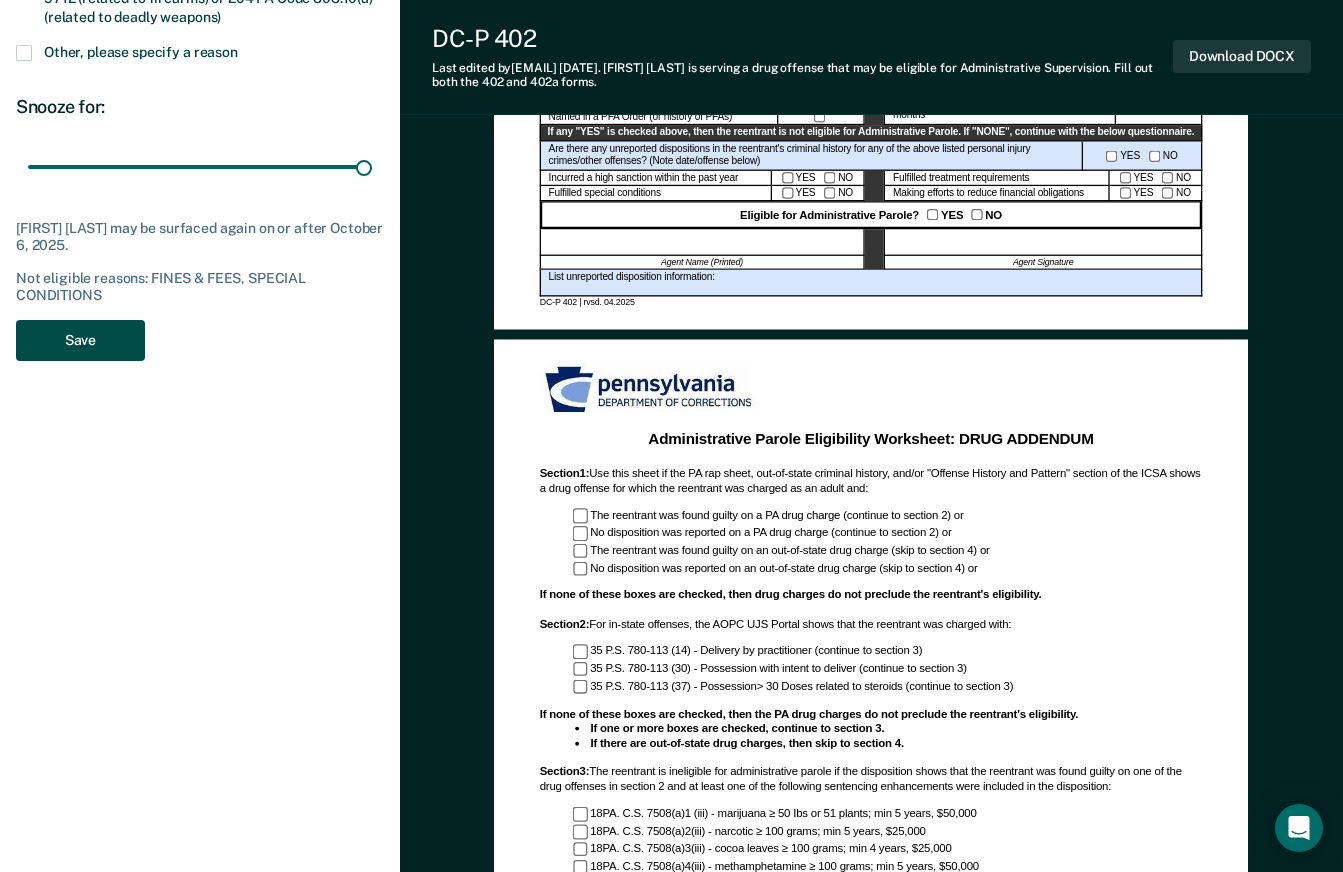 click on "Save" at bounding box center (80, 340) 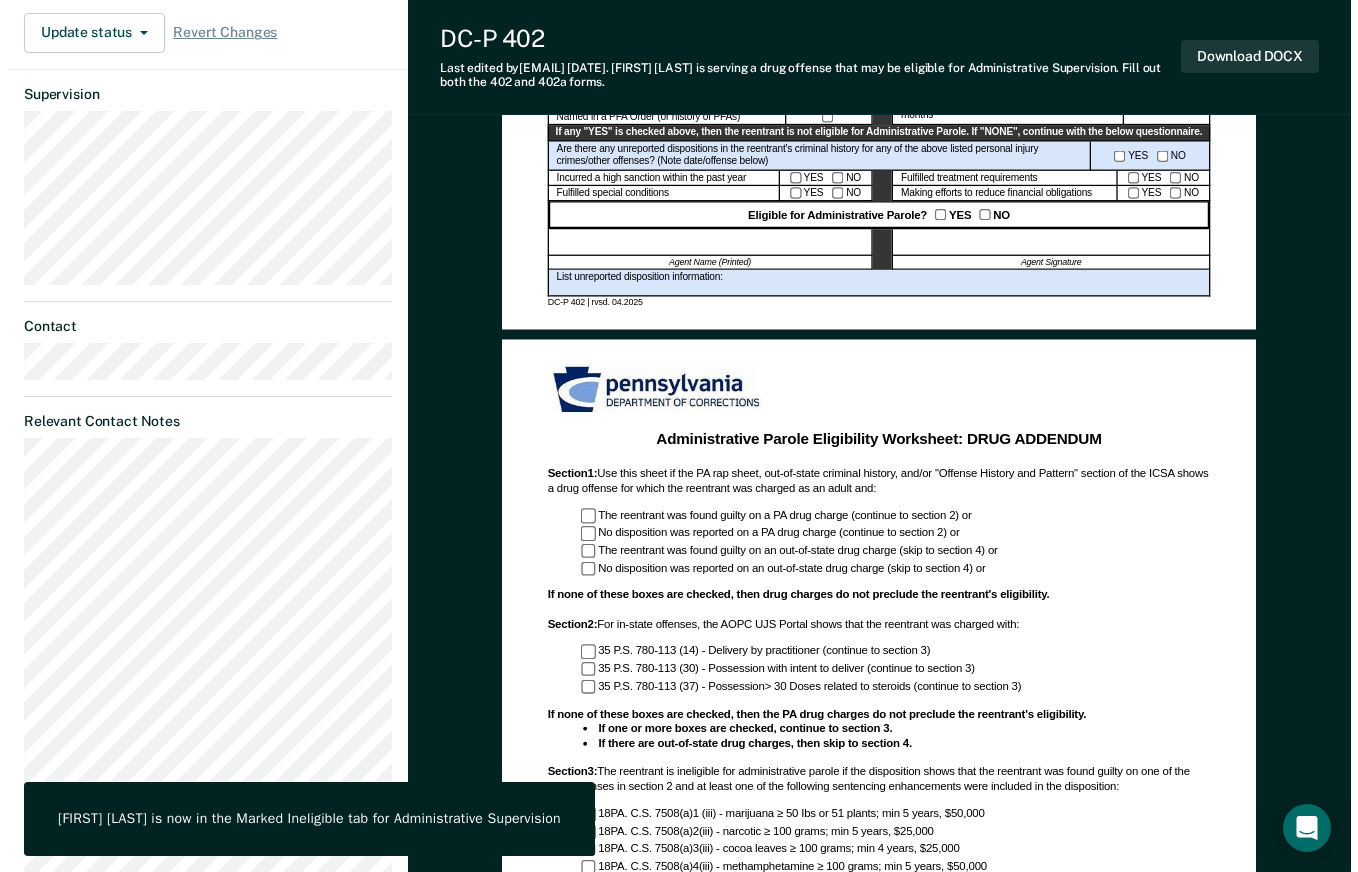 scroll, scrollTop: 0, scrollLeft: 0, axis: both 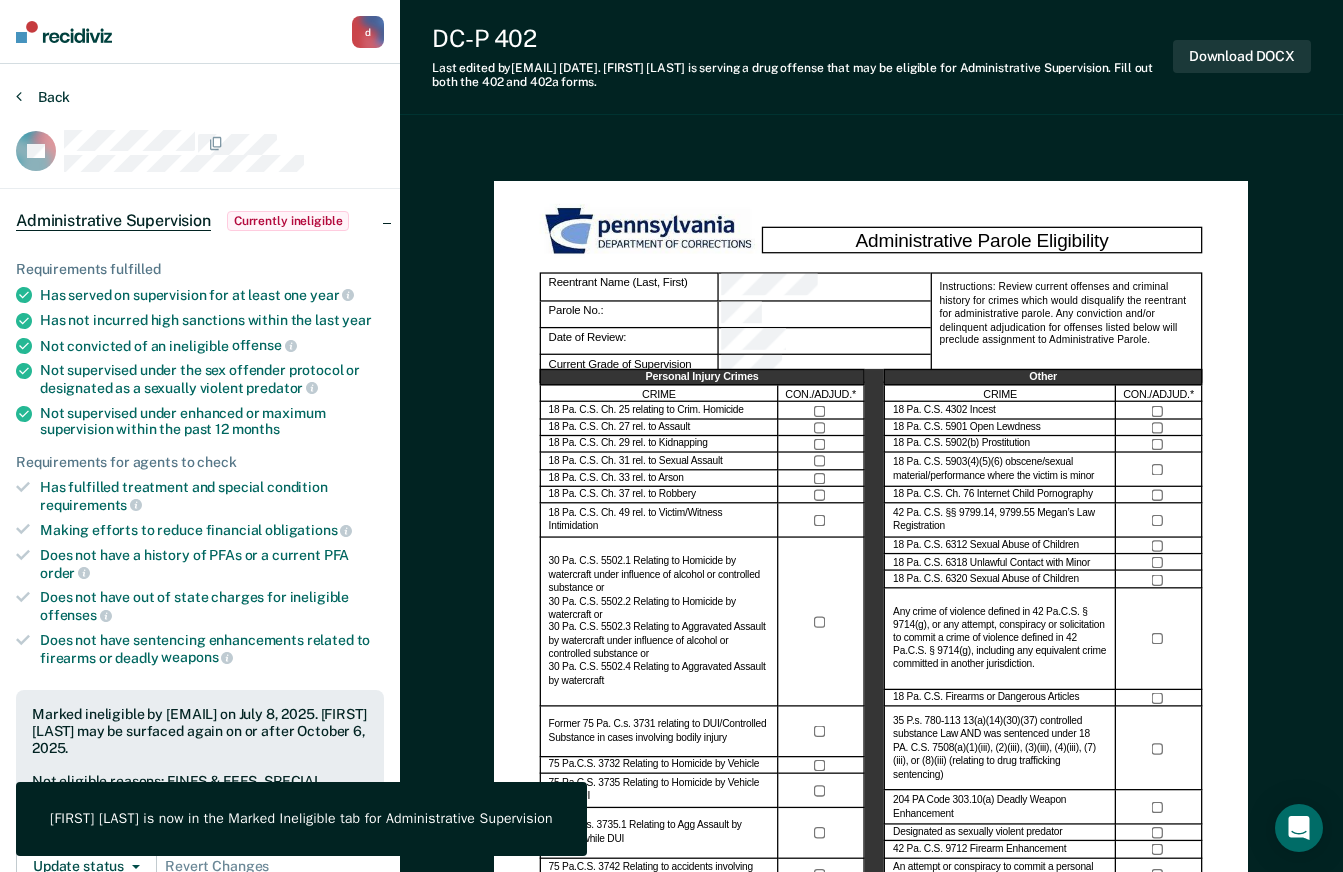 click on "Back" at bounding box center [43, 97] 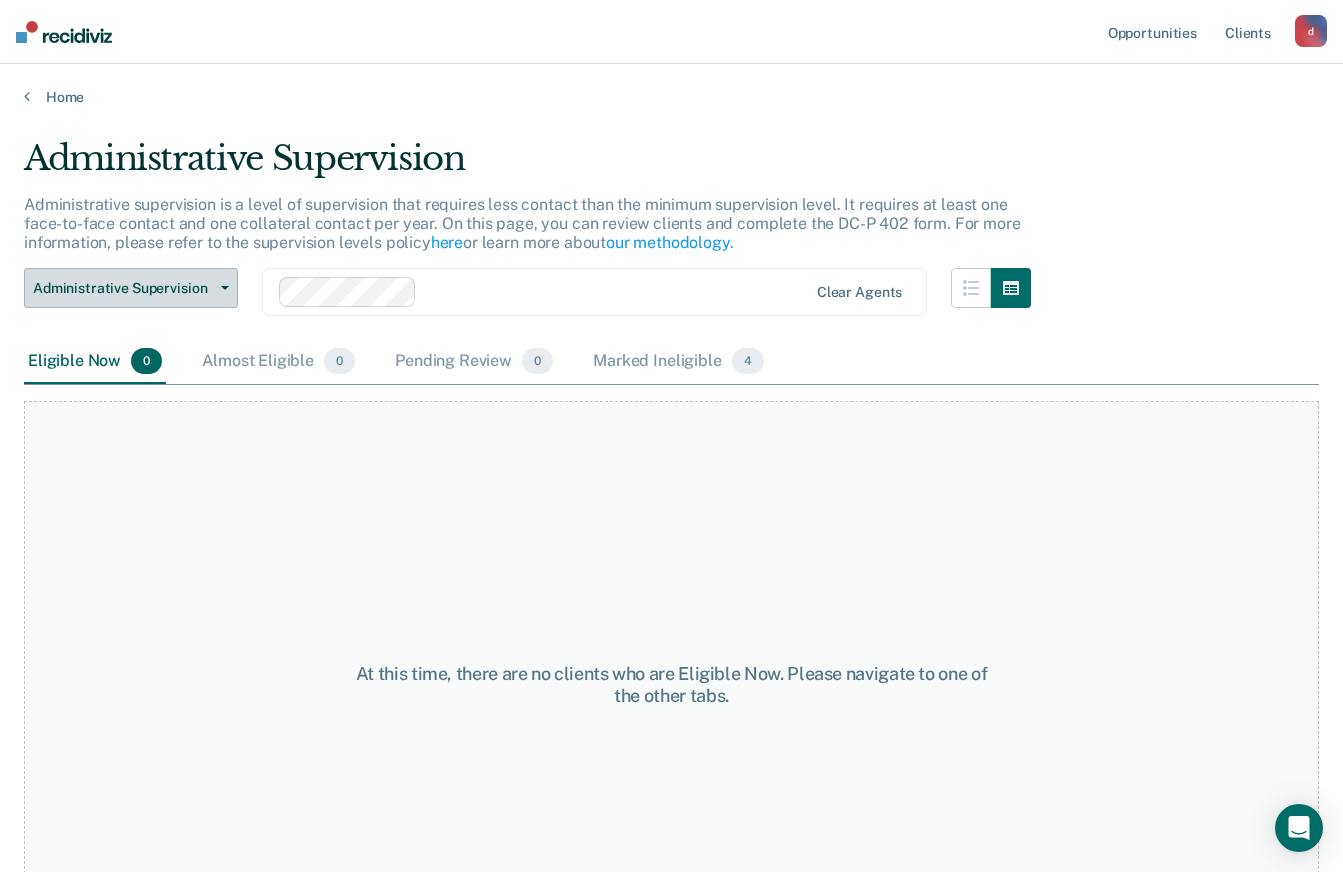 click on "Administrative Supervision" at bounding box center (123, 288) 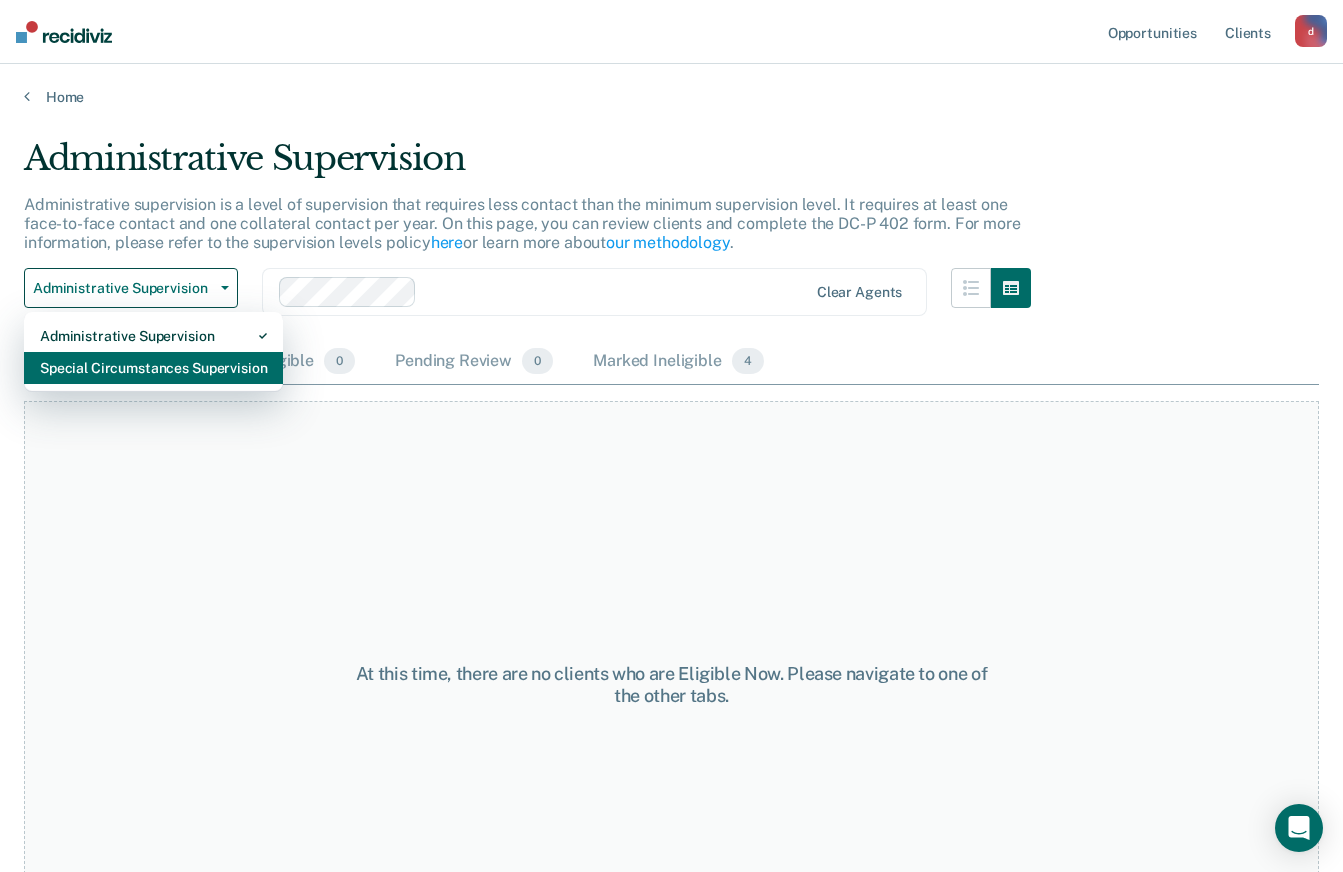click on "Special Circumstances Supervision" at bounding box center [153, 336] 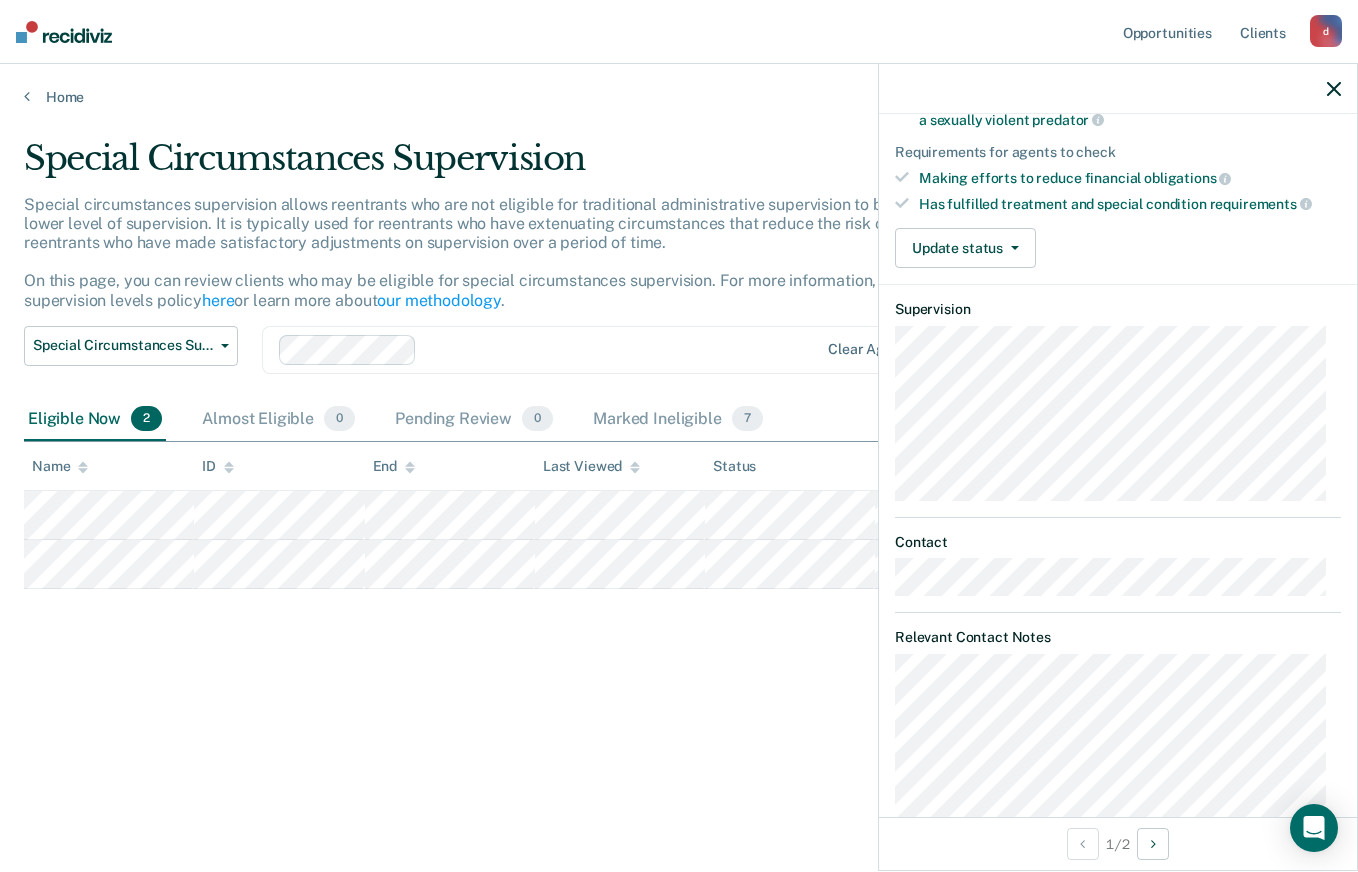 scroll, scrollTop: 0, scrollLeft: 0, axis: both 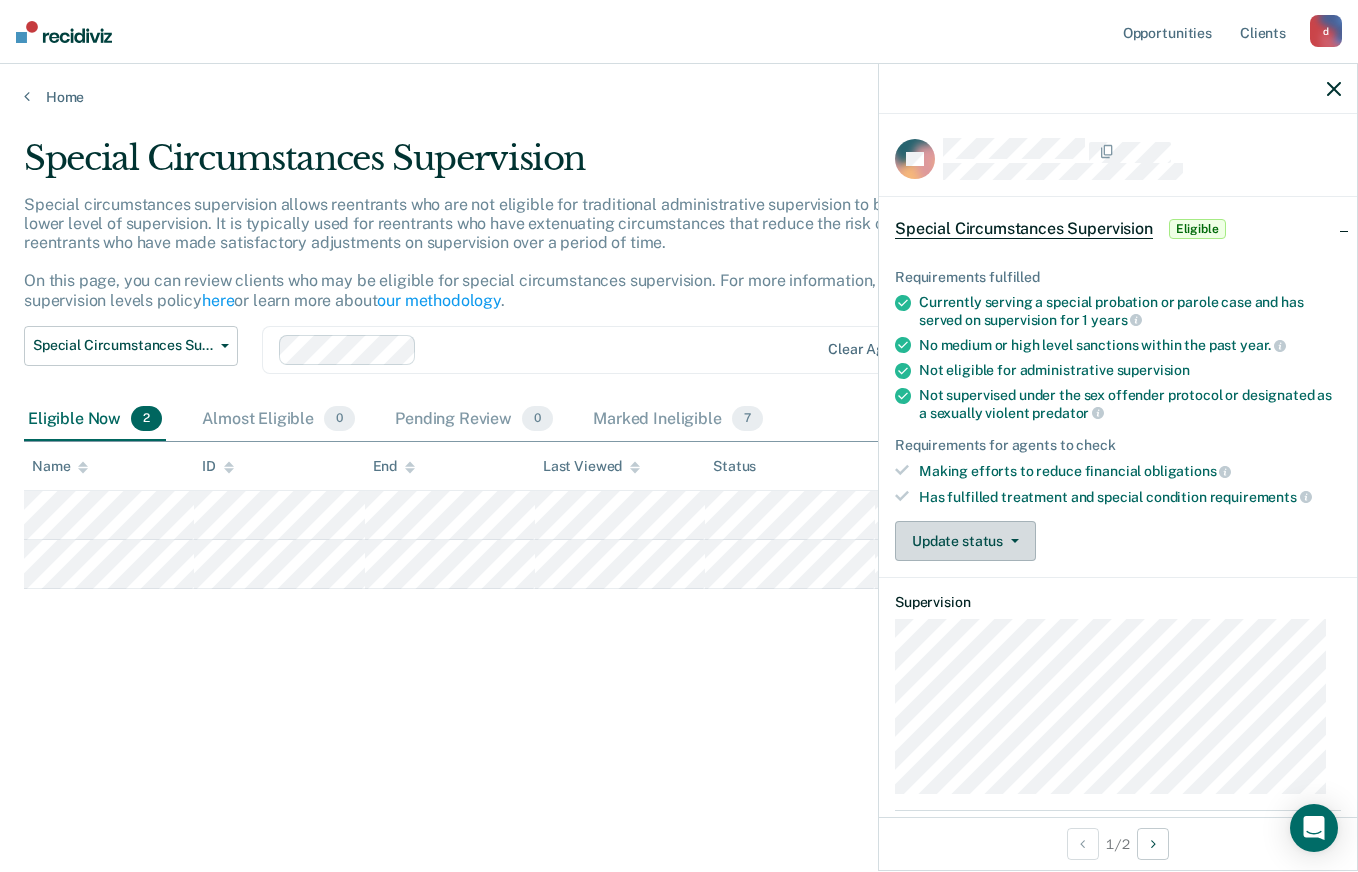 click at bounding box center [1015, 541] 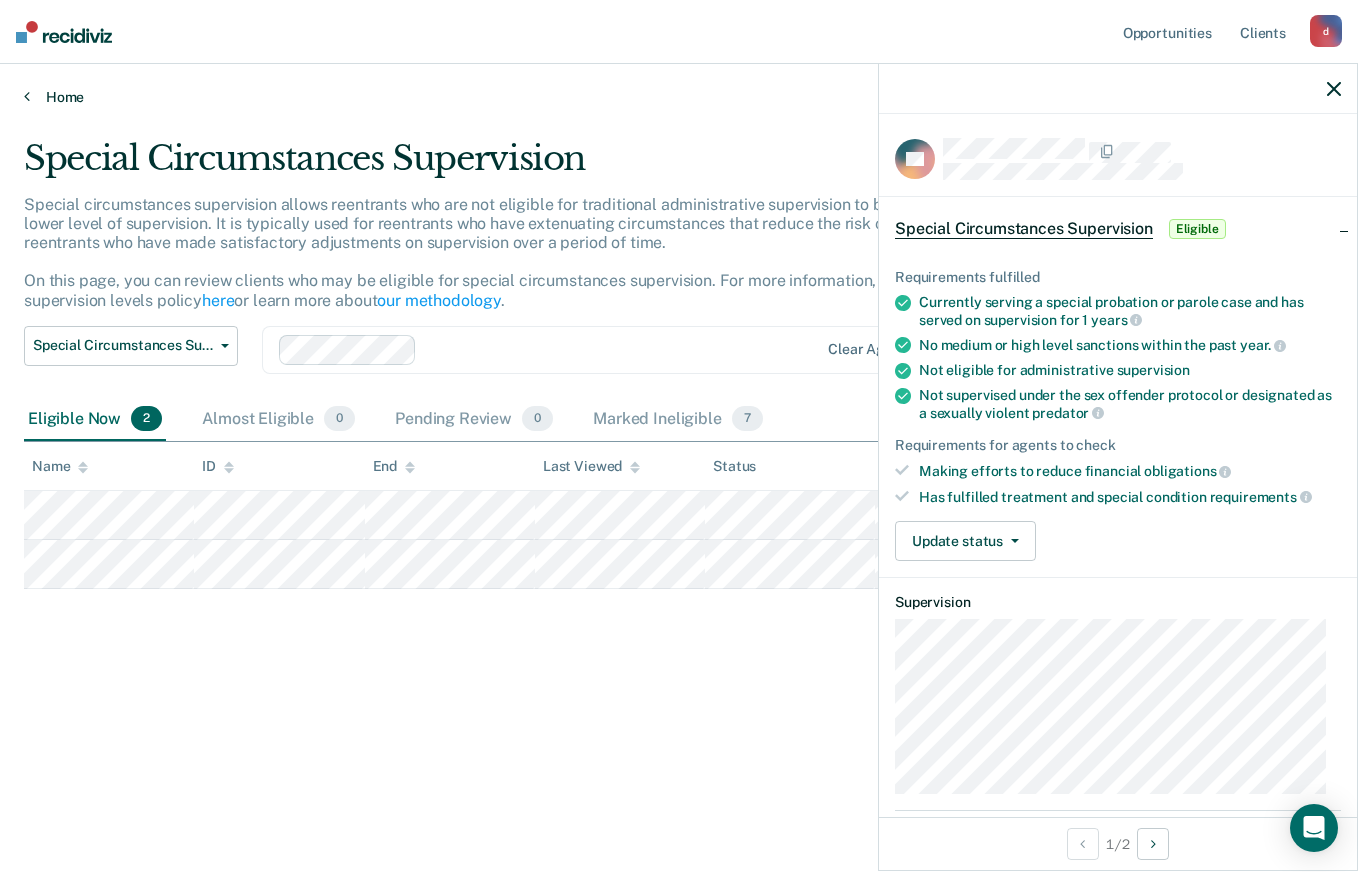 click on "Home" at bounding box center (679, 97) 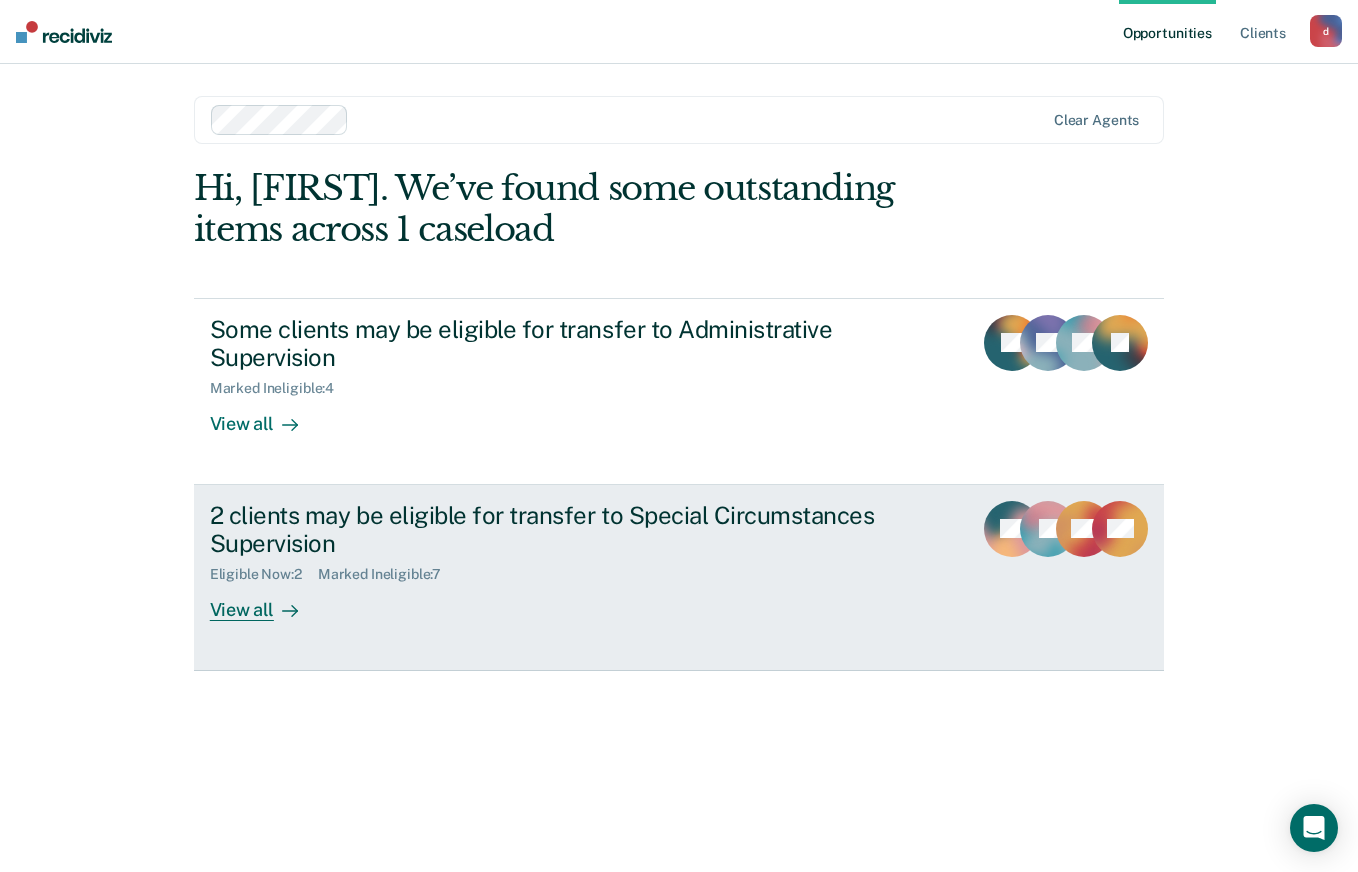 click on "View all" at bounding box center (266, 602) 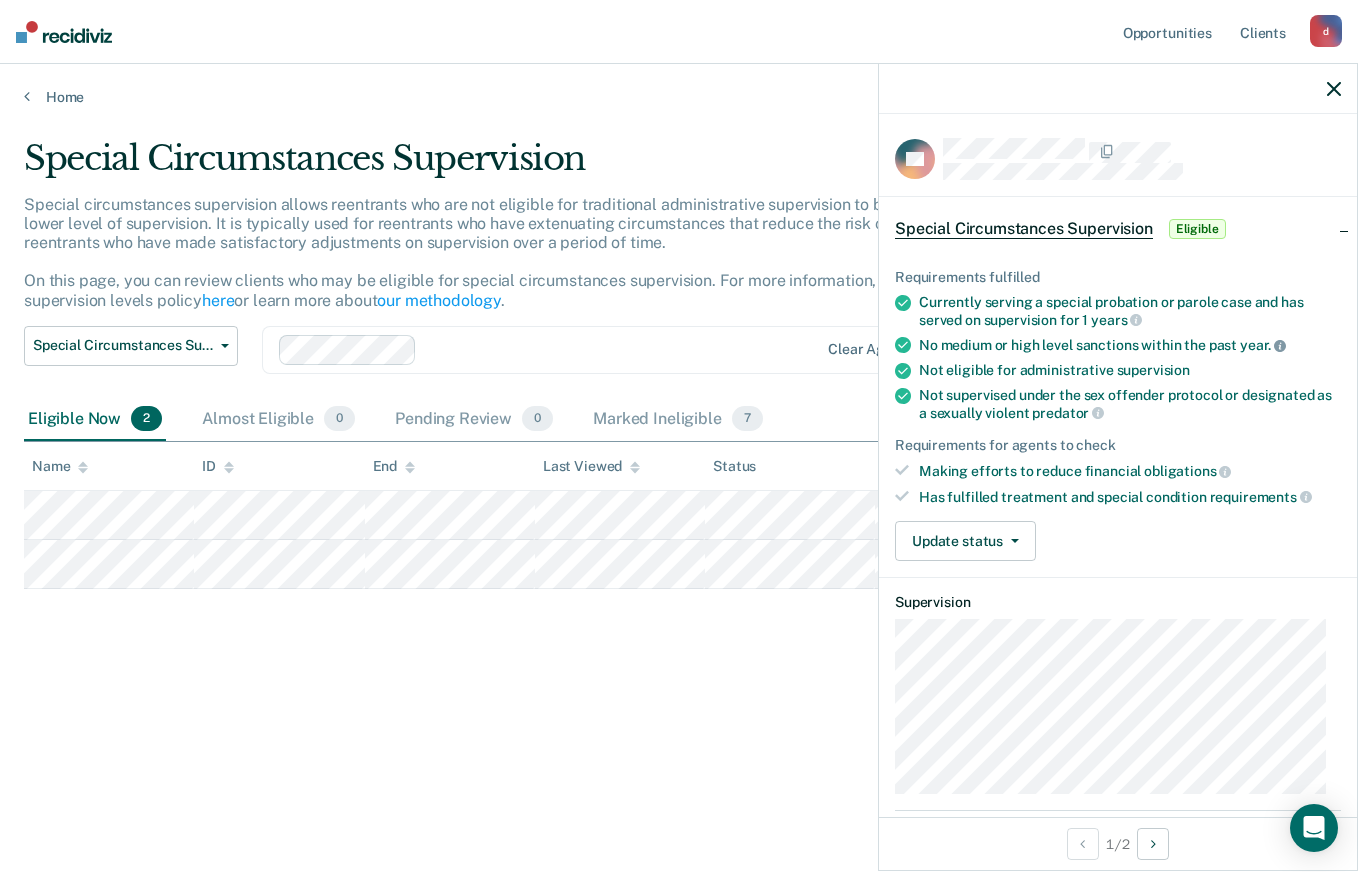 click at bounding box center (1136, 320) 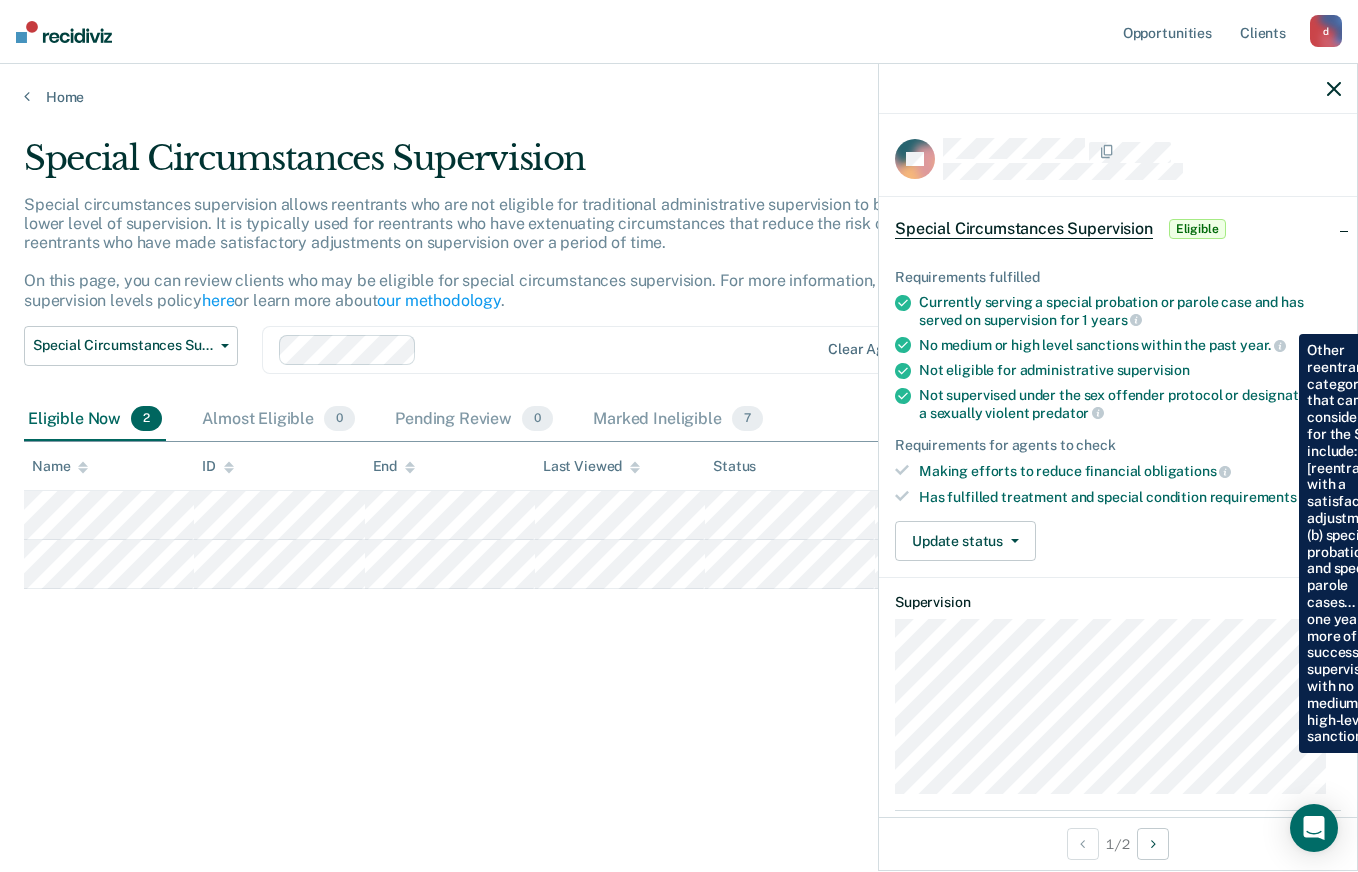 click at bounding box center [64, 32] 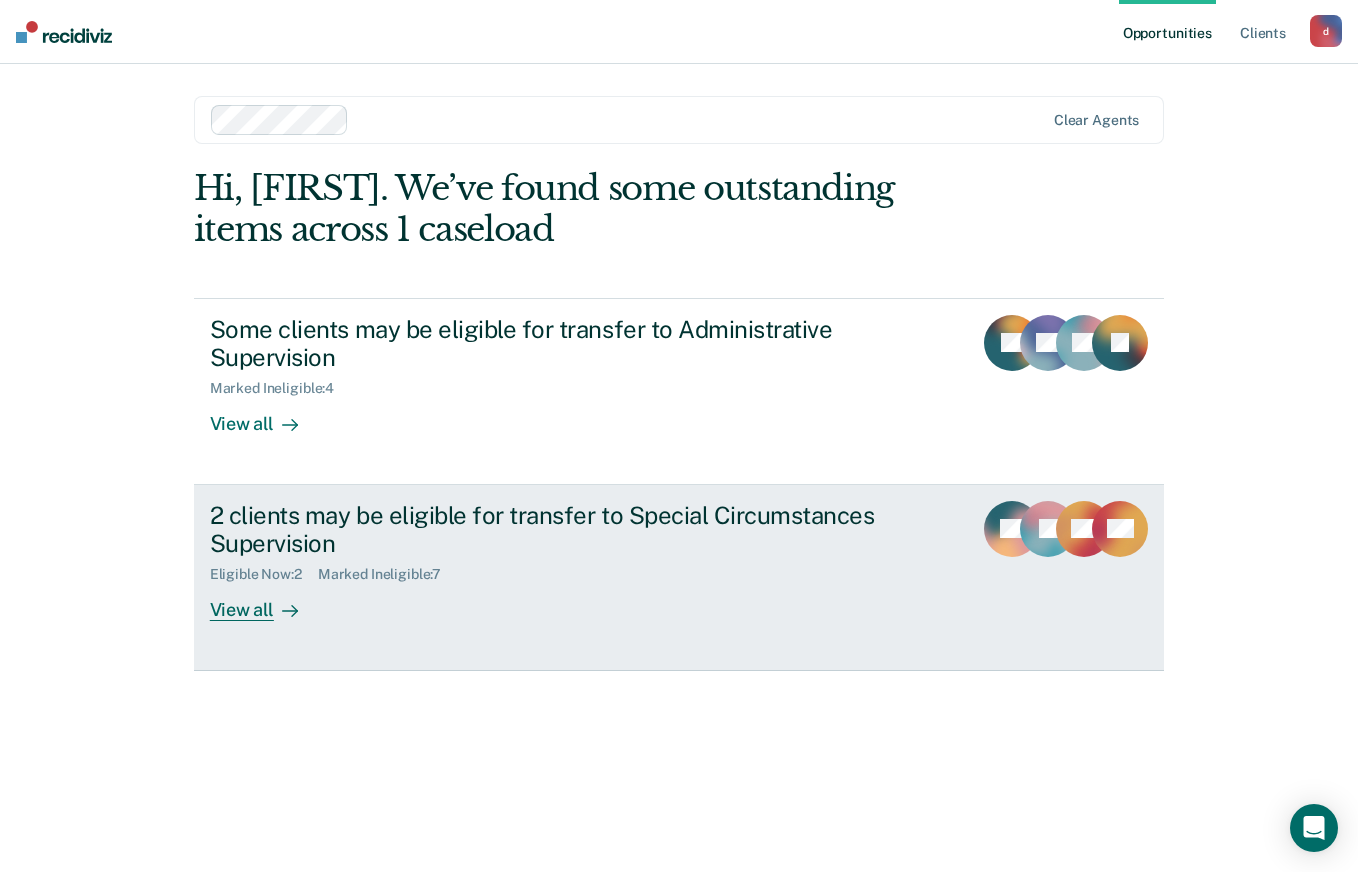 click on "View all" at bounding box center [266, 602] 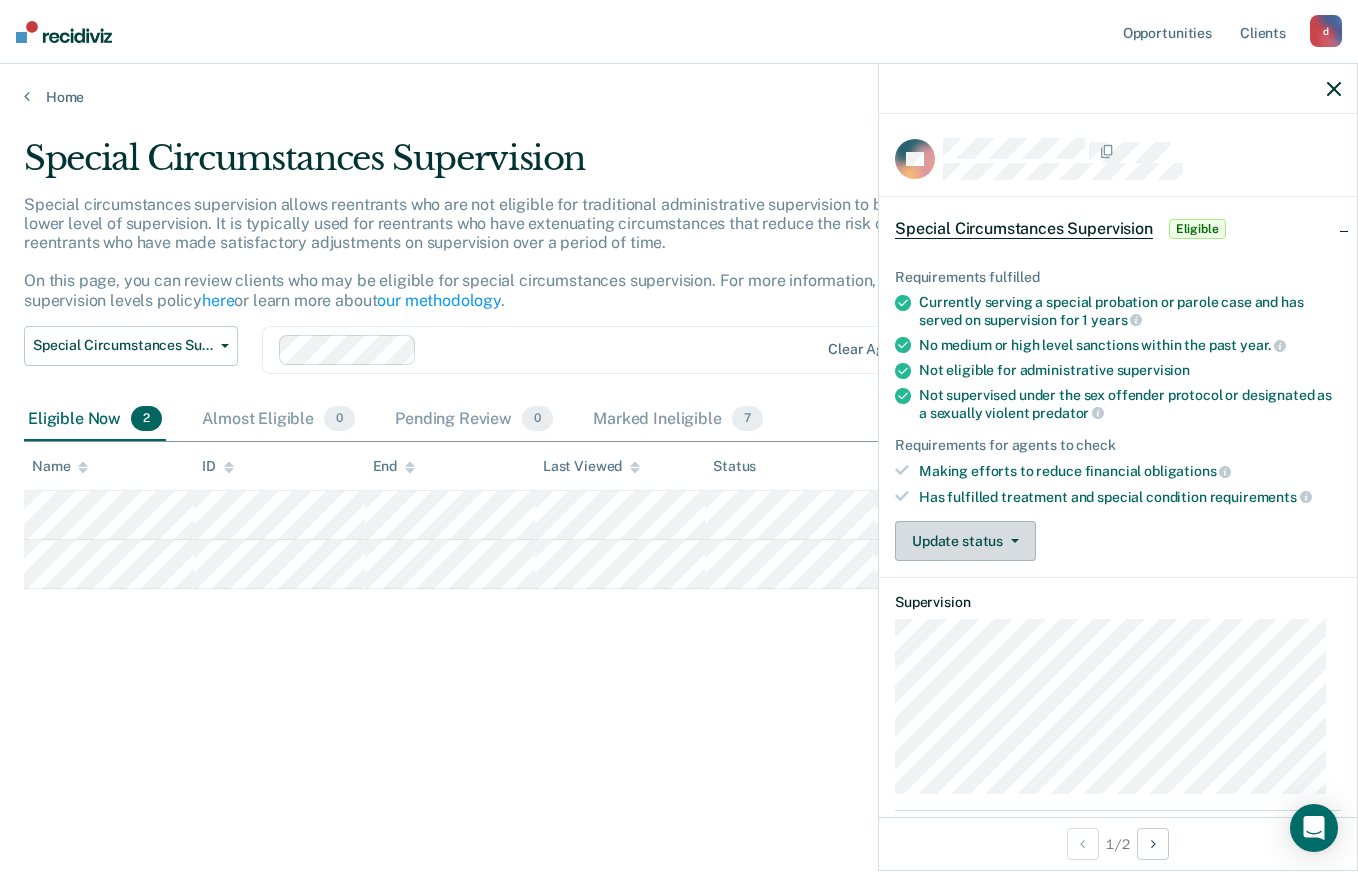 click on "Update status" at bounding box center (965, 541) 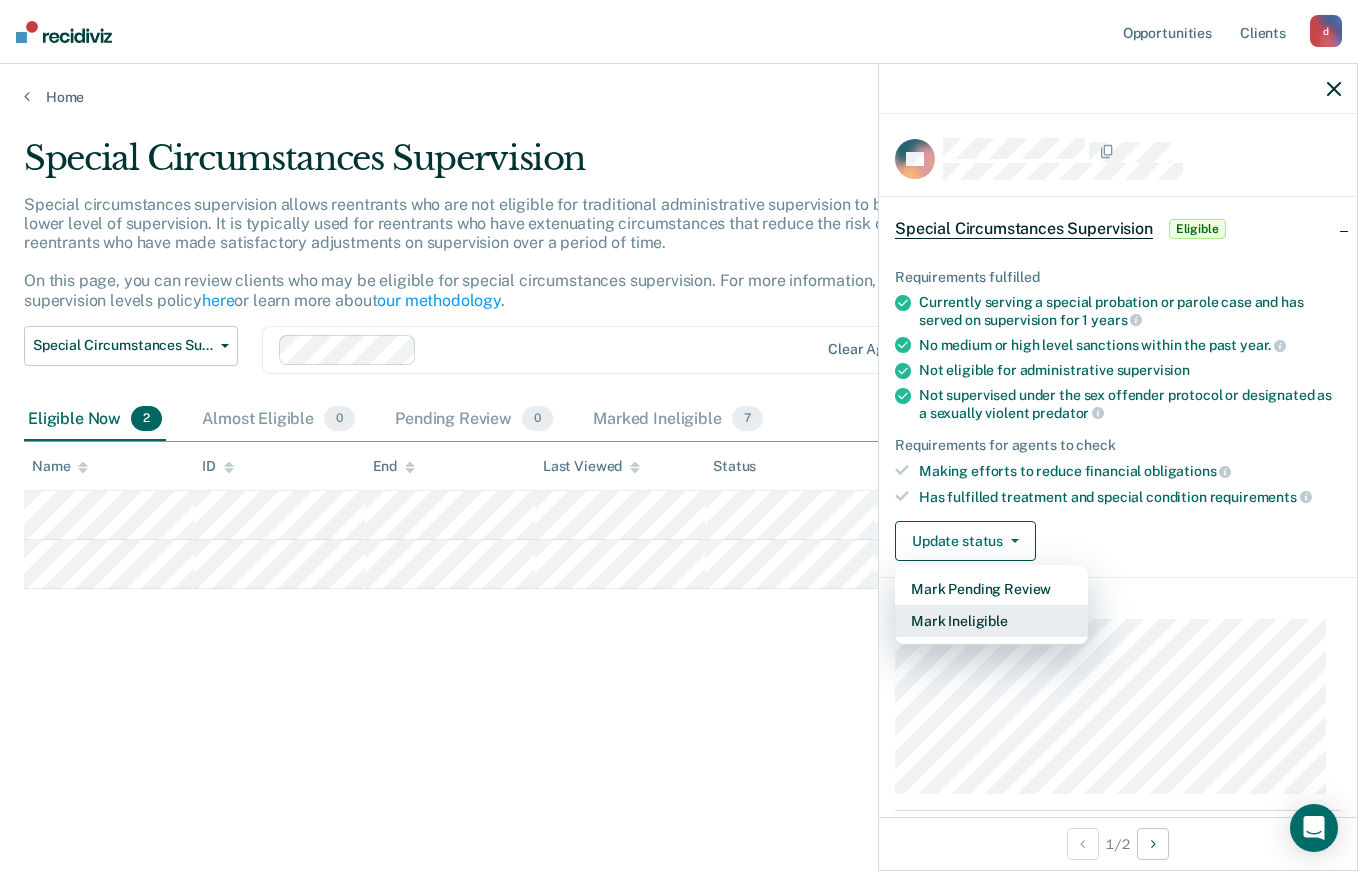 click on "Mark Ineligible" at bounding box center [991, 621] 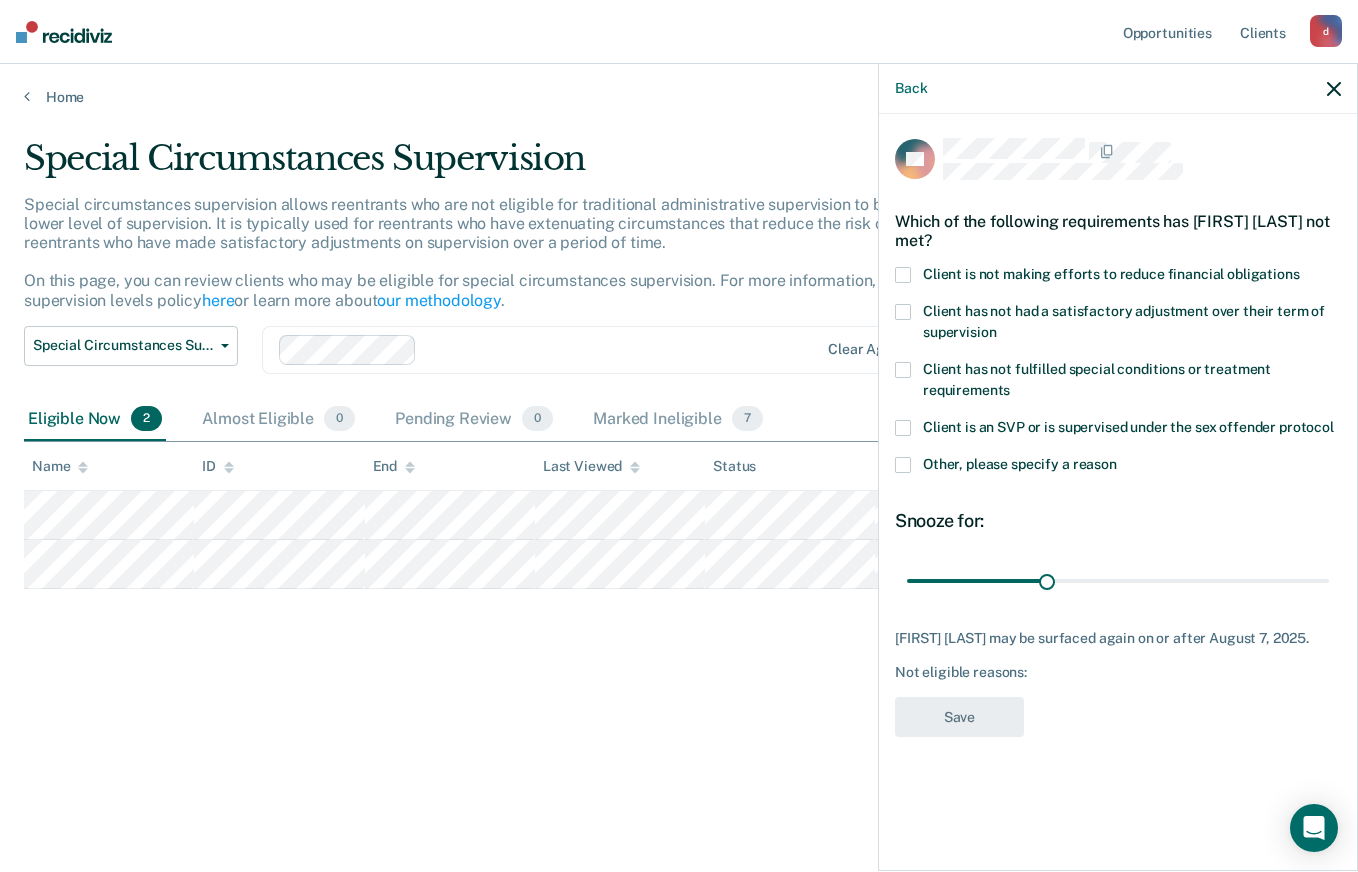 click on "Client is not making efforts to reduce financial obligations" at bounding box center (1111, 274) 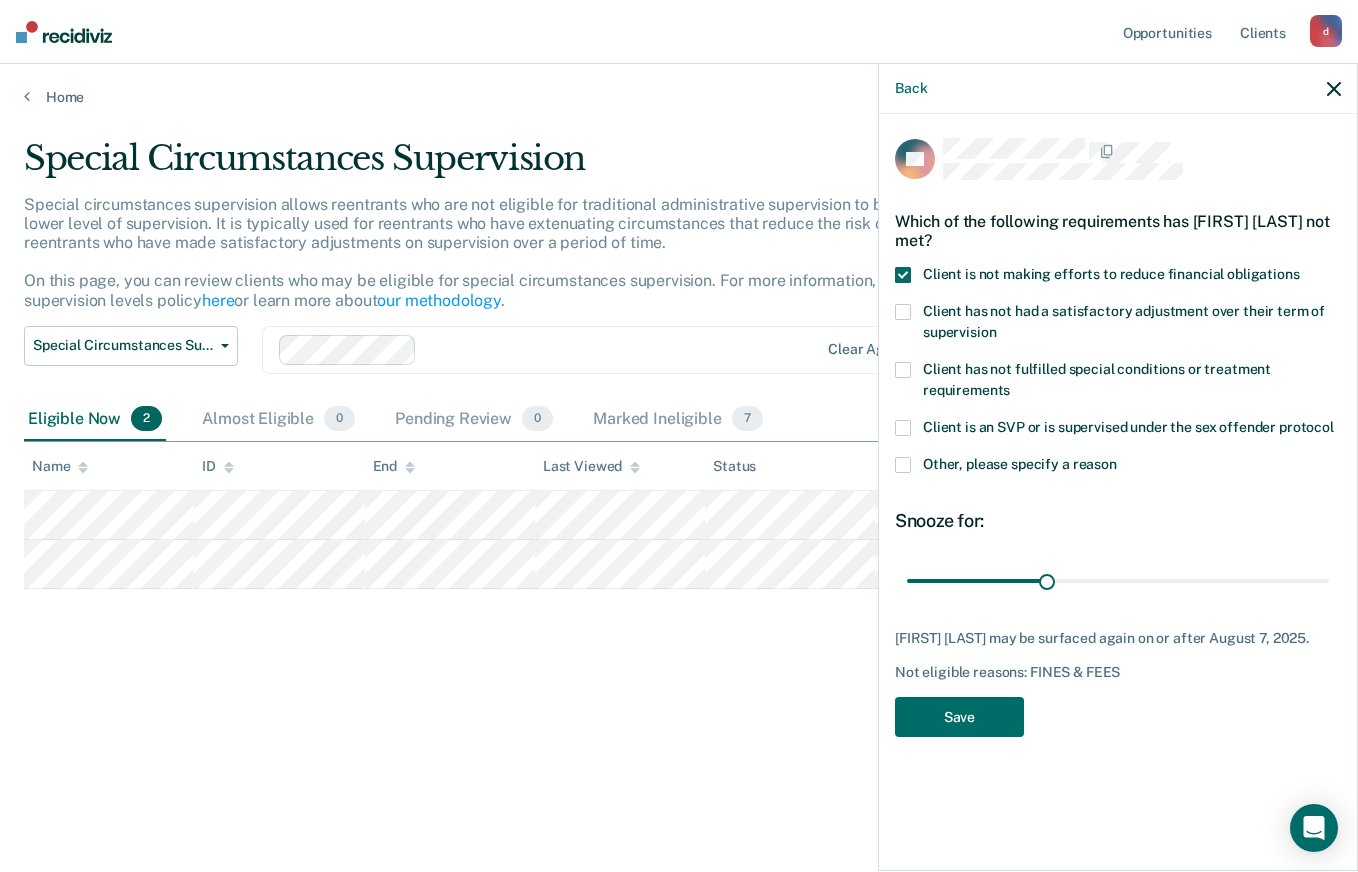 click at bounding box center (903, 465) 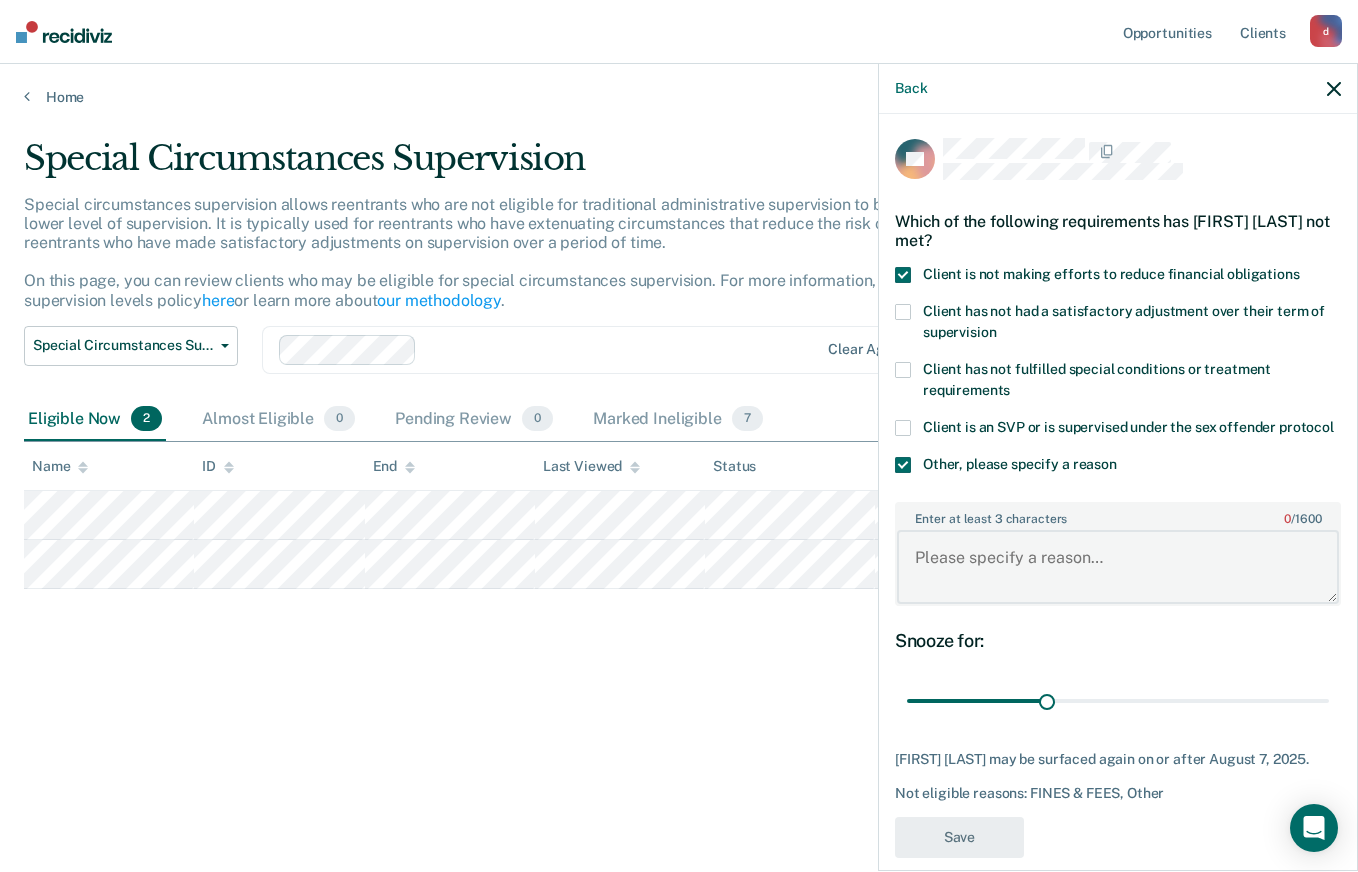 click on "Enter at least 3 characters 0  /  1600" at bounding box center (1118, 567) 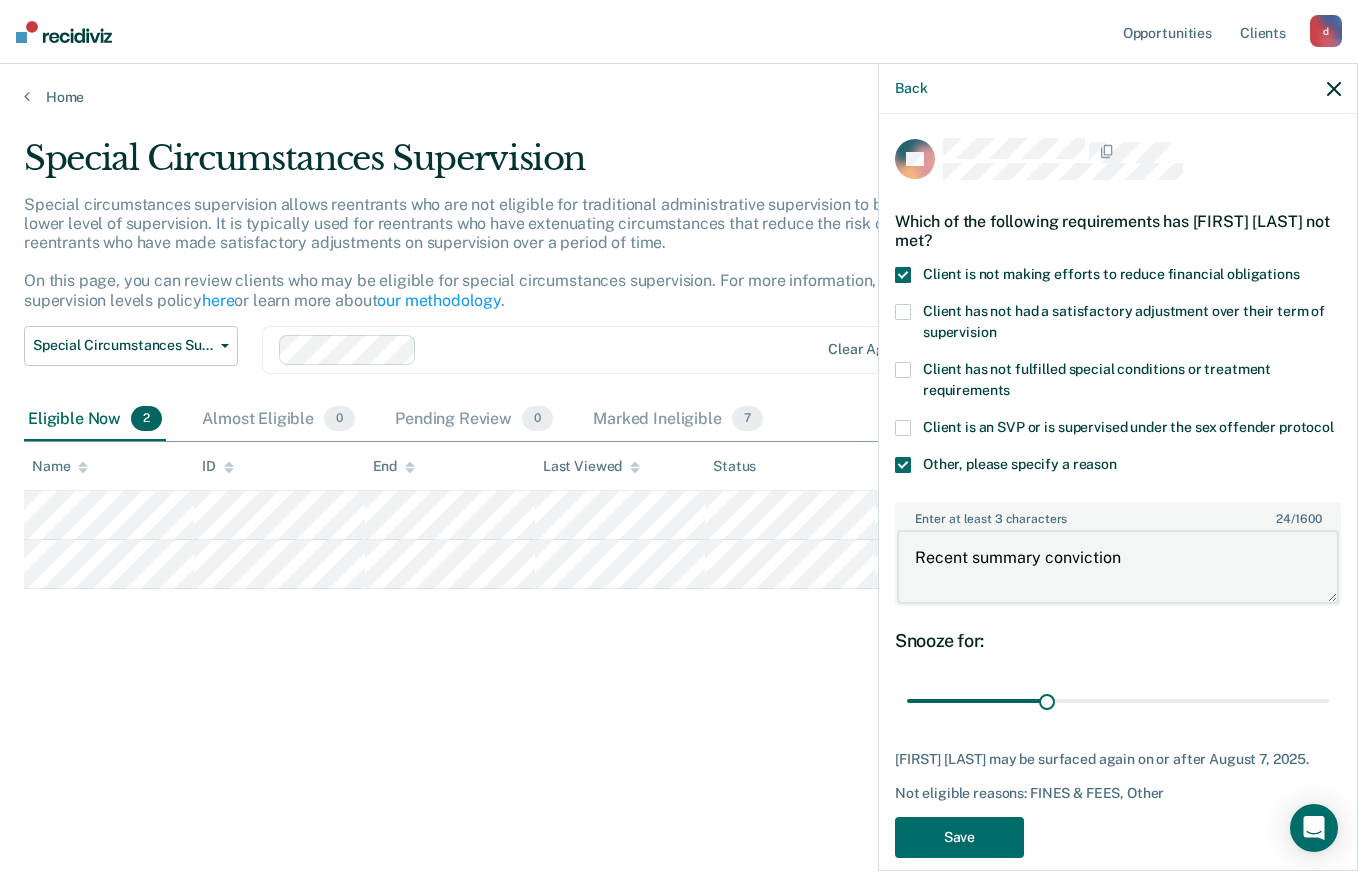type on "Recent summary conviction" 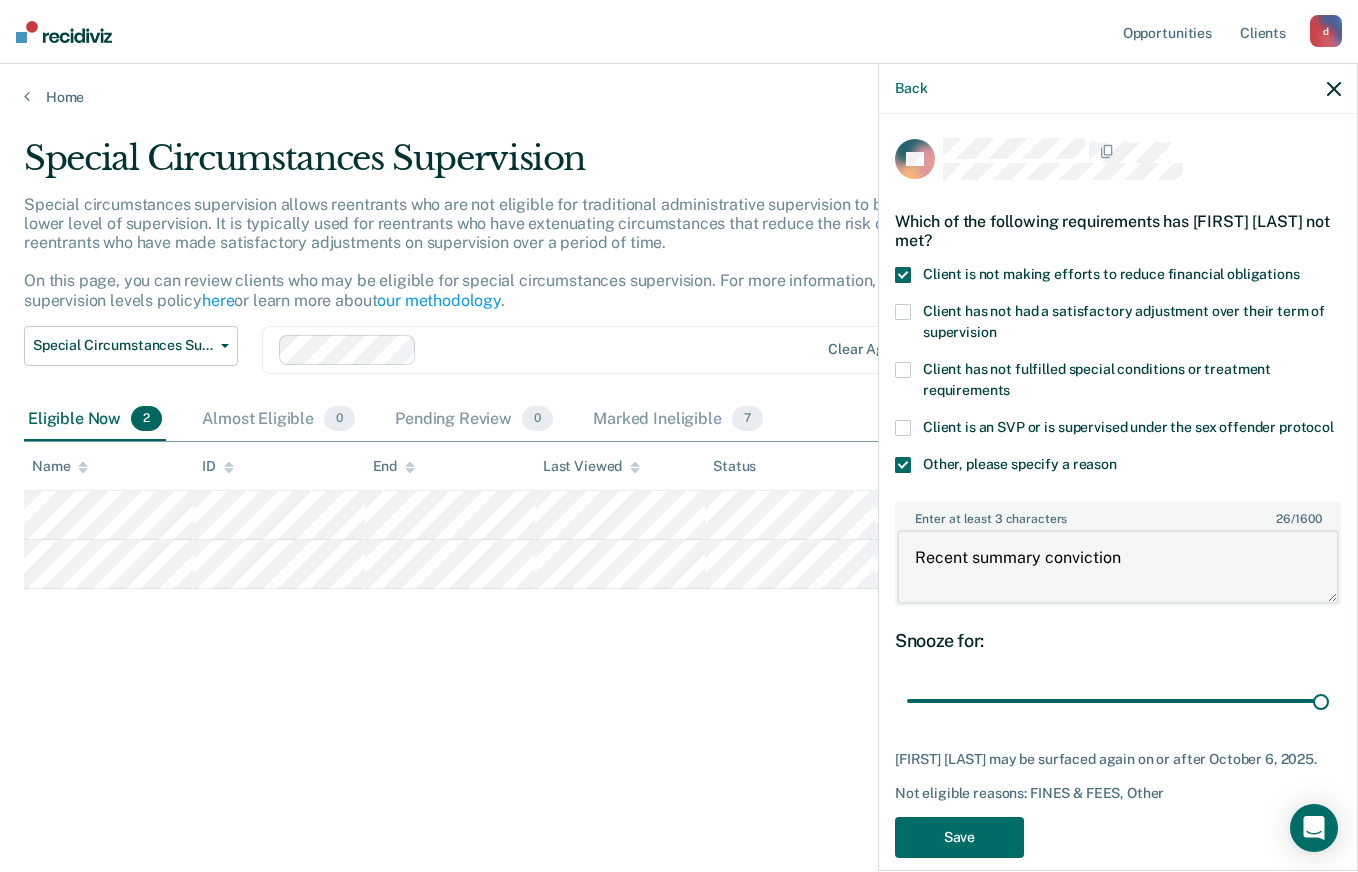 type on "90" 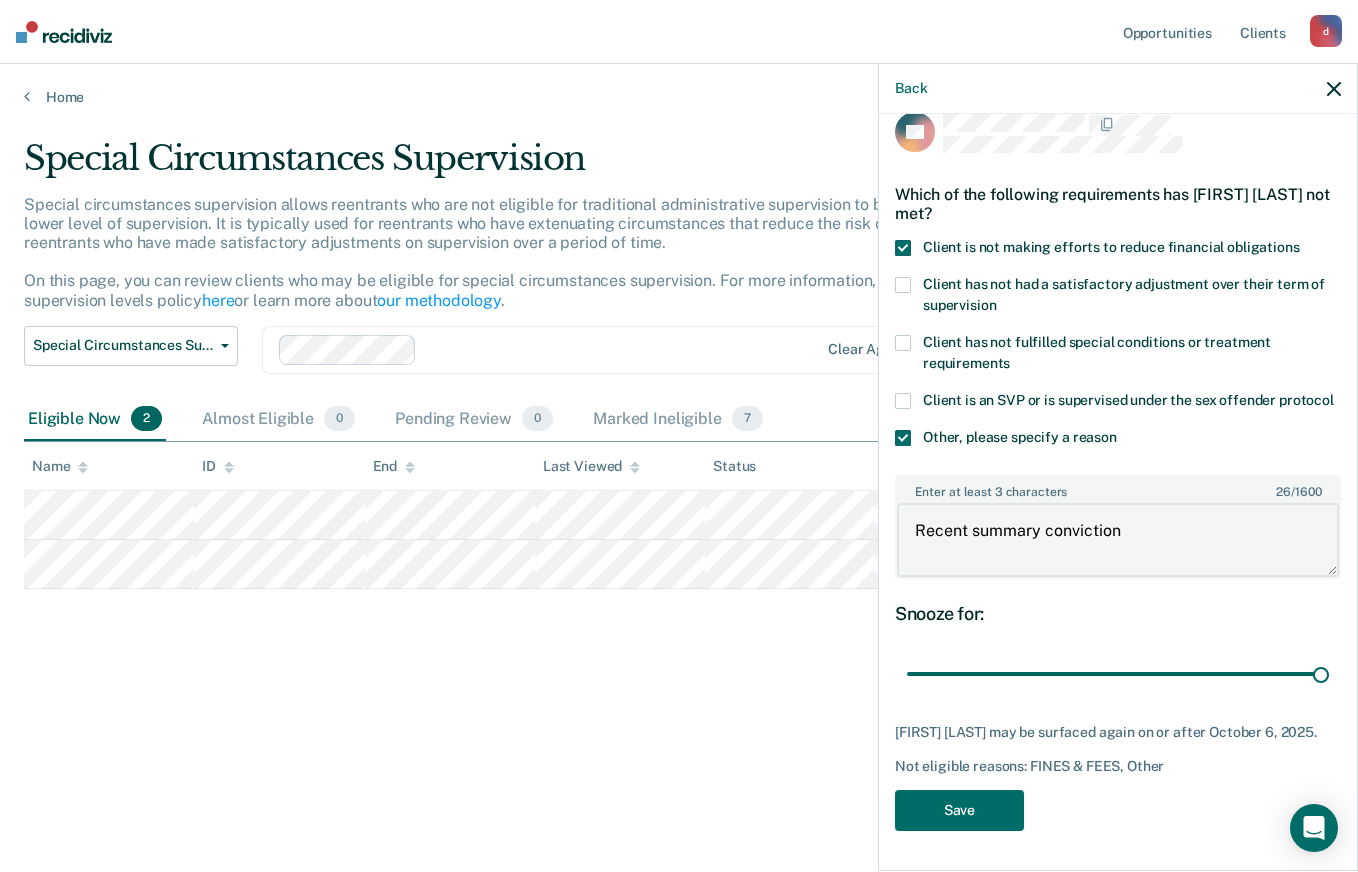 type on "Recent summary conviction" 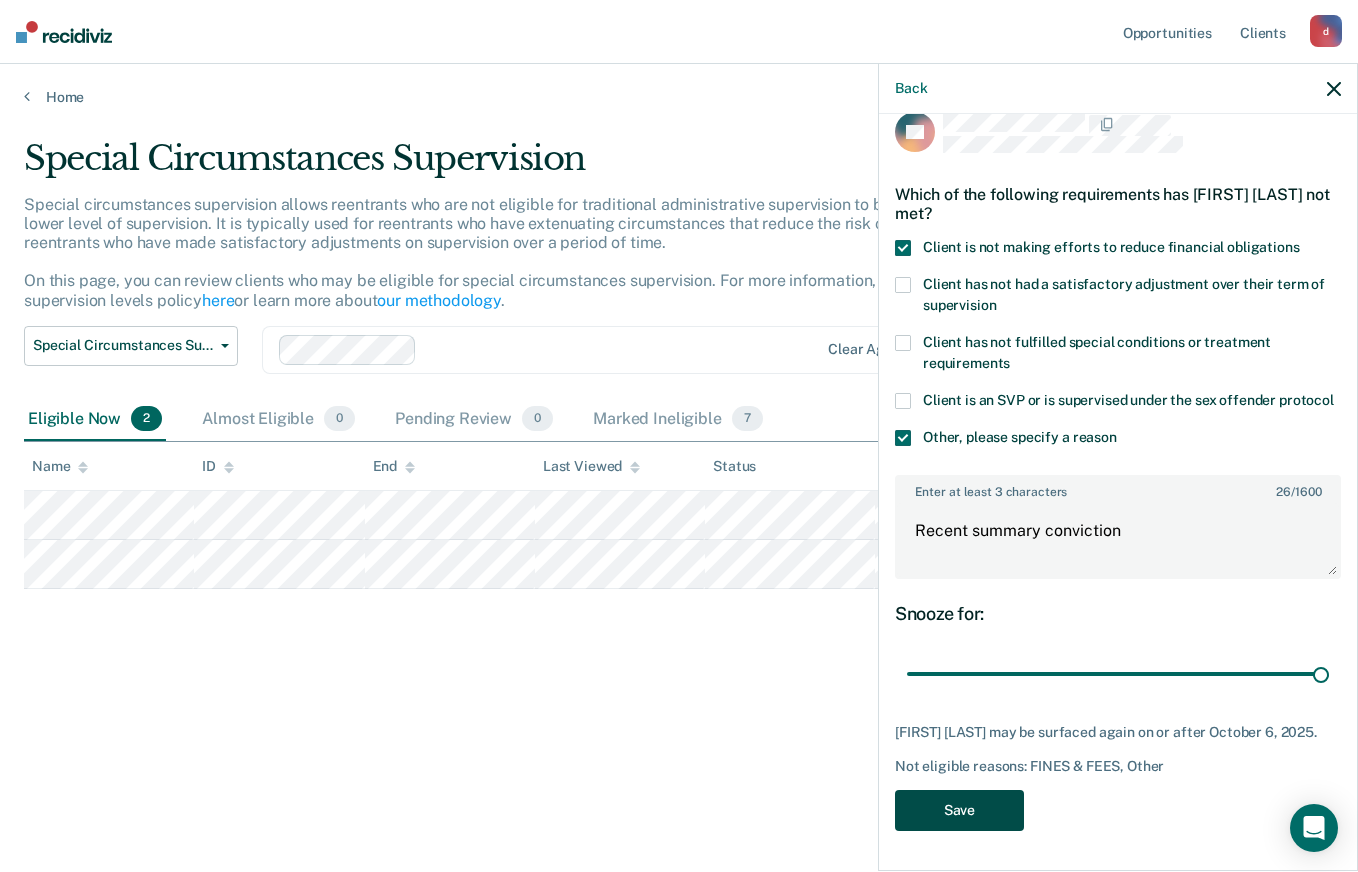click on "Save" at bounding box center [959, 810] 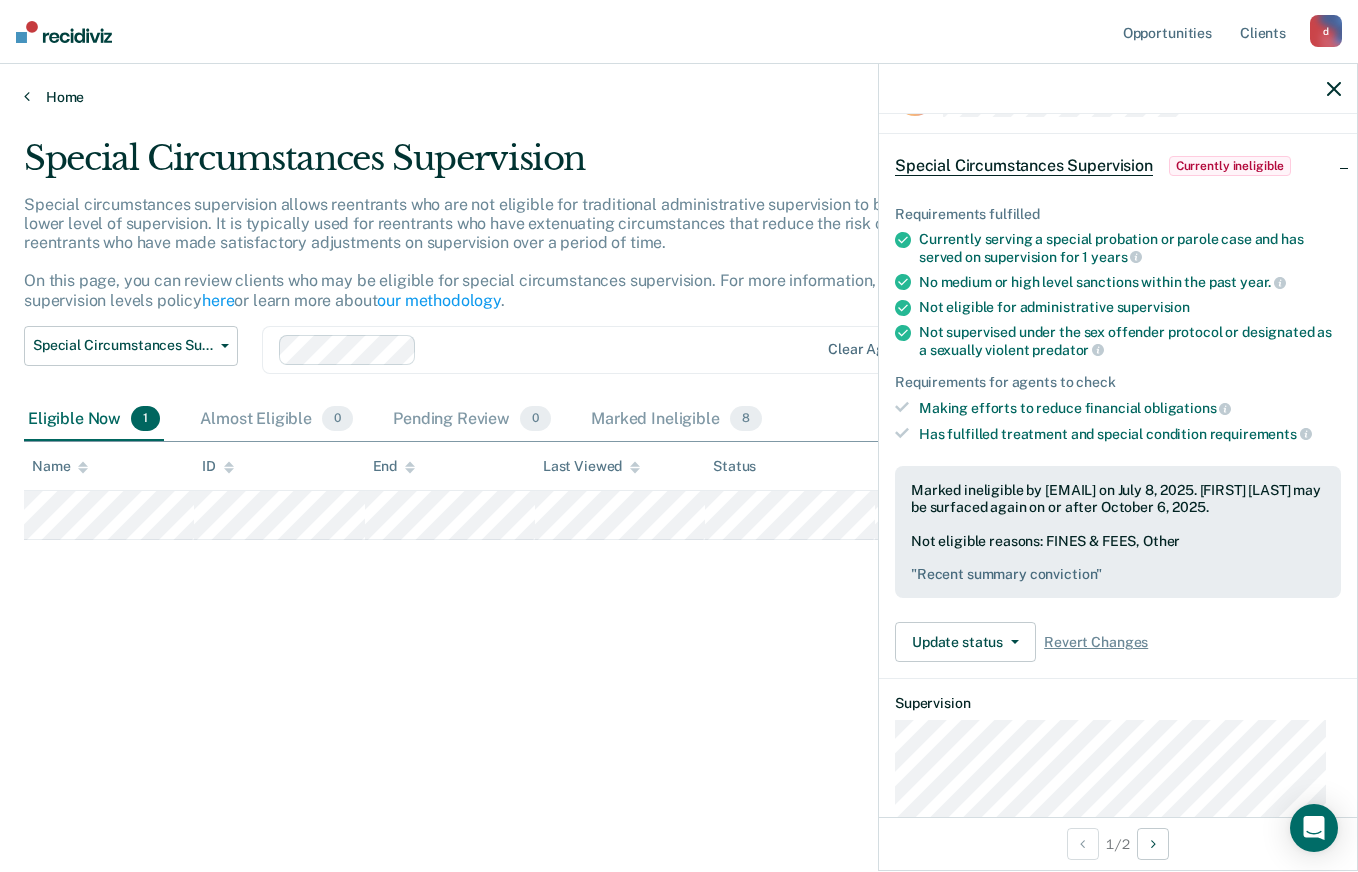 click on "Home" at bounding box center (679, 97) 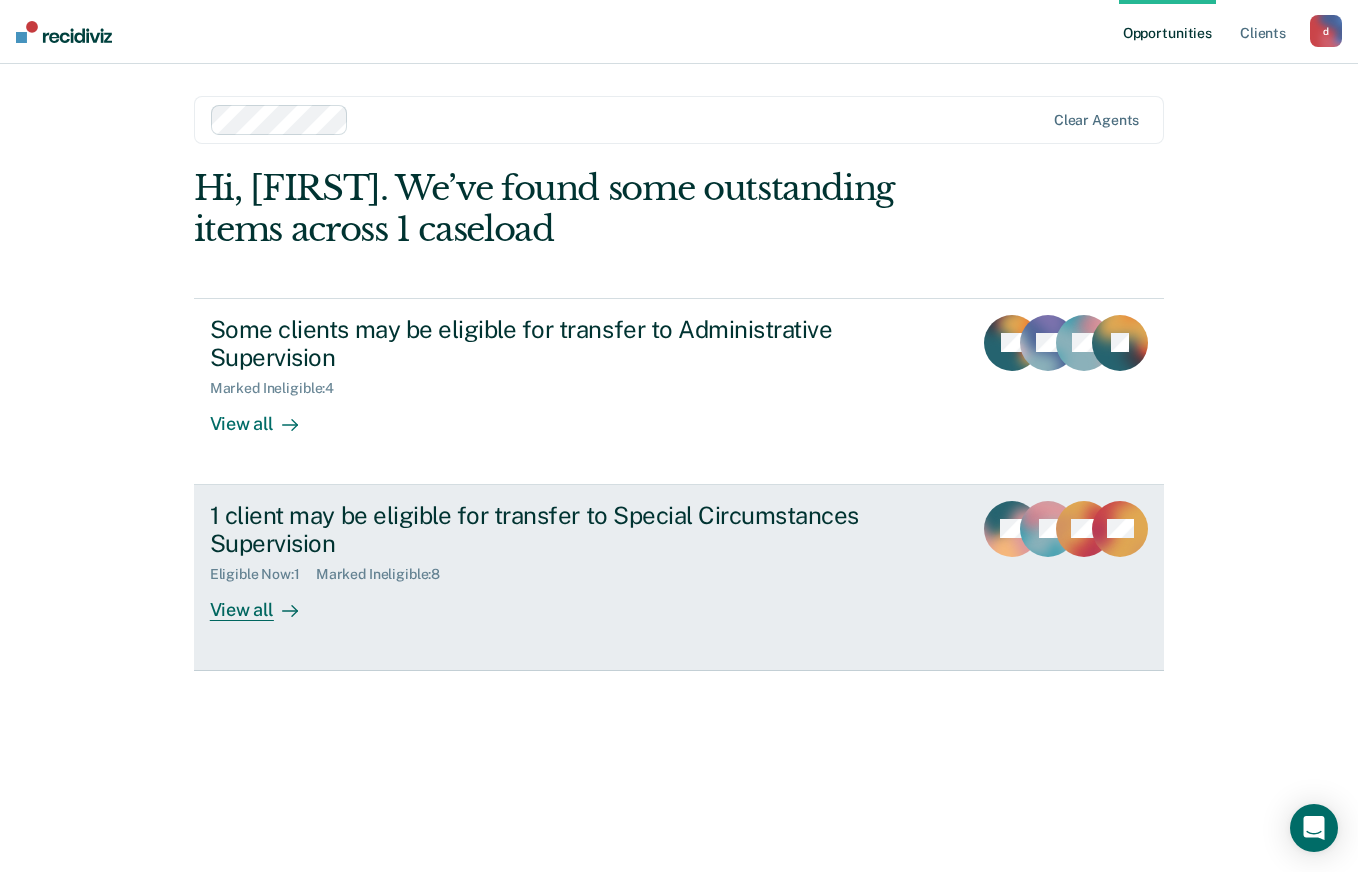 click on "View all" at bounding box center [266, 602] 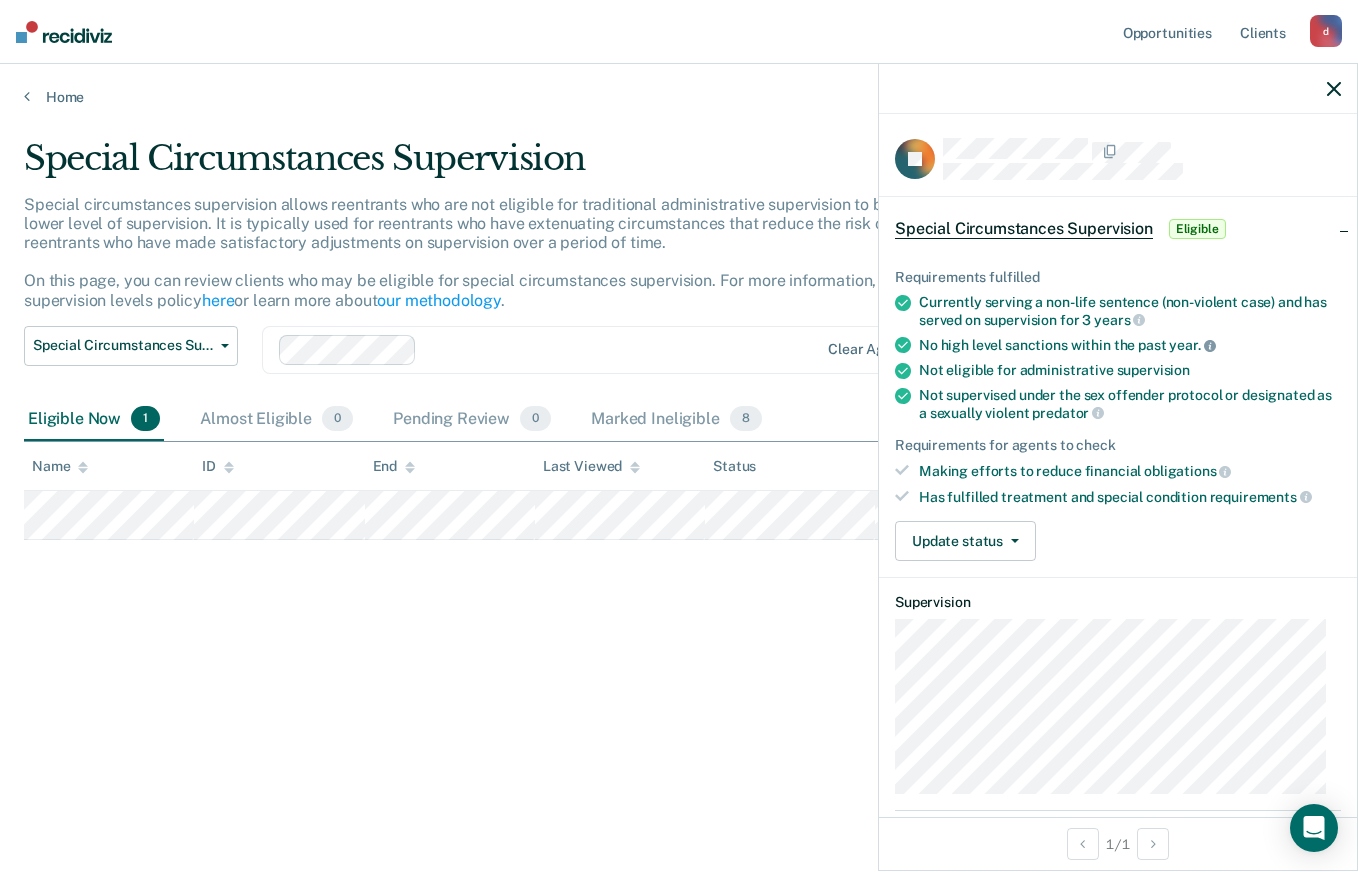 click at bounding box center [1139, 320] 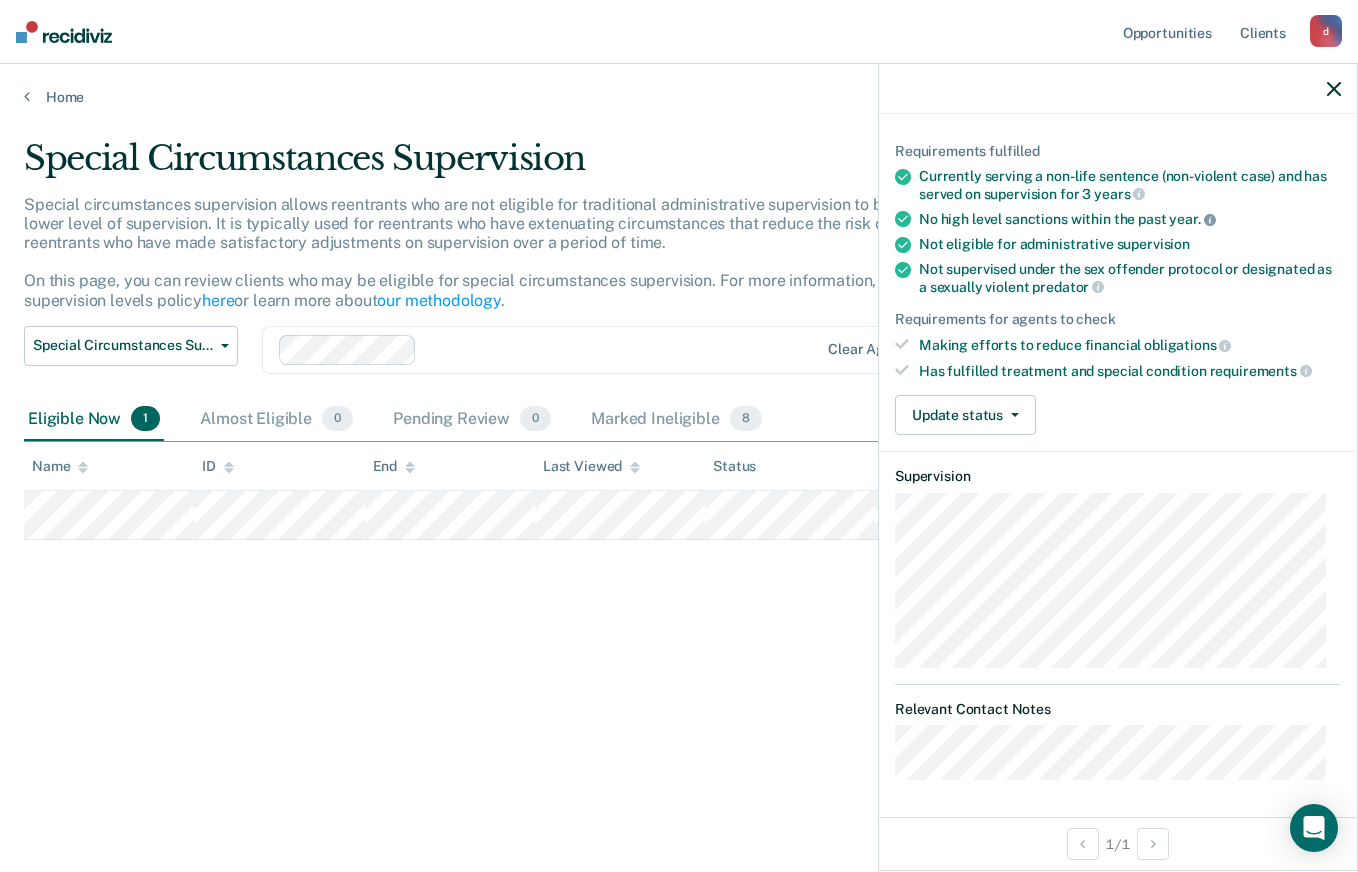 scroll, scrollTop: 0, scrollLeft: 0, axis: both 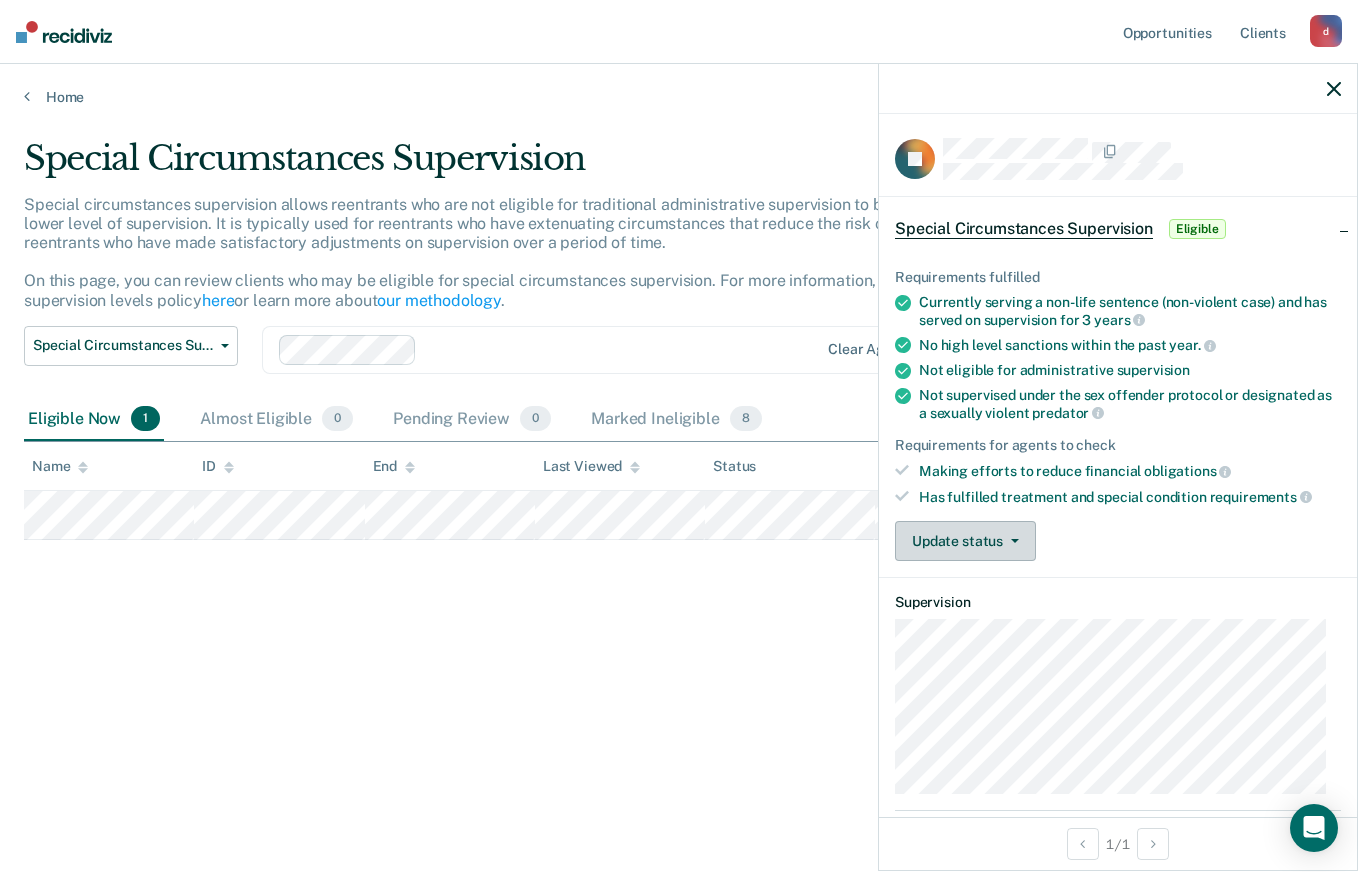 click at bounding box center (1015, 541) 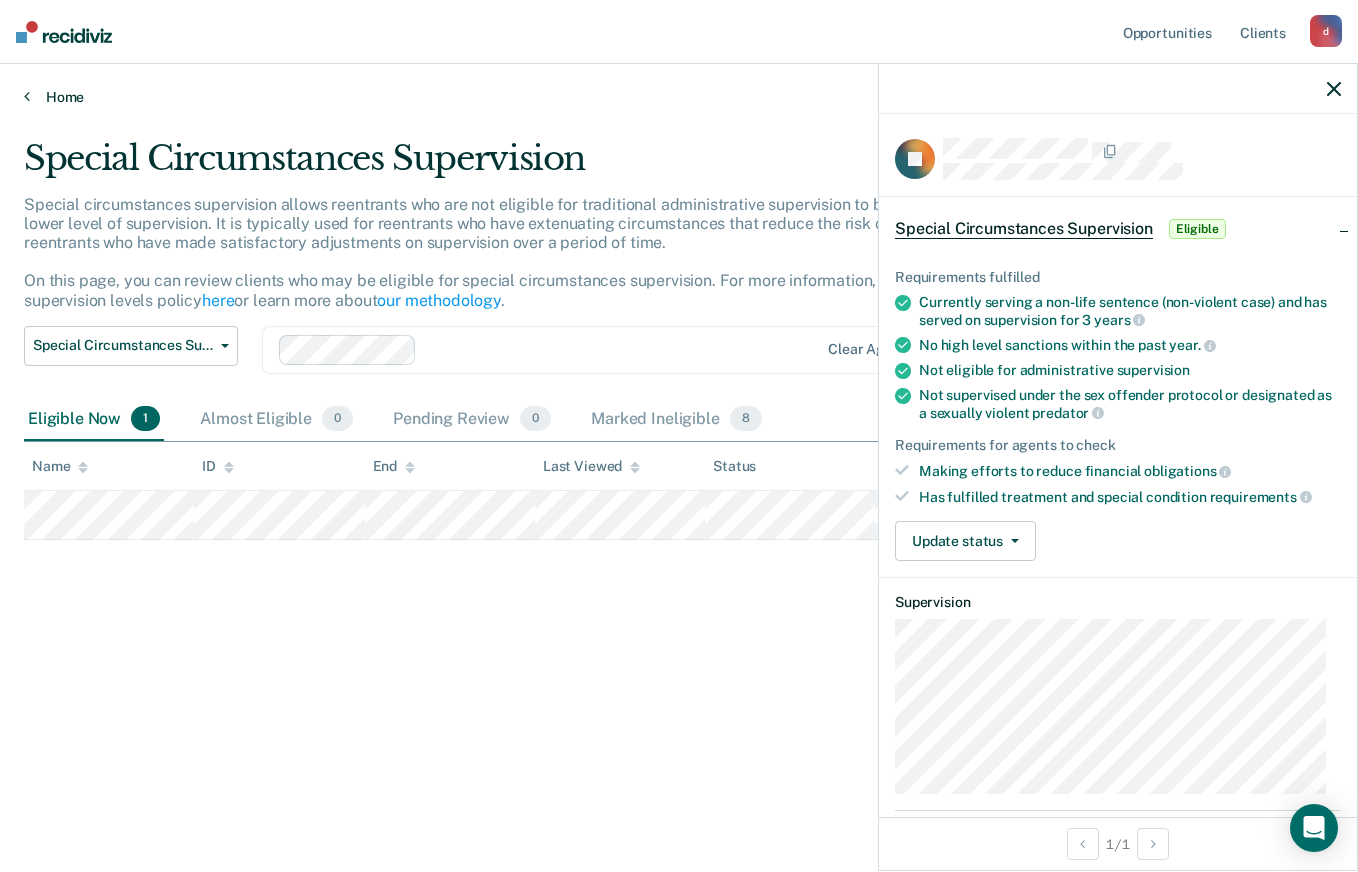 click on "Home" at bounding box center [679, 97] 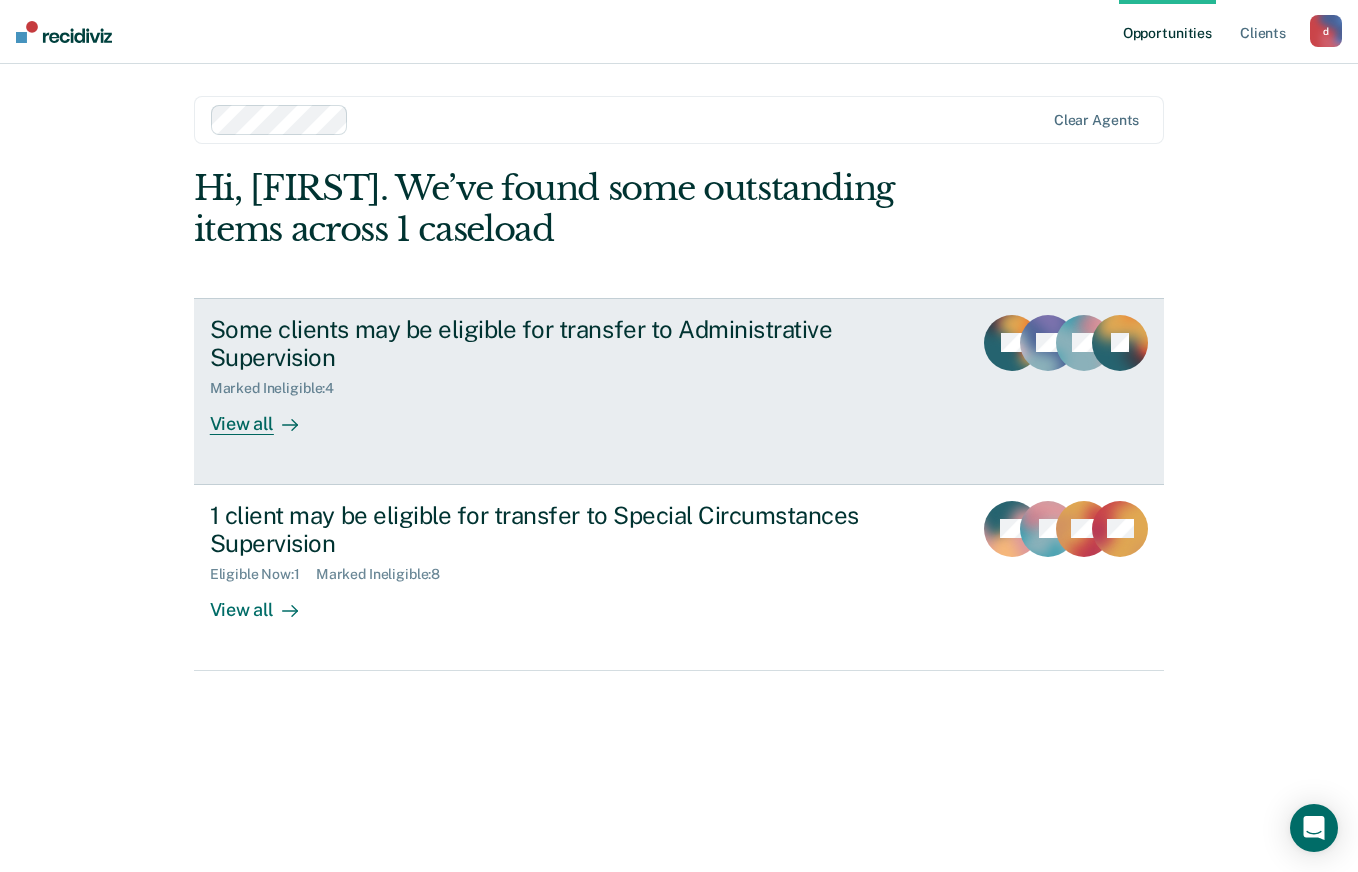 click on "View all" at bounding box center (266, 416) 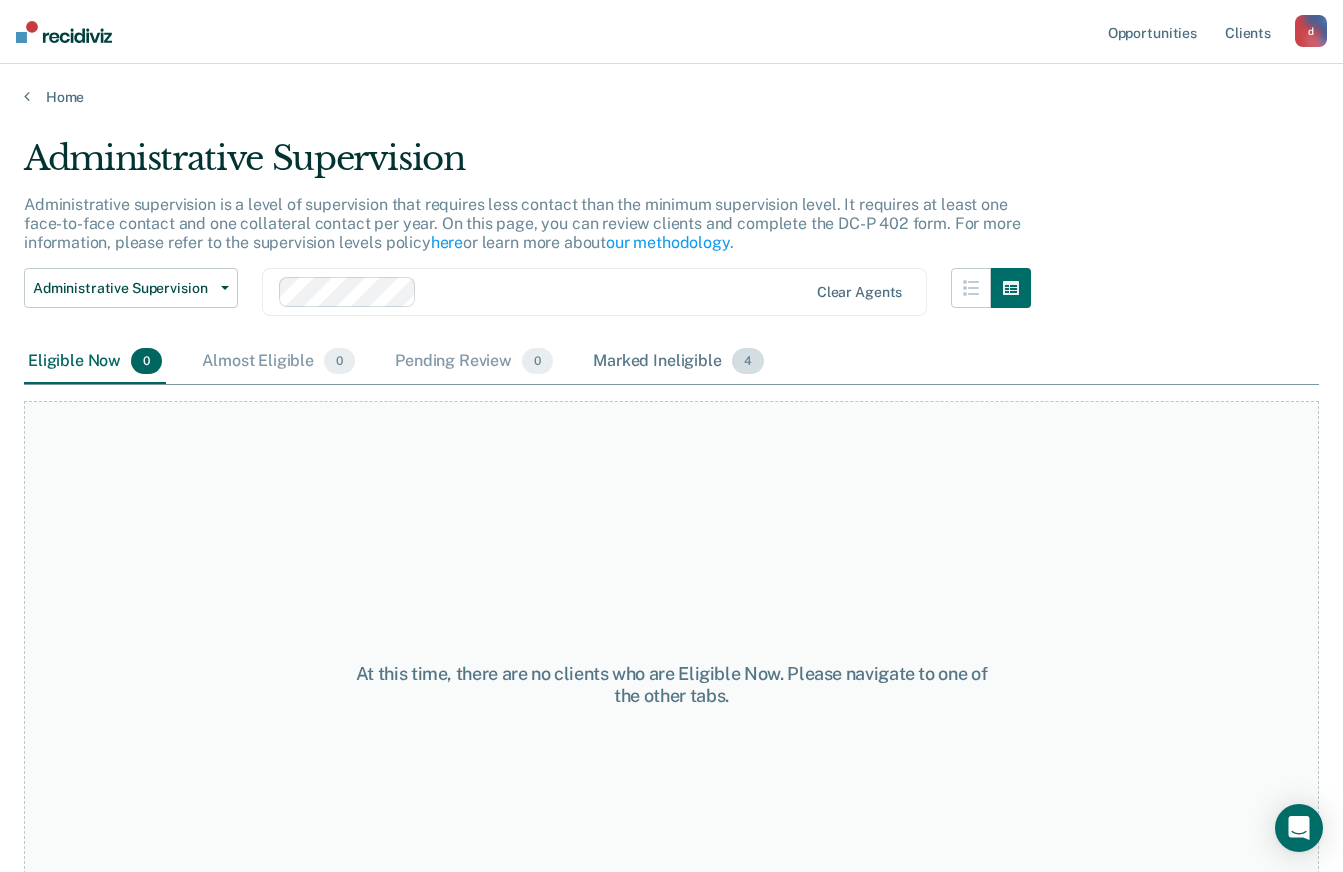 click on "Marked Ineligible 4" at bounding box center (678, 362) 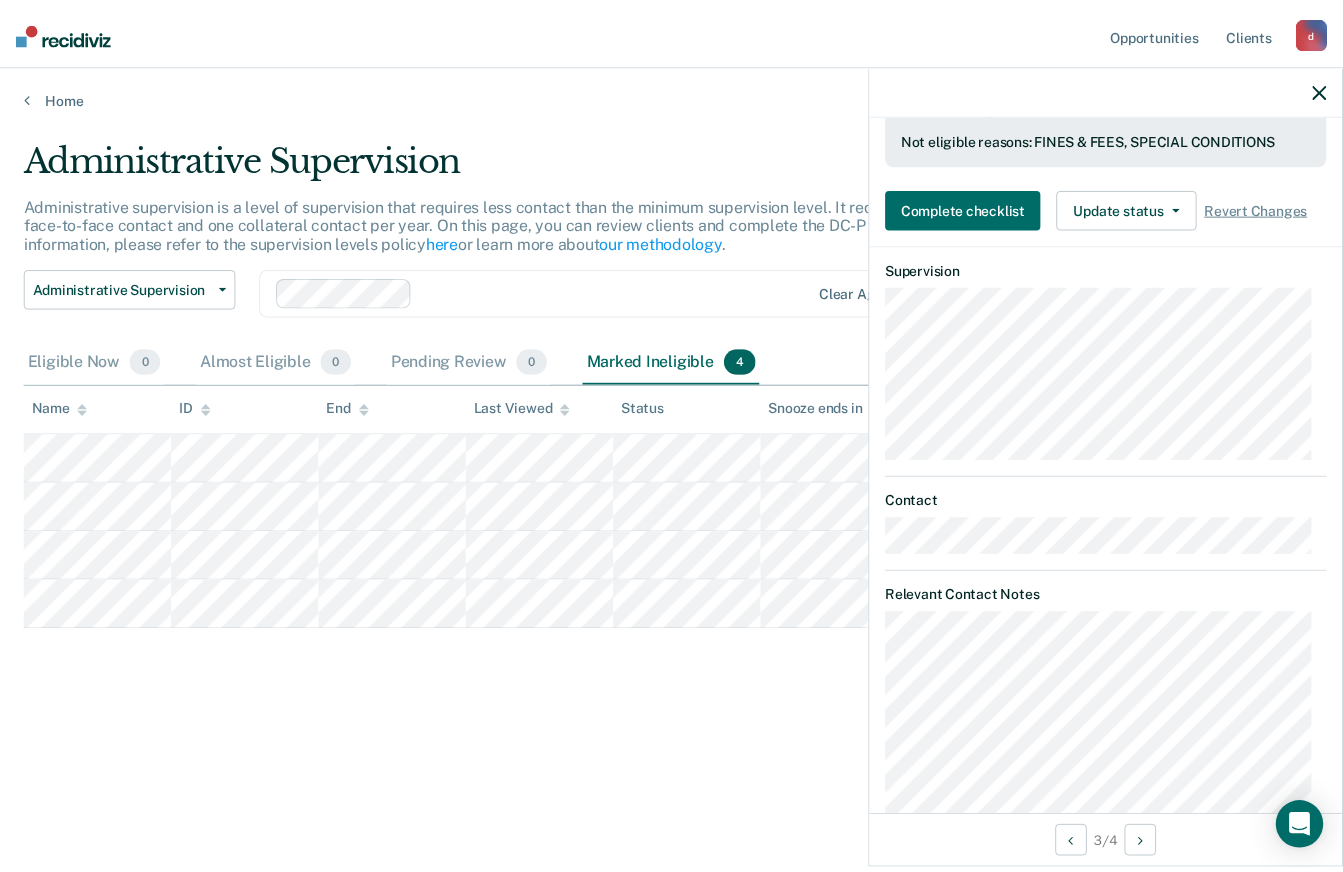 scroll, scrollTop: 582, scrollLeft: 0, axis: vertical 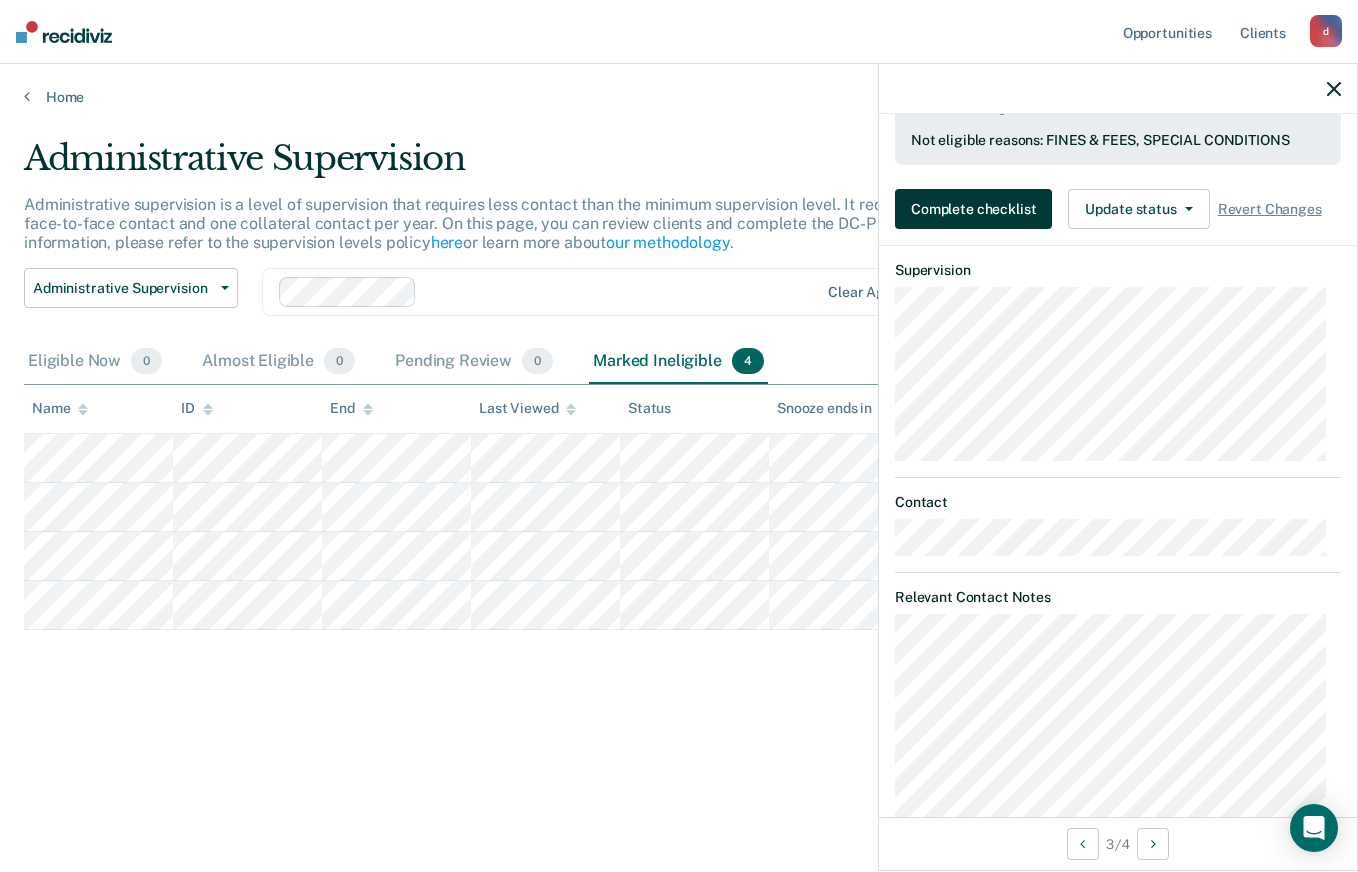 click on "Complete checklist" at bounding box center [973, 209] 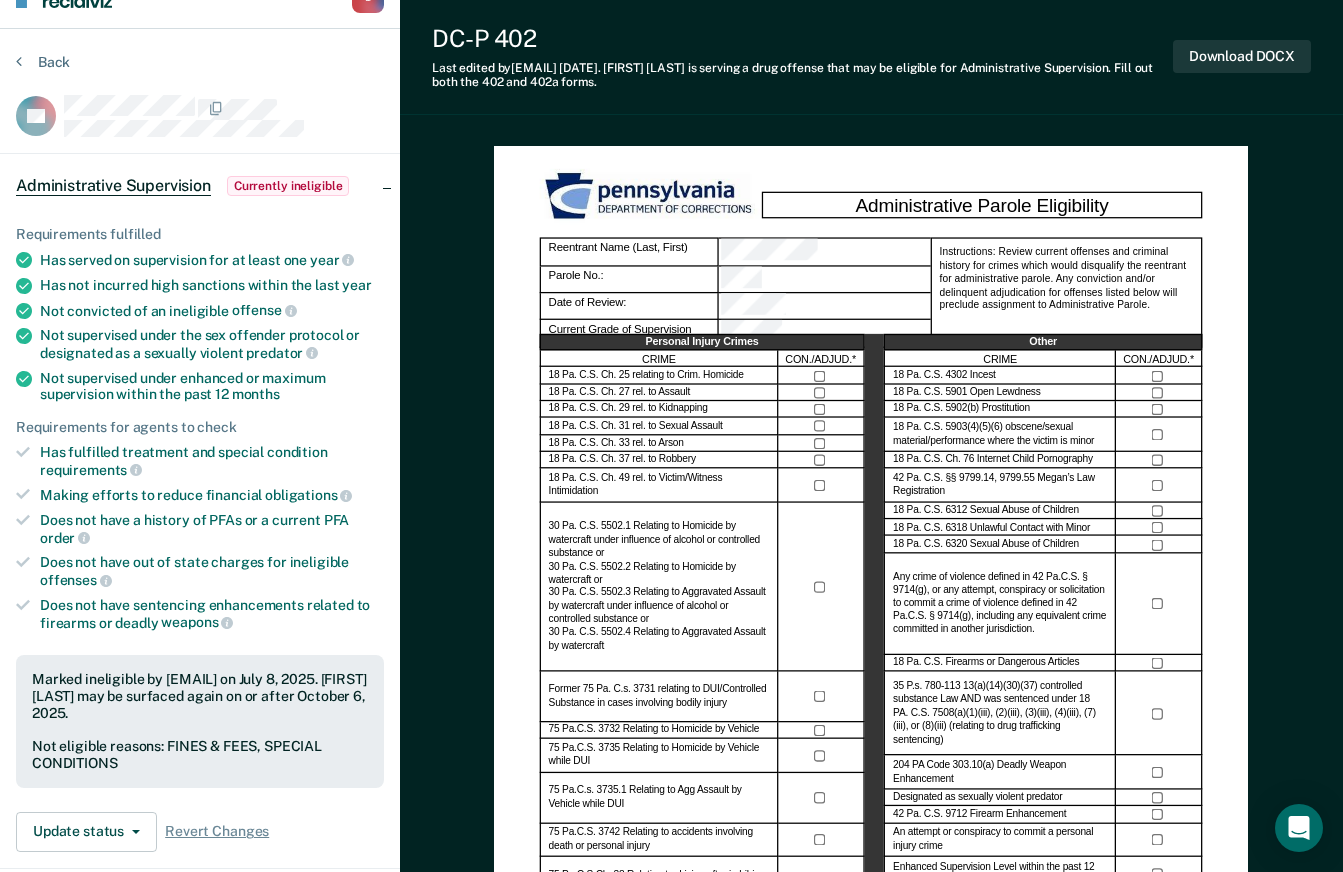 scroll, scrollTop: 0, scrollLeft: 0, axis: both 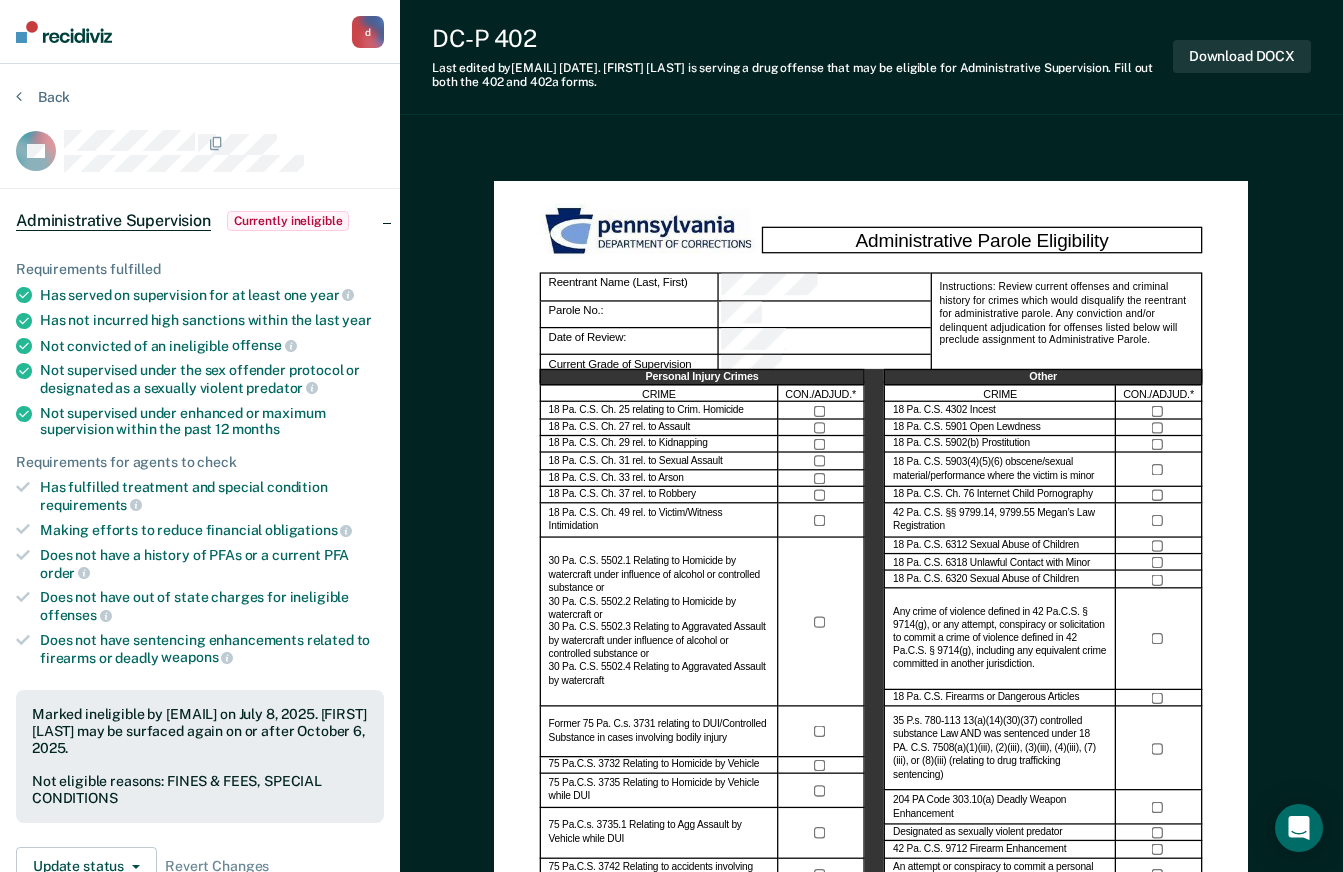 click on "Download DOCX" at bounding box center (1242, 56) 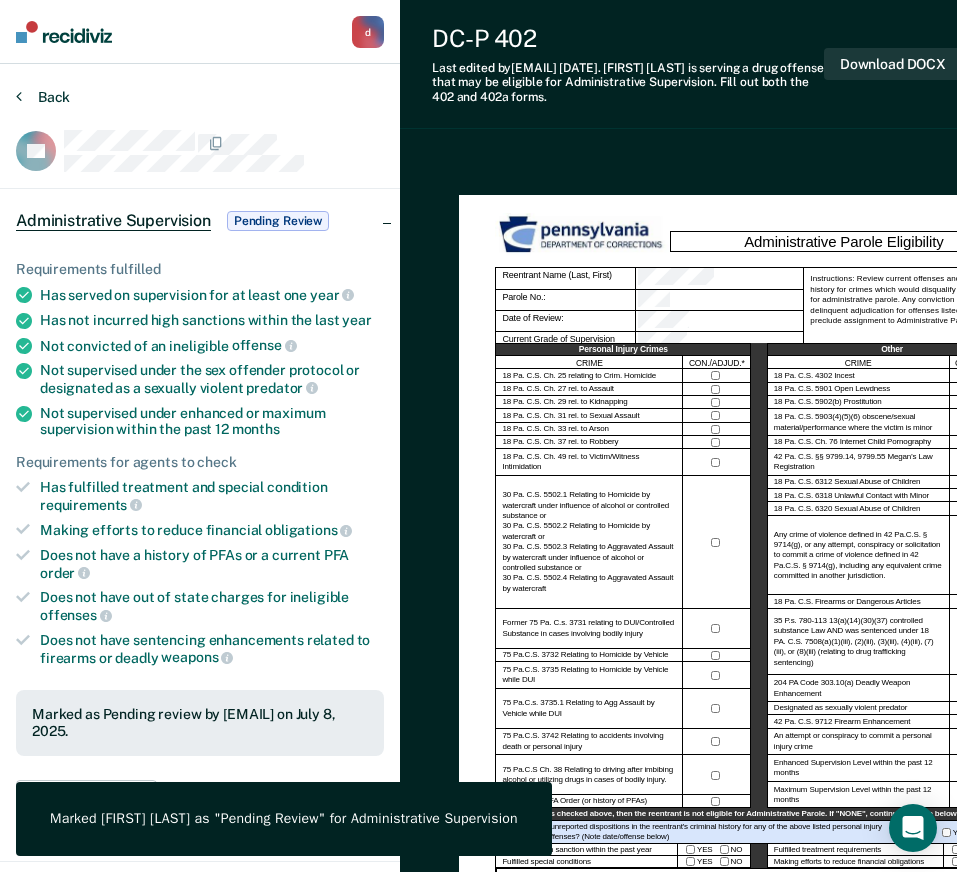 click on "Back" at bounding box center (43, 97) 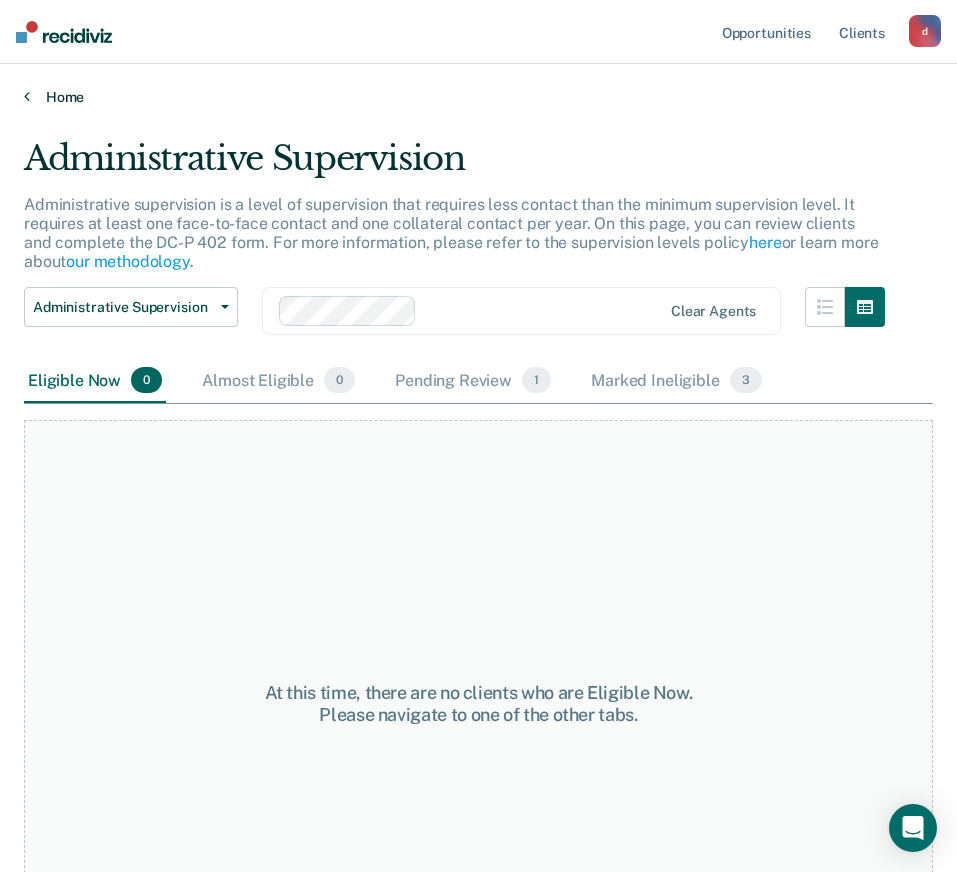 click on "Home" at bounding box center (478, 97) 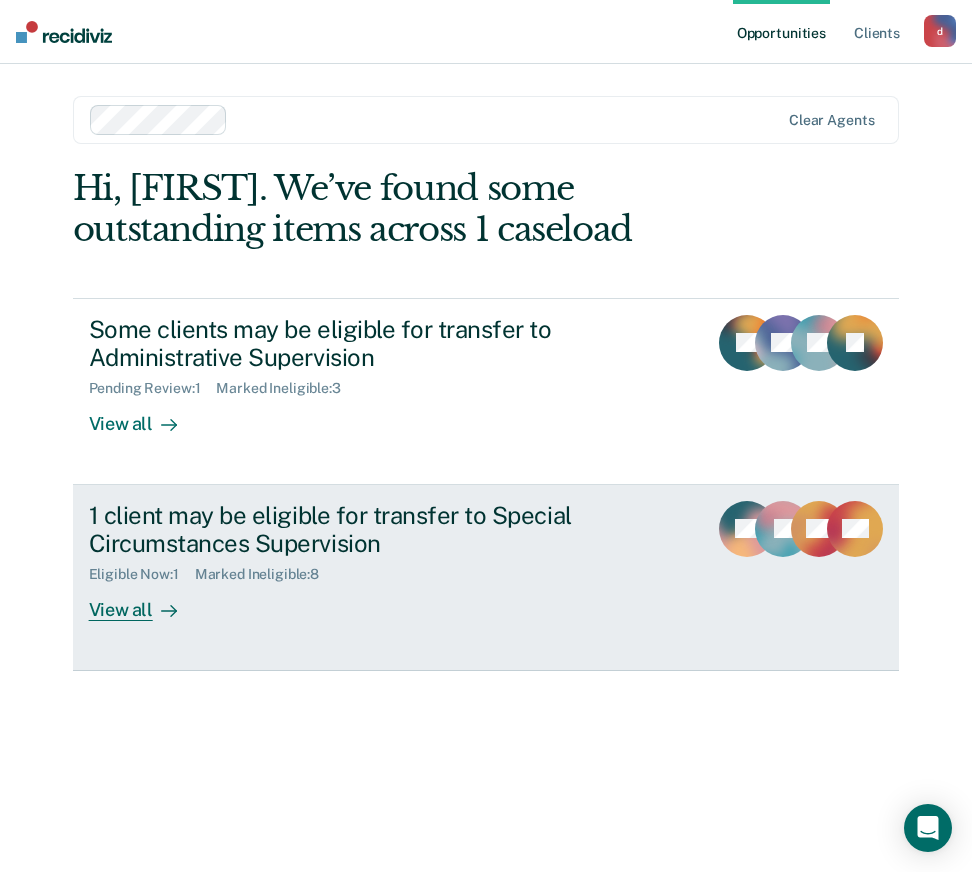 click on "View all" at bounding box center (145, 602) 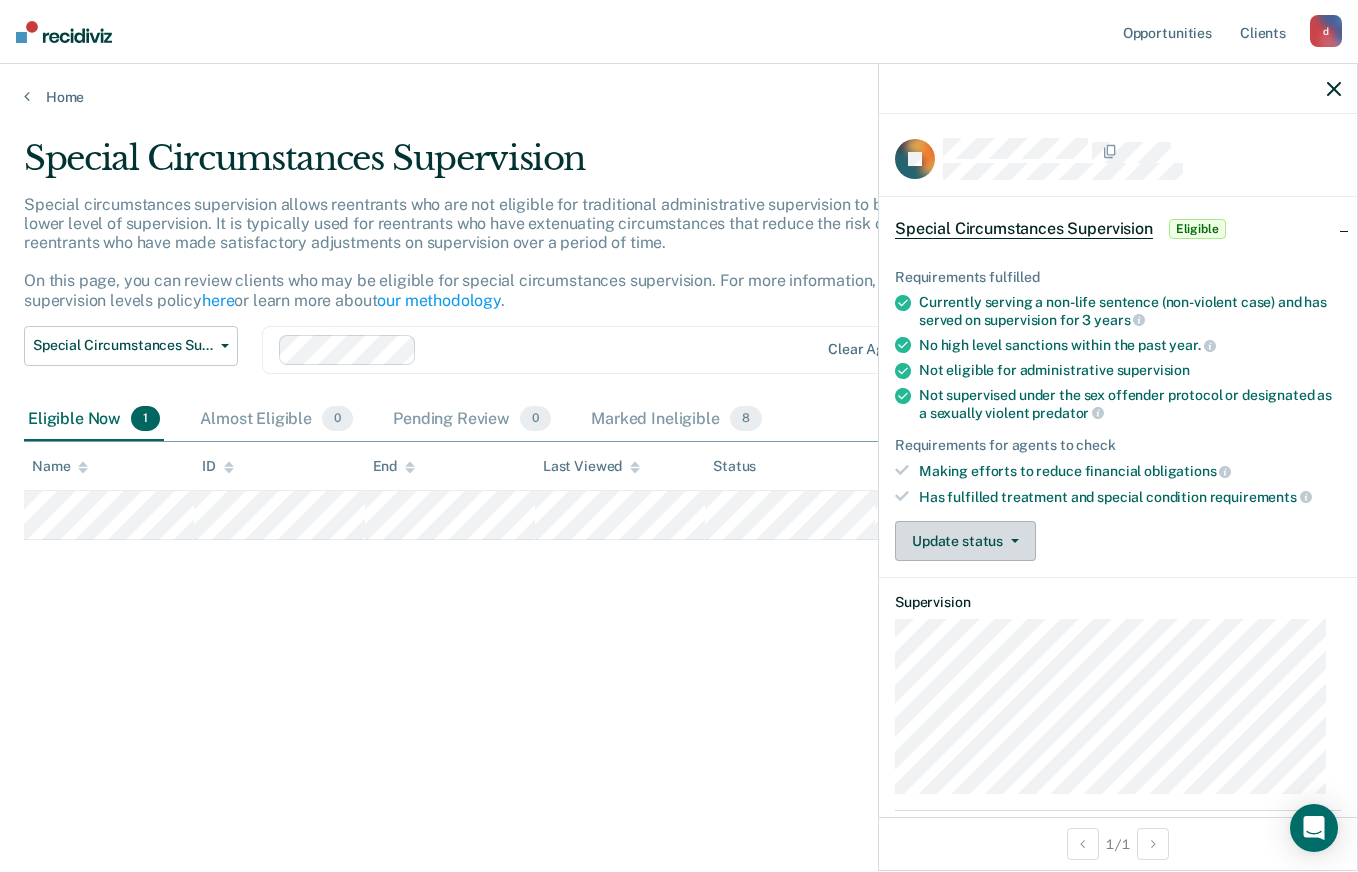 click on "Update status" at bounding box center (965, 541) 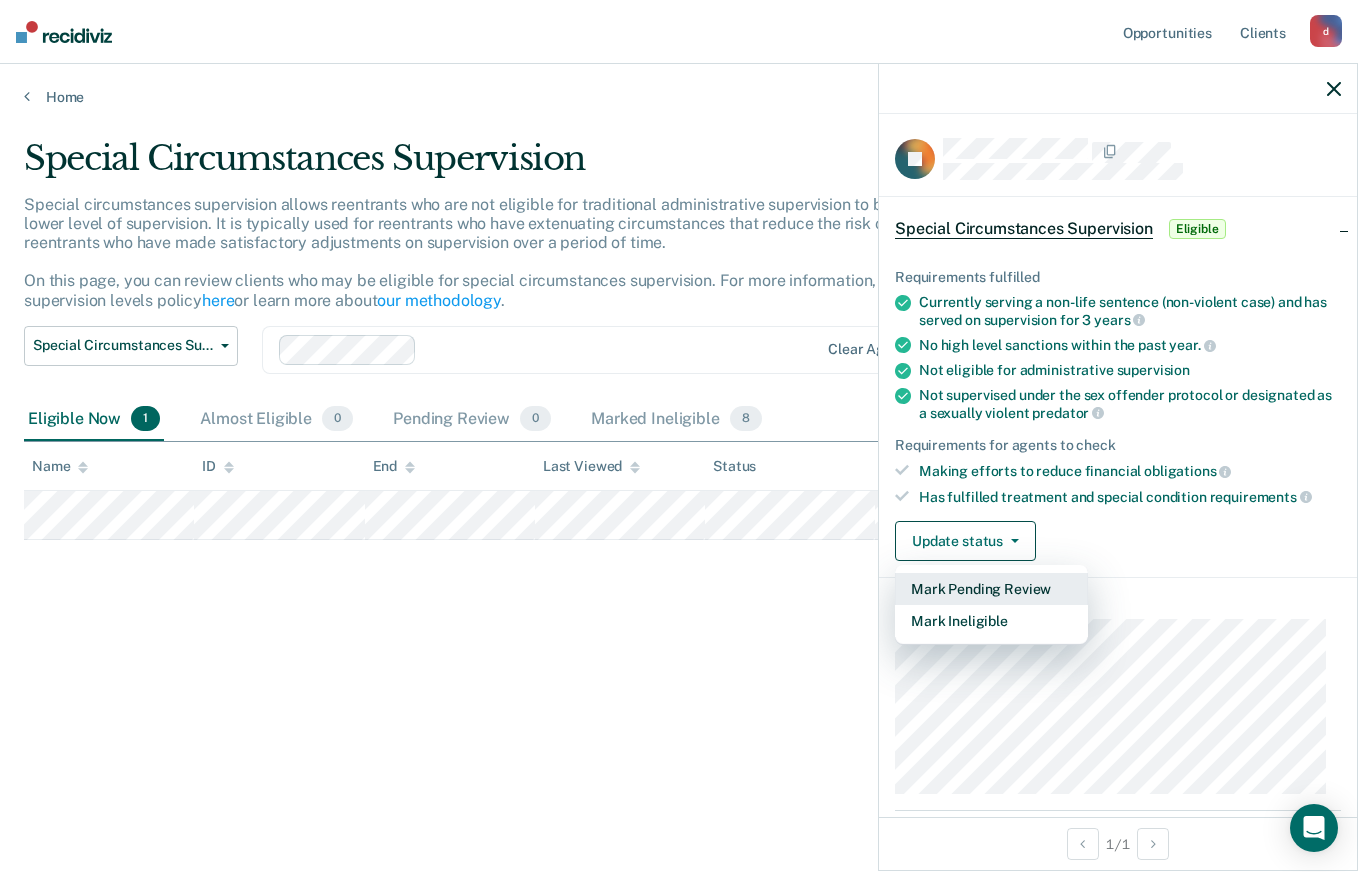 click on "Mark Pending Review" at bounding box center [991, 589] 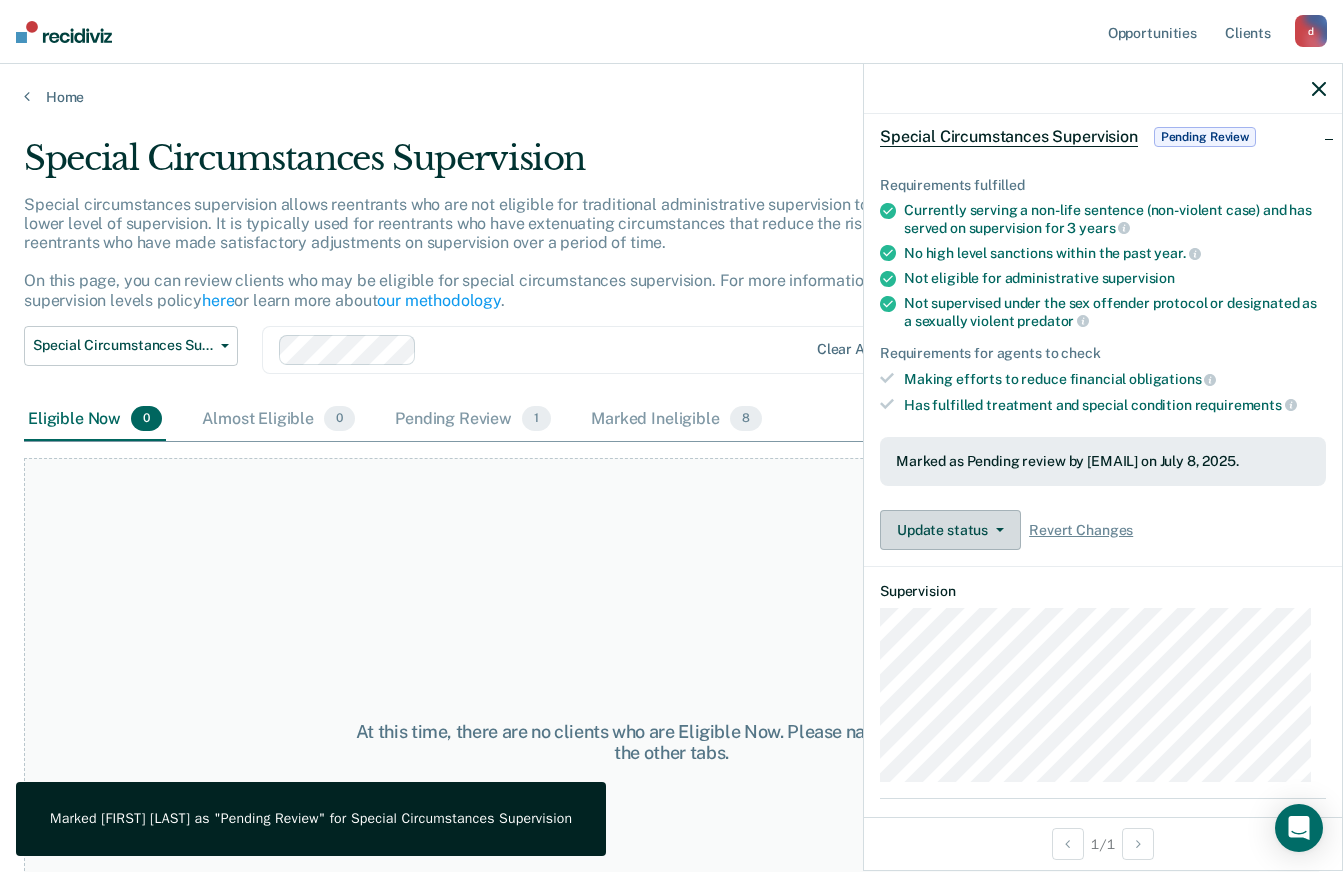 scroll, scrollTop: 94, scrollLeft: 0, axis: vertical 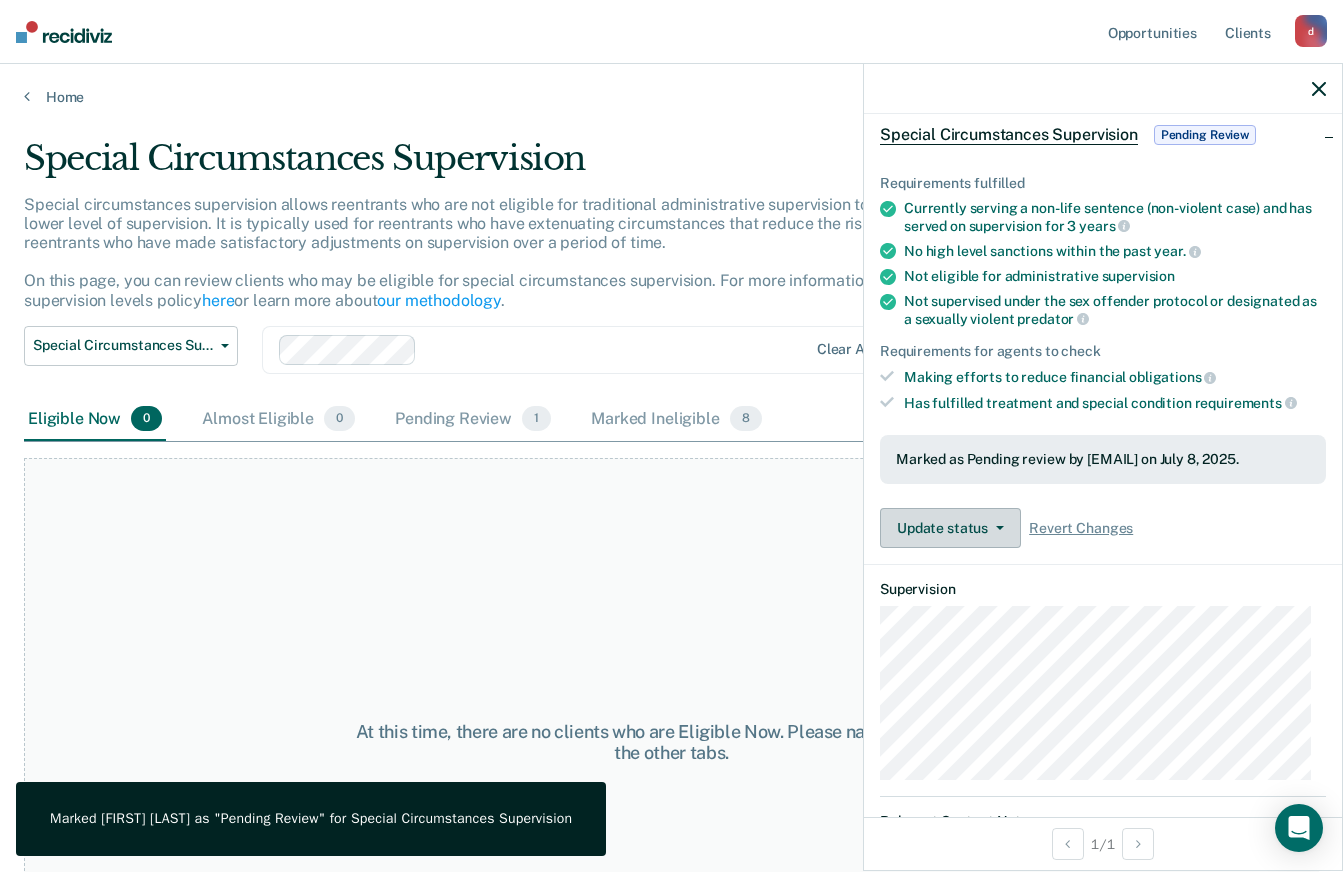 click at bounding box center (1000, 528) 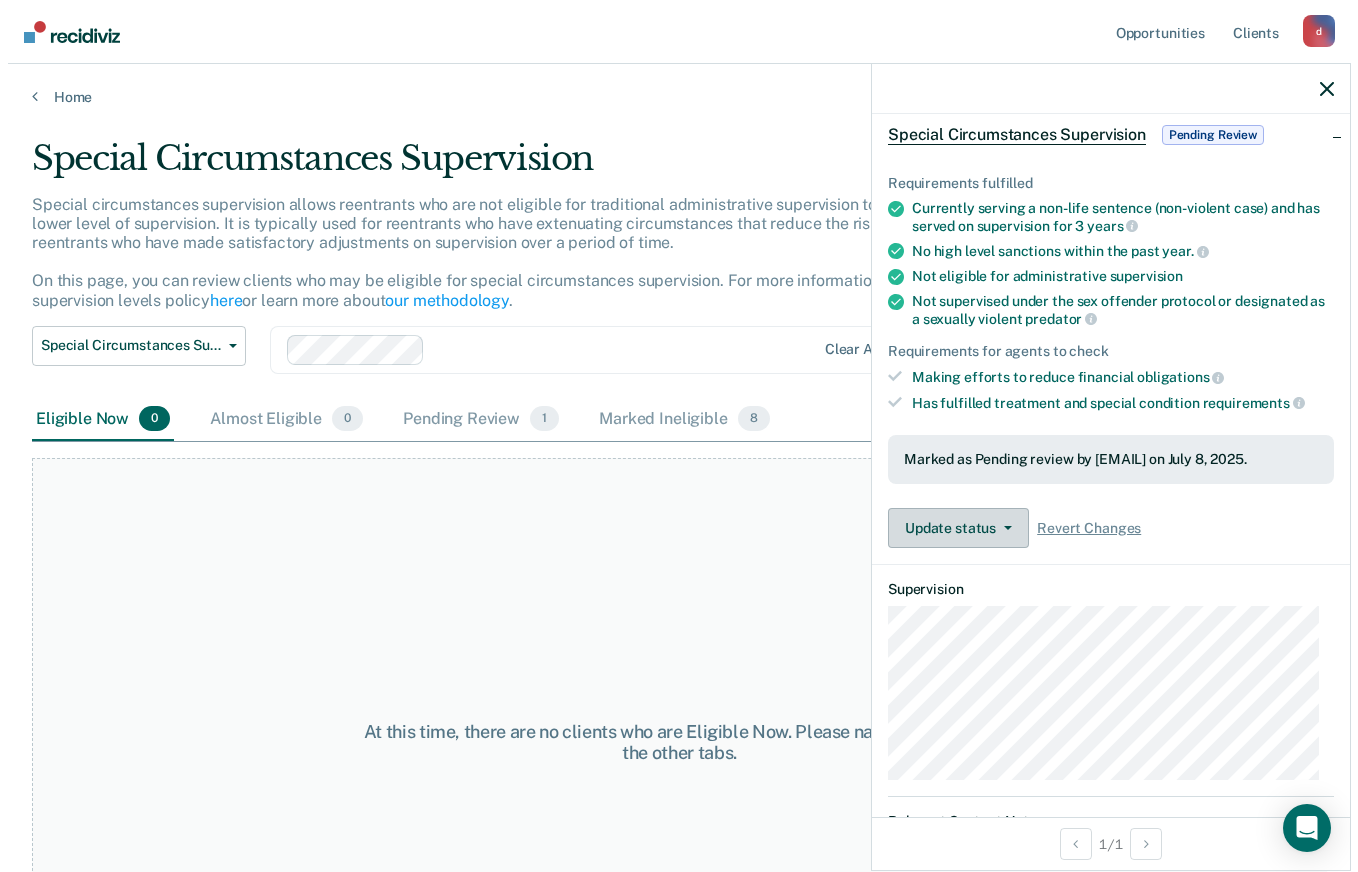 scroll, scrollTop: 224, scrollLeft: 0, axis: vertical 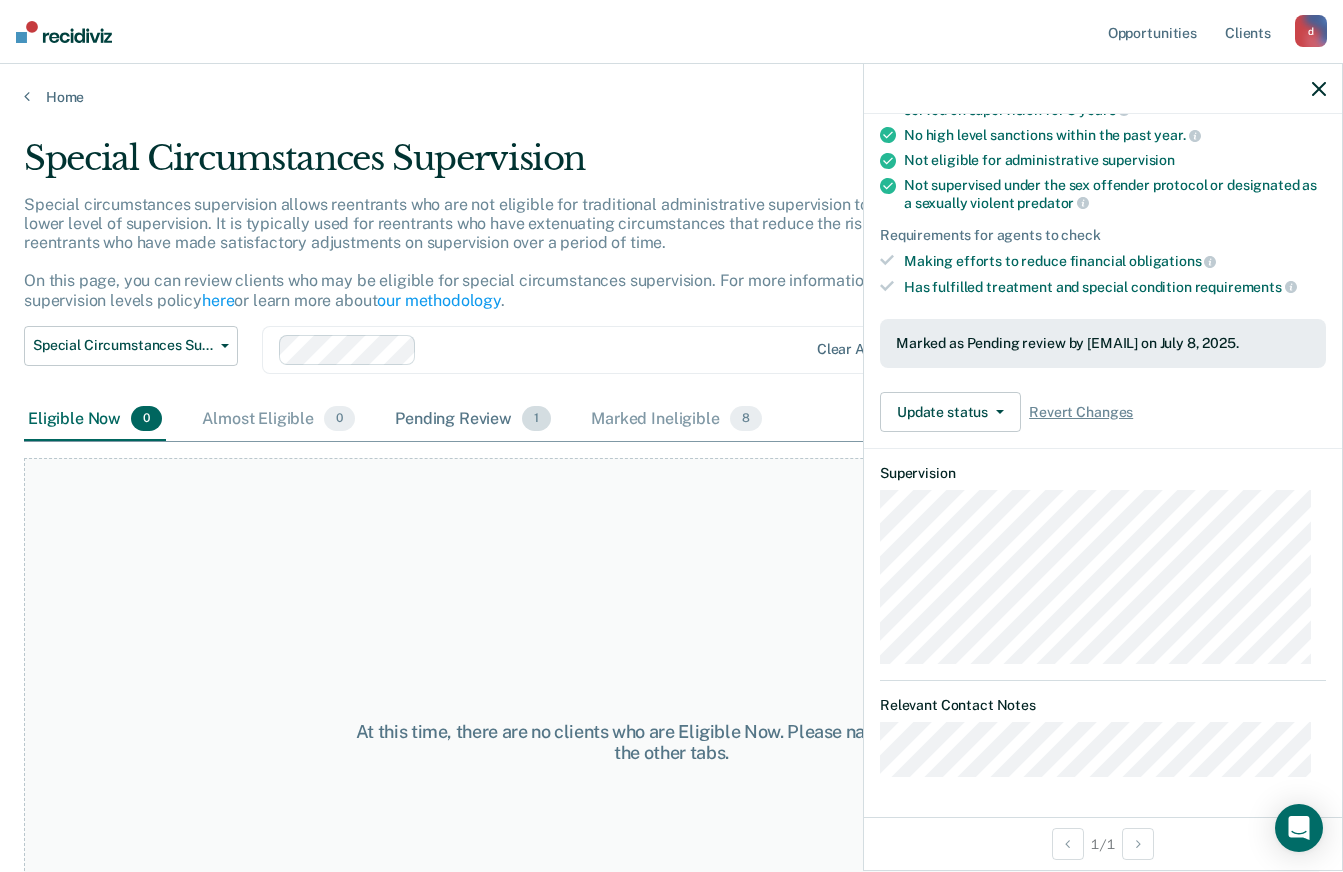 click on "Pending Review 1" at bounding box center [473, 420] 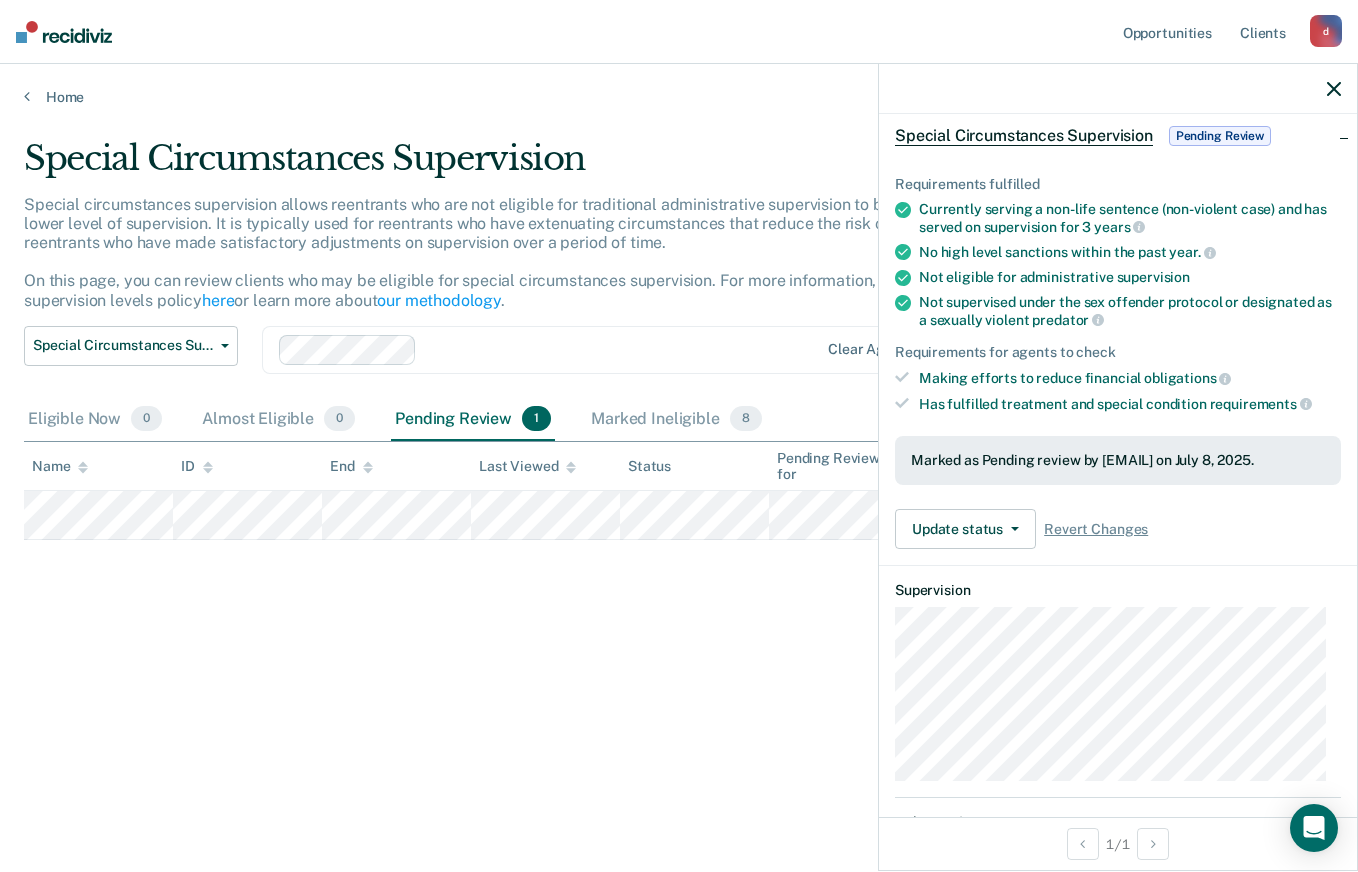 scroll, scrollTop: 74, scrollLeft: 0, axis: vertical 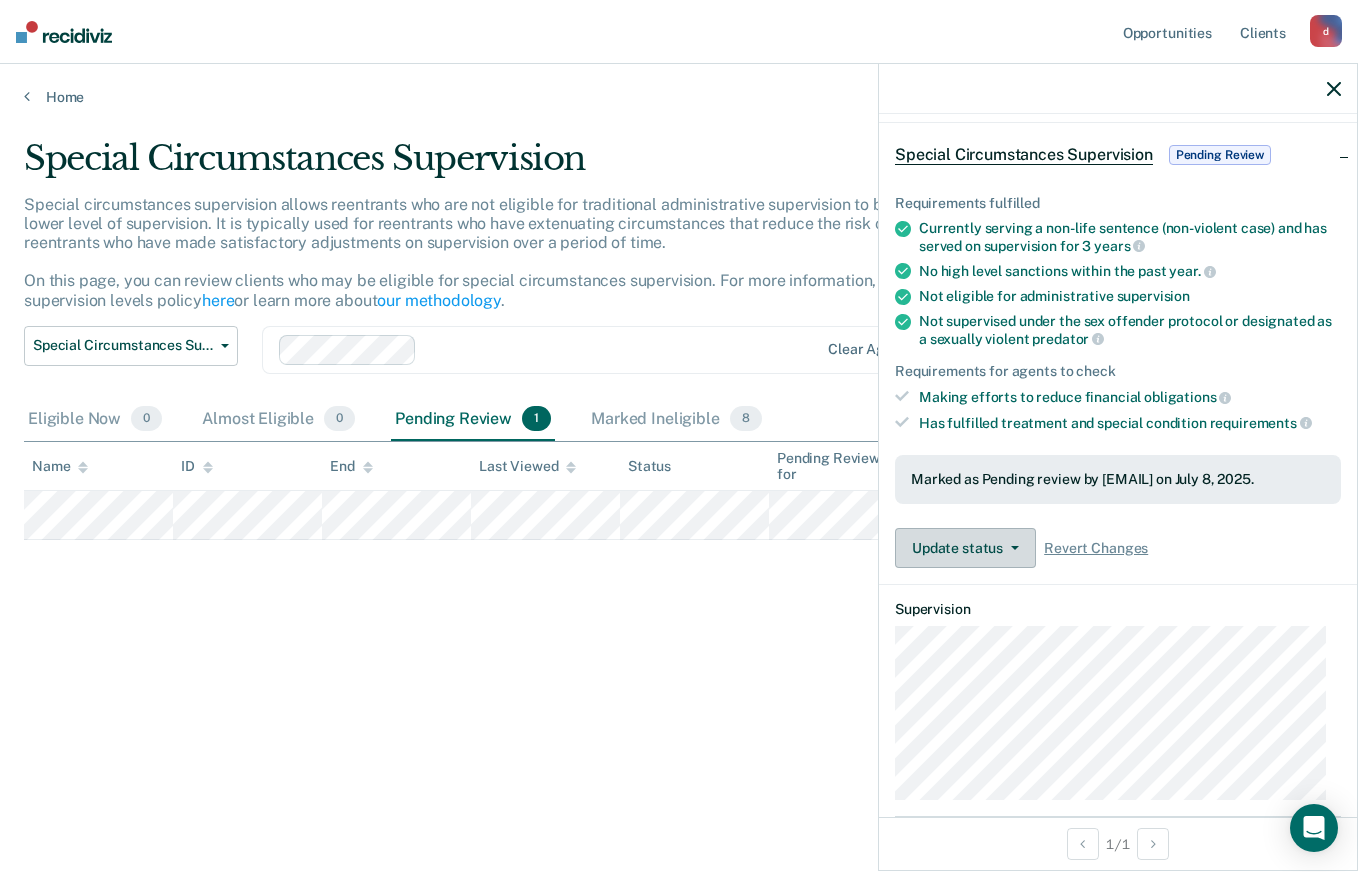 click at bounding box center (1015, 548) 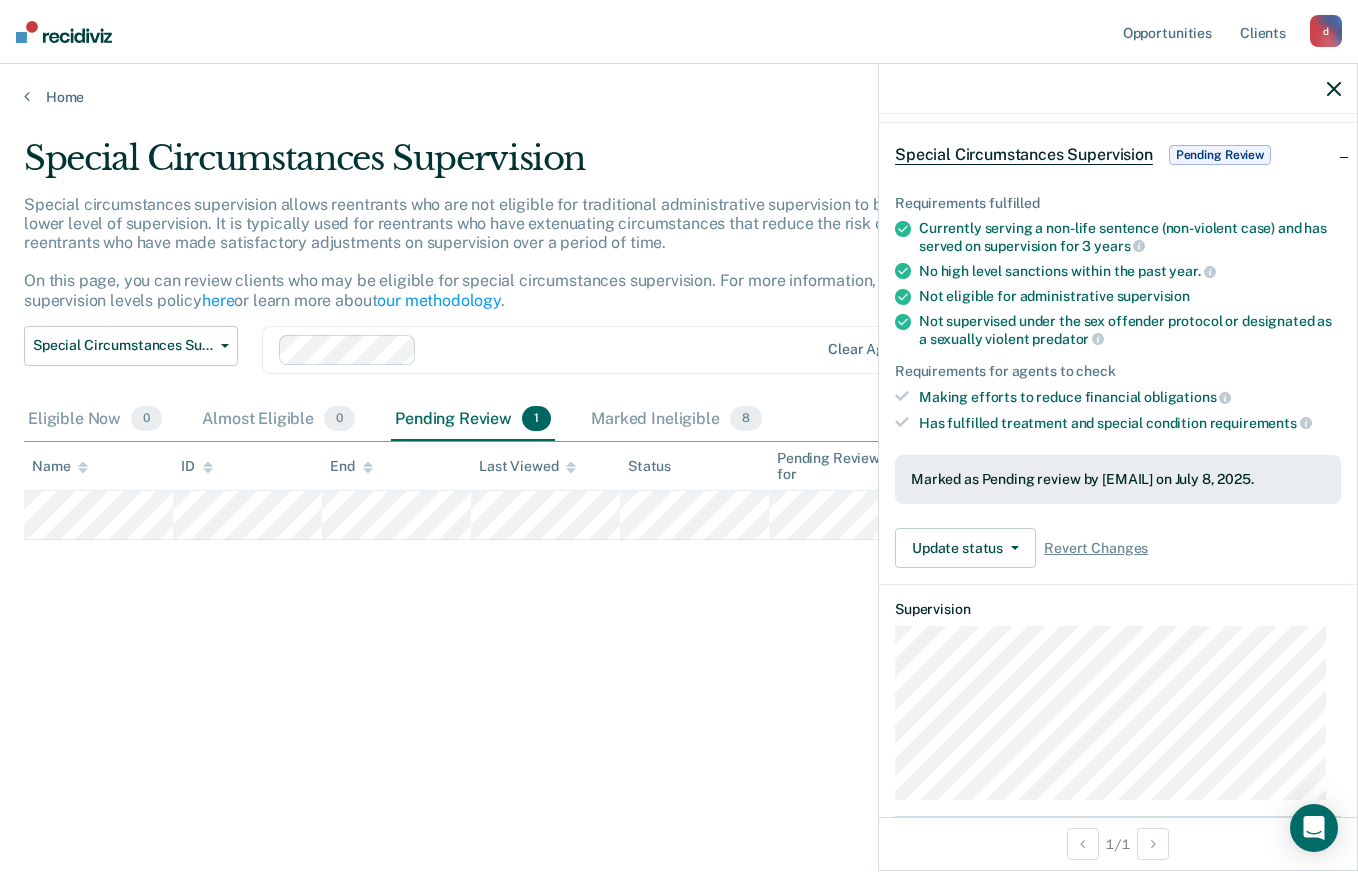 click on "Special Circumstances Supervision   Special circumstances supervision allows reentrants who are not eligible for traditional administrative supervision to be supervised at a lower level of supervision. It is typically used for reentrants who have extenuating circumstances that reduce the risk of re-offending or reentrants who have made satisfactory adjustments on supervision over a period of time. On this page, you can review clients who may be eligible for special circumstances supervision. For more information, please refer to the supervision levels policy  here  or learn more about  our methodology .  Special Circumstances Supervision Administrative Supervision Special Circumstances Supervision Clear   agents Eligible Now 0 Almost Eligible 0 Pending Review 1 Marked Ineligible 8
To pick up a draggable item, press the space bar.
While dragging, use the arrow keys to move the item.
Press space again to drop the item in its new position, or press escape to cancel.
Name ID End Last Viewed Status" at bounding box center (679, 430) 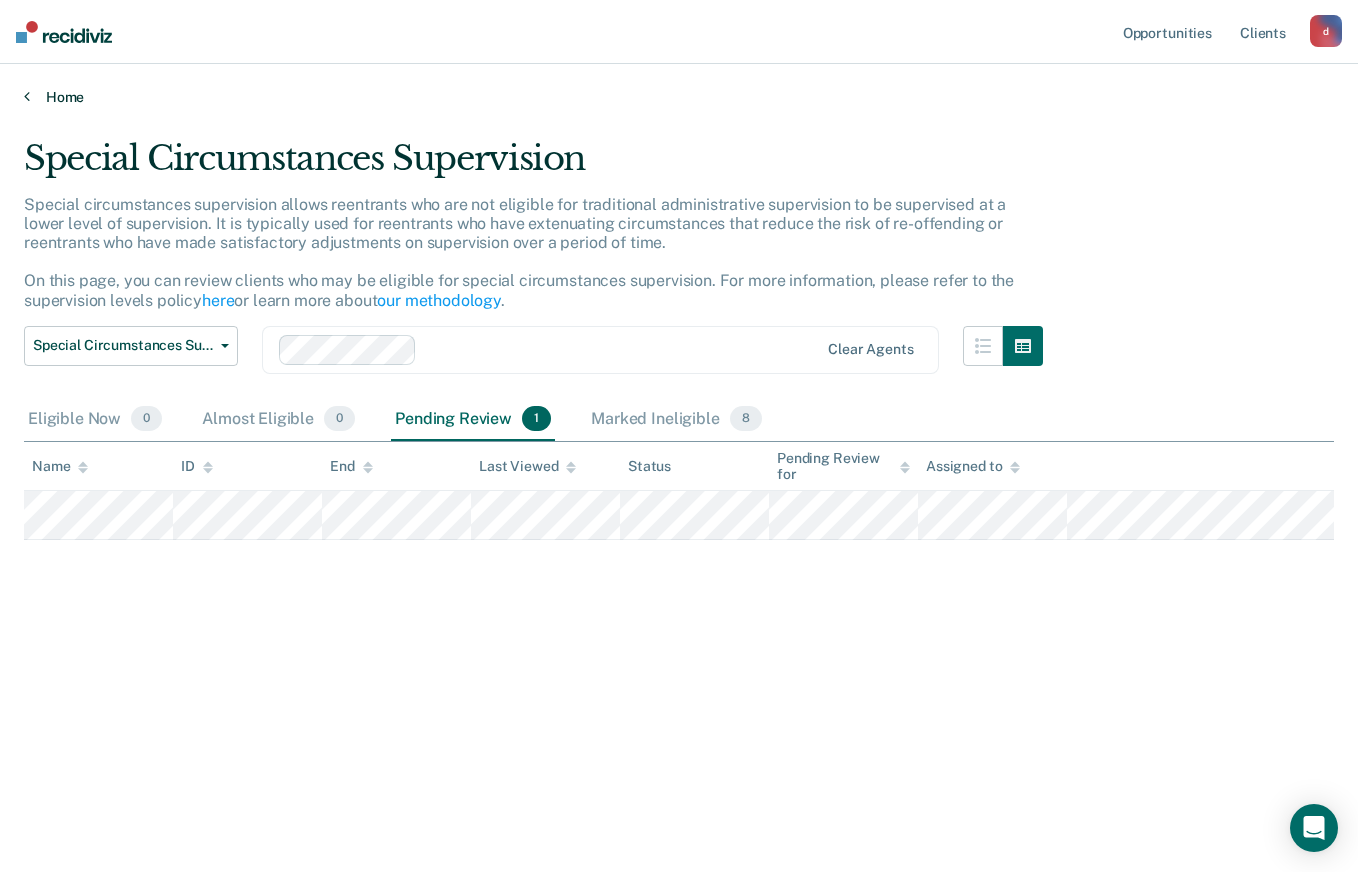 click on "Home" at bounding box center [679, 97] 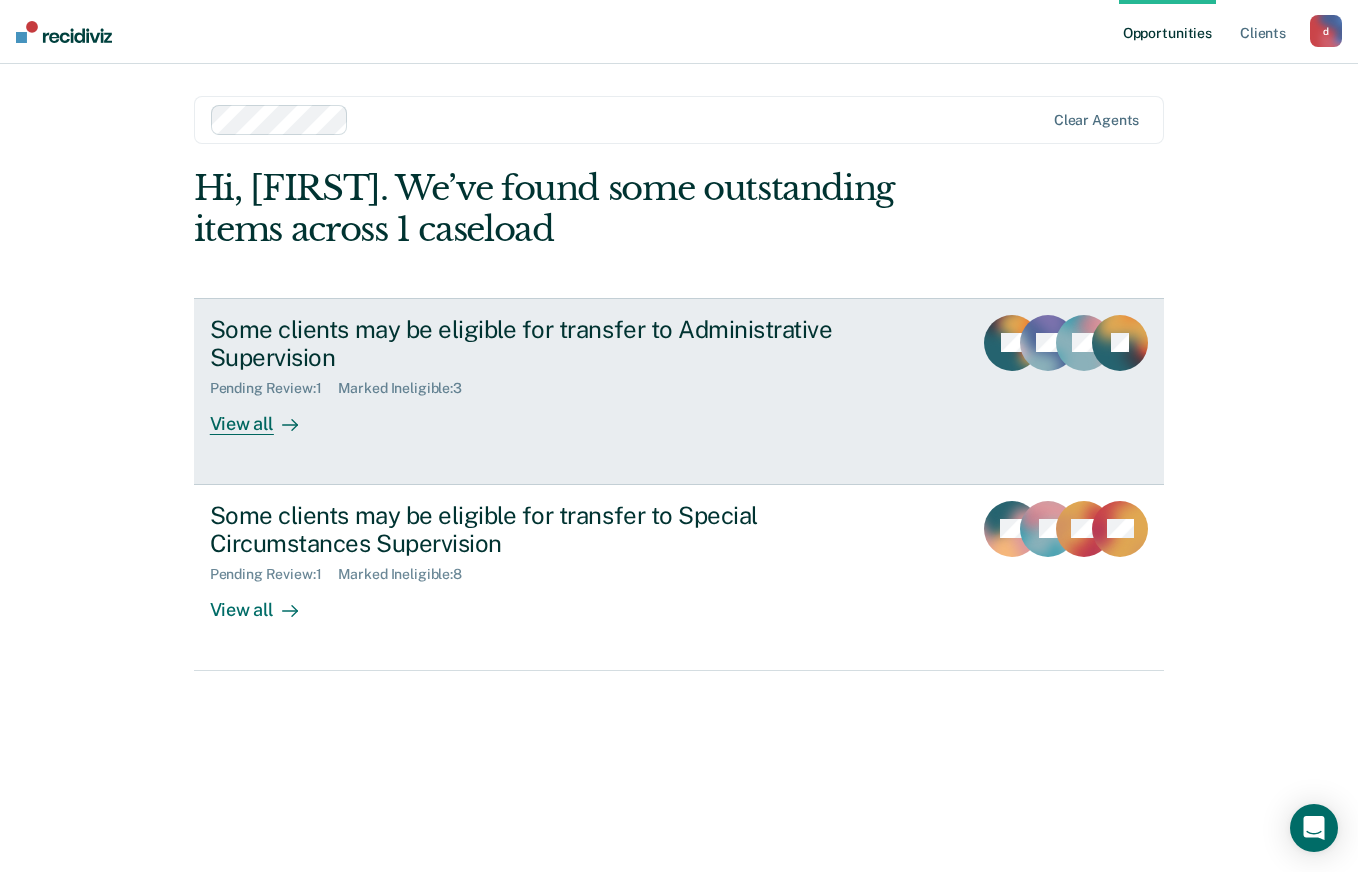 click on "View all" at bounding box center (266, 416) 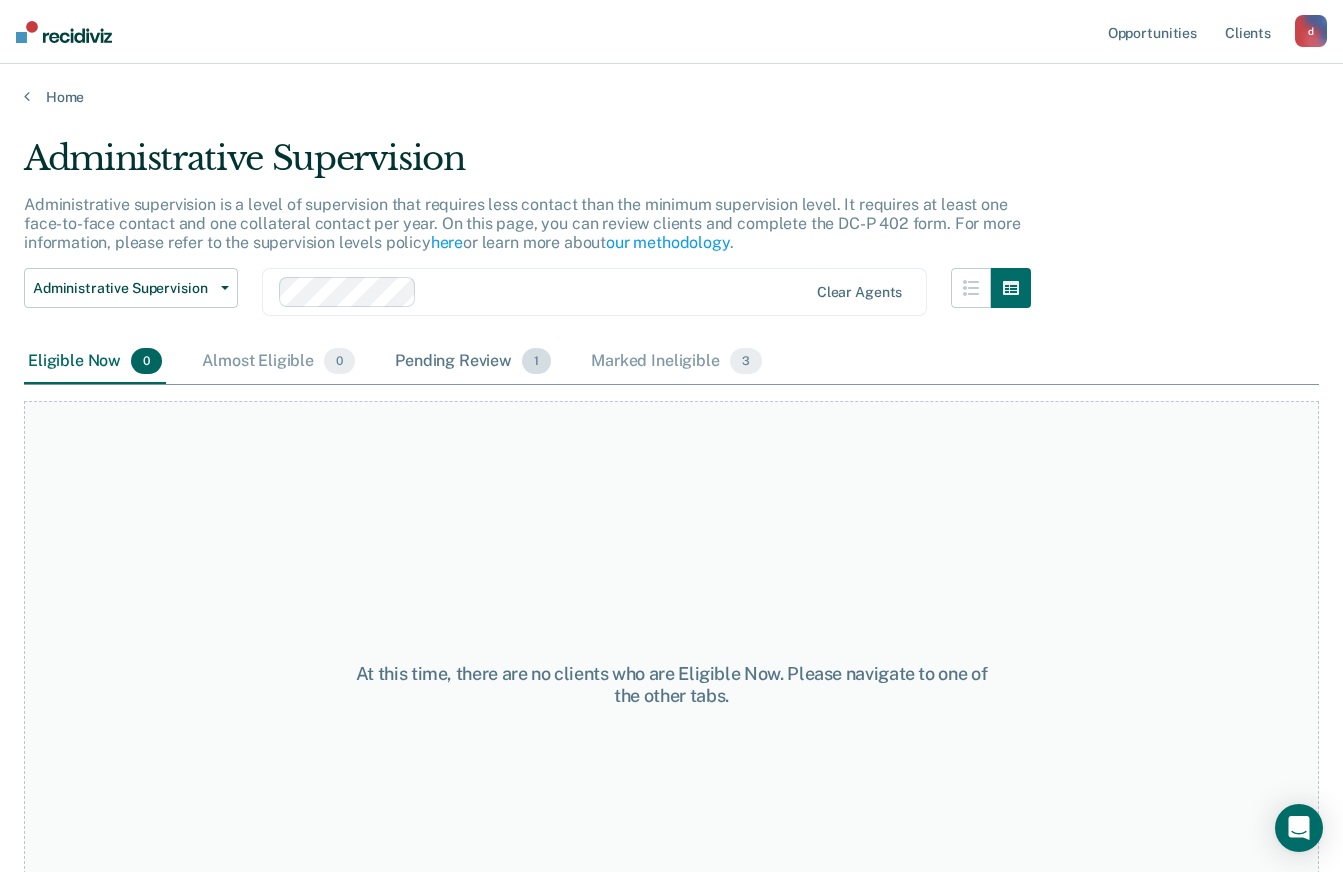 click on "Pending Review 1" at bounding box center [473, 362] 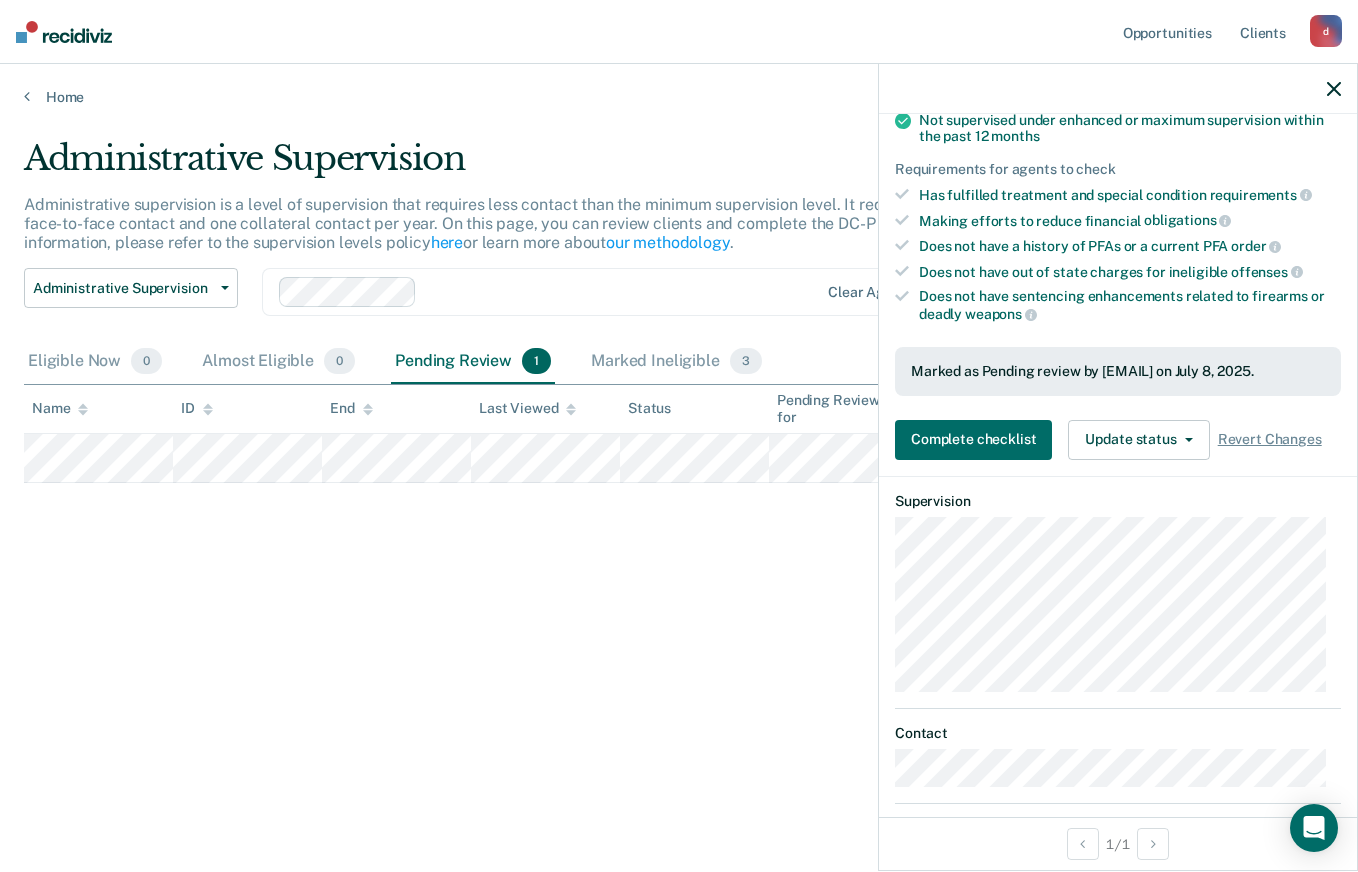 scroll, scrollTop: 299, scrollLeft: 0, axis: vertical 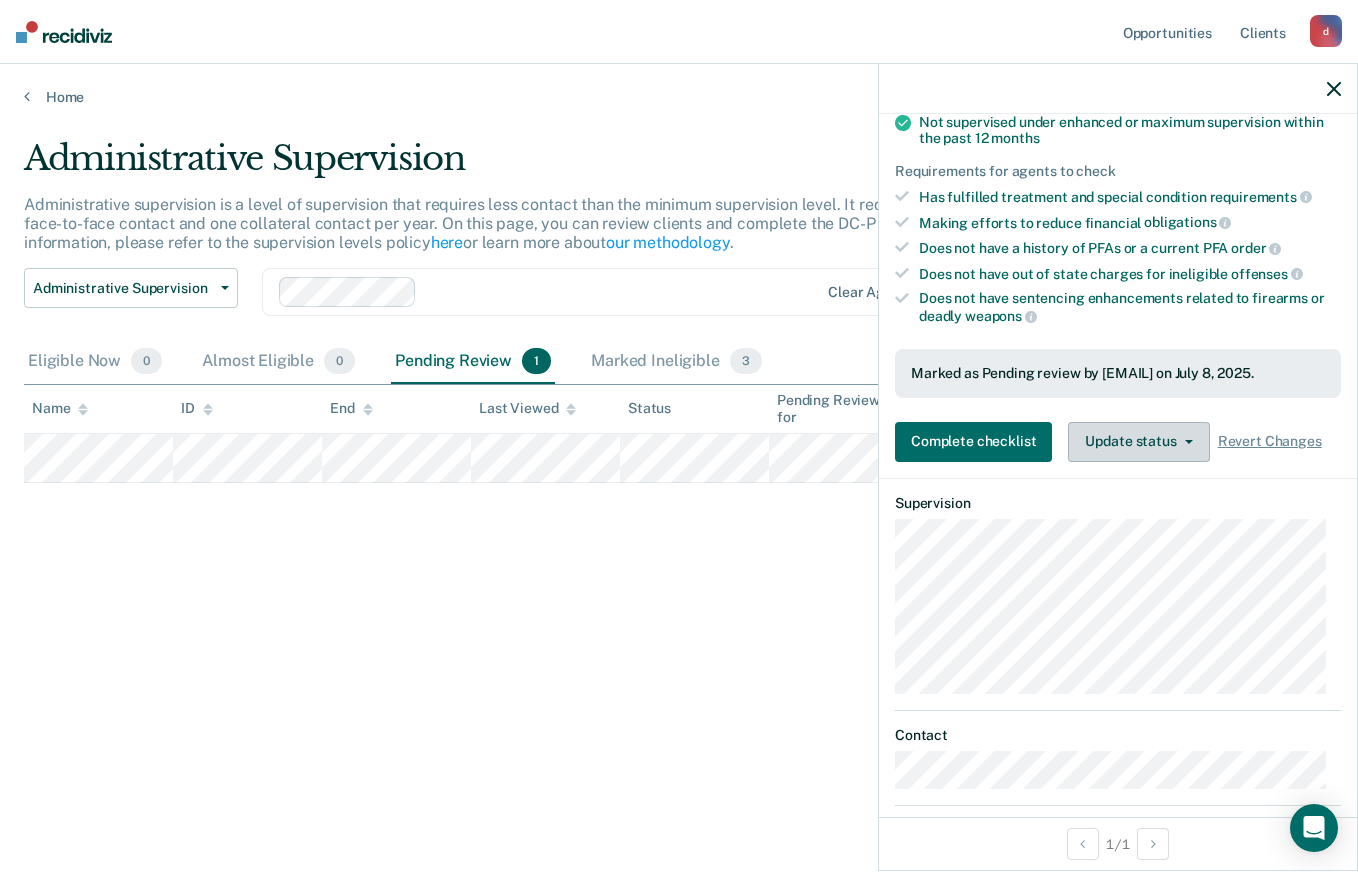 click on "Update status" at bounding box center (1138, 442) 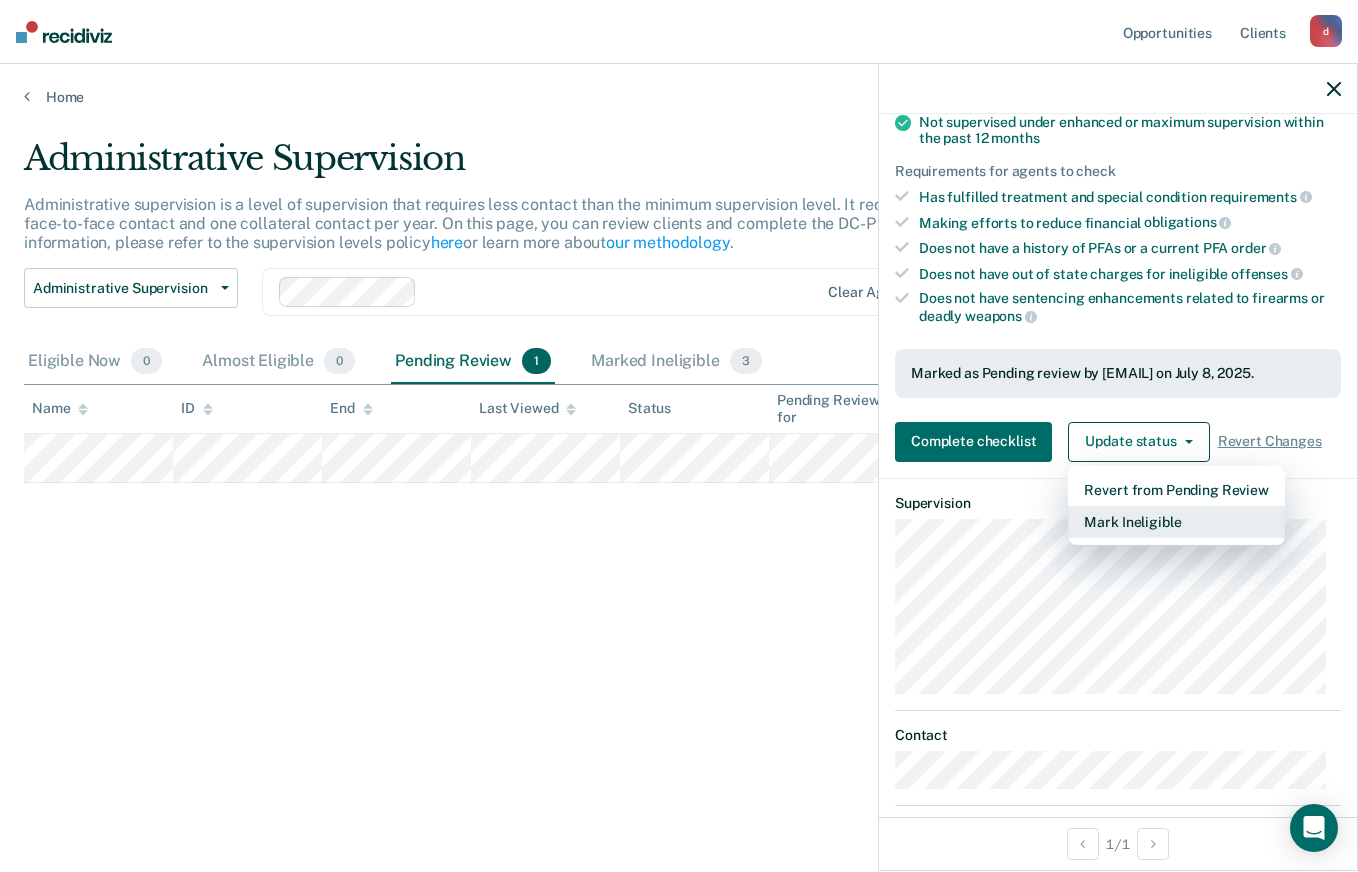 click on "Mark Ineligible" at bounding box center [1176, 522] 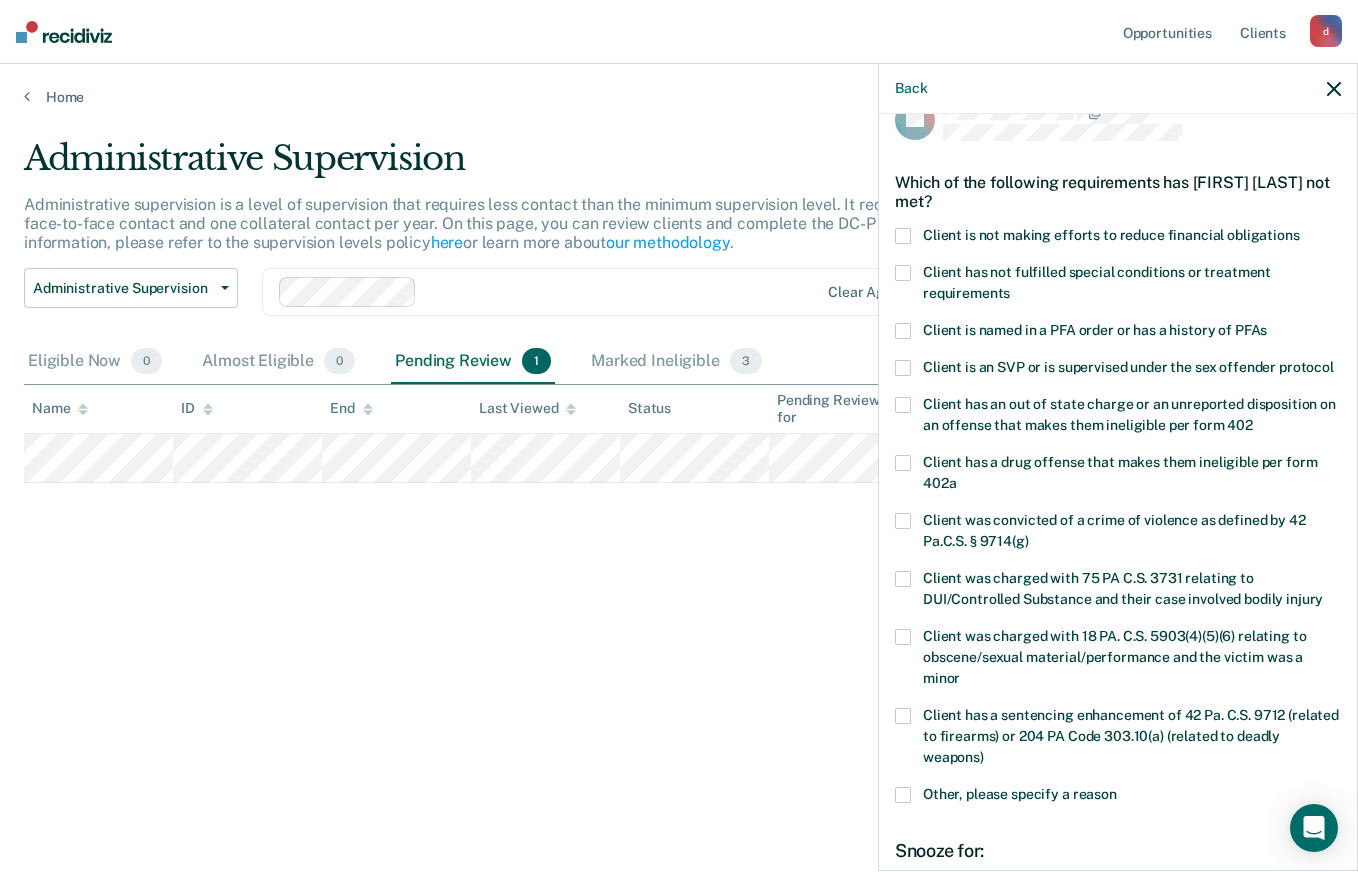 scroll, scrollTop: 40, scrollLeft: 0, axis: vertical 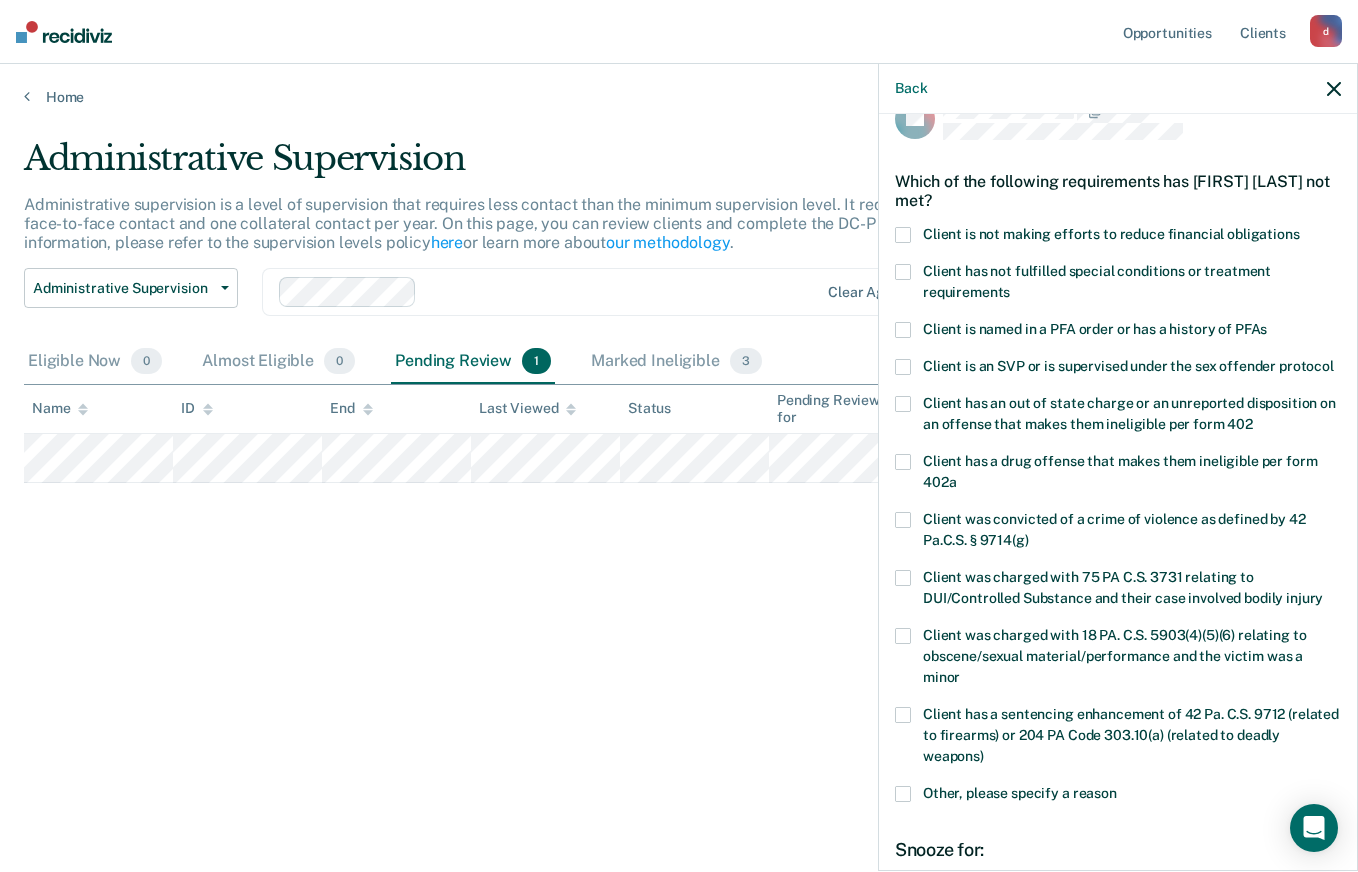 click at bounding box center [903, 235] 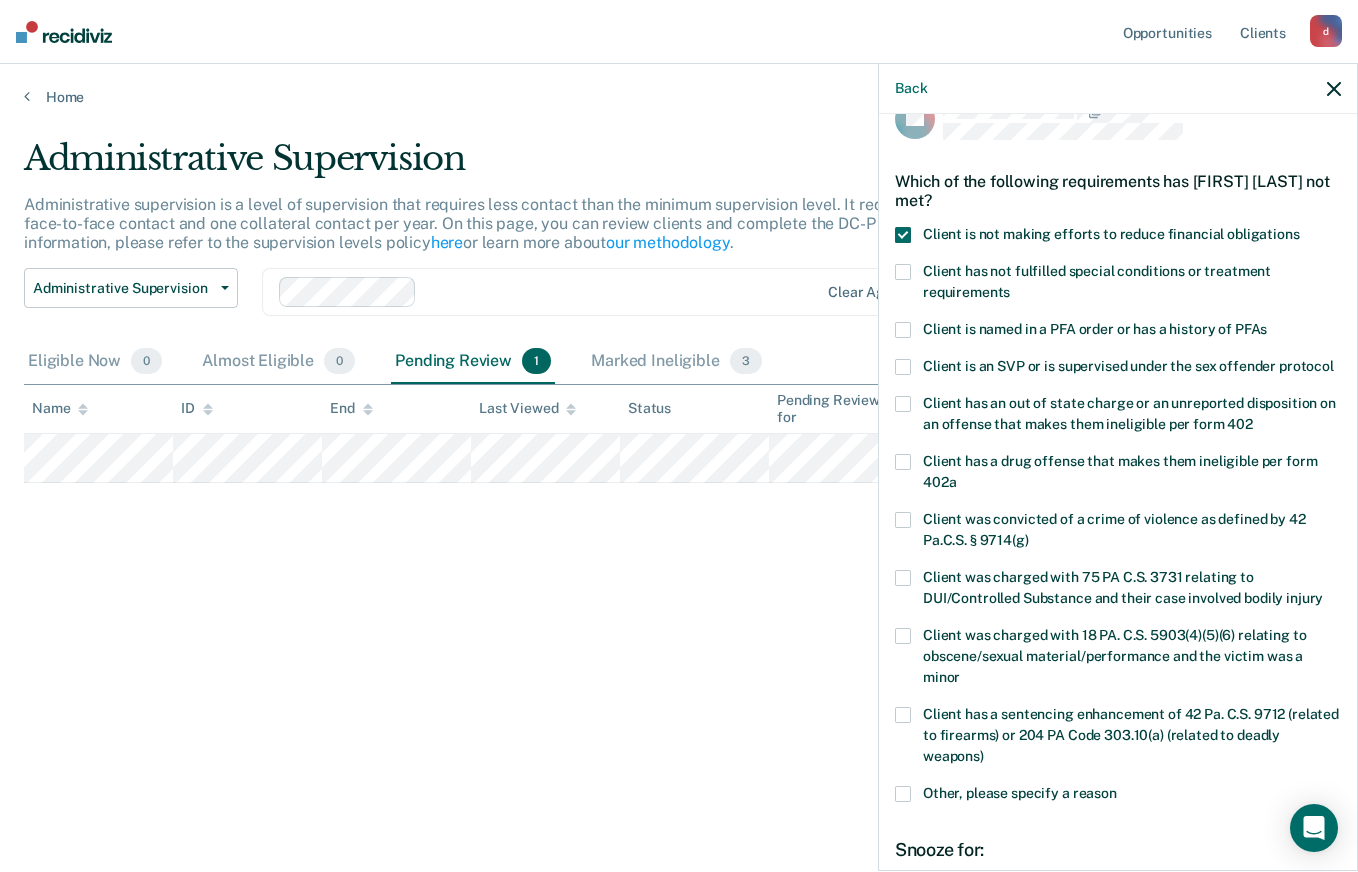 click at bounding box center [903, 272] 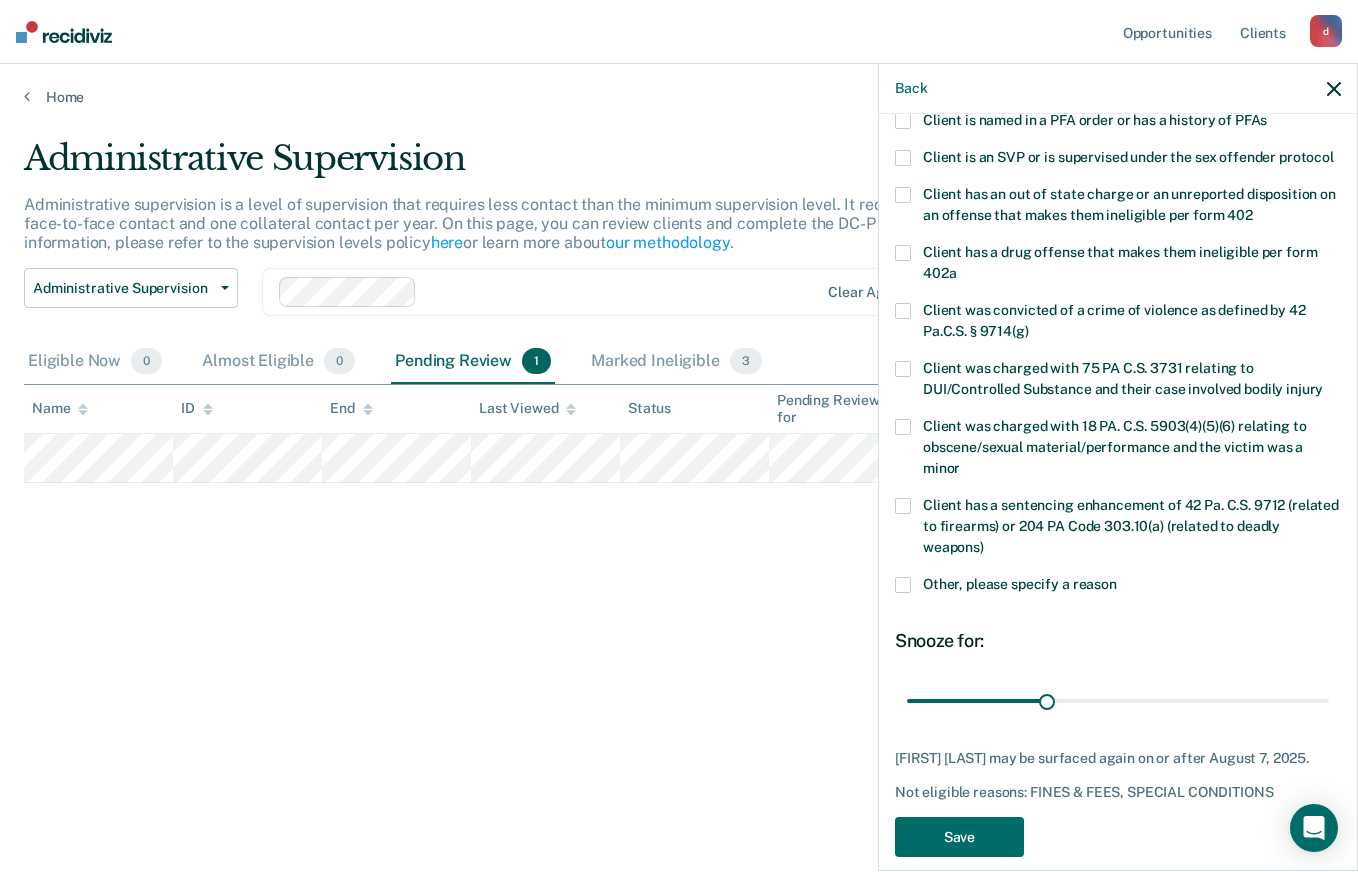 scroll, scrollTop: 294, scrollLeft: 0, axis: vertical 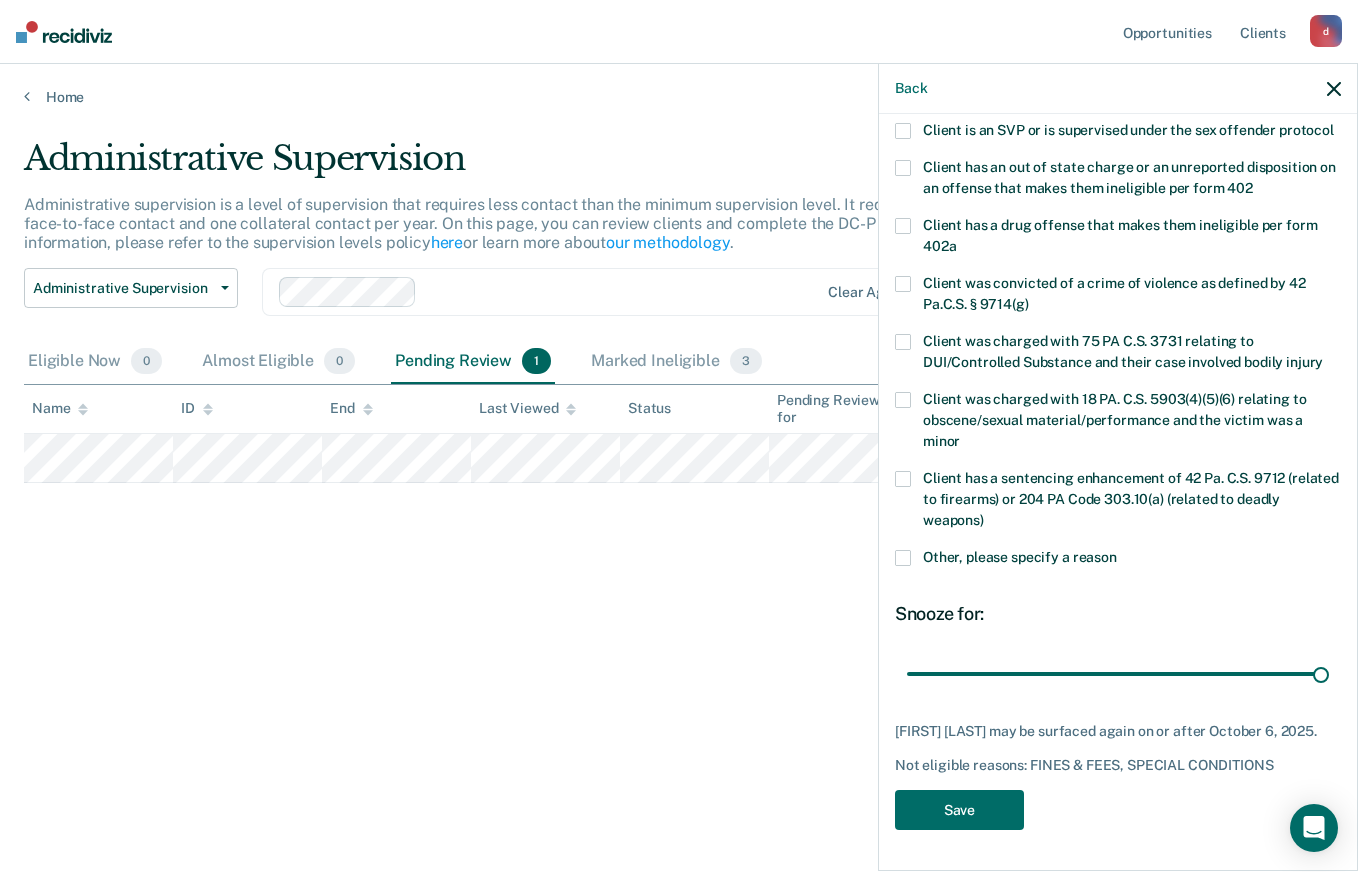 type on "90" 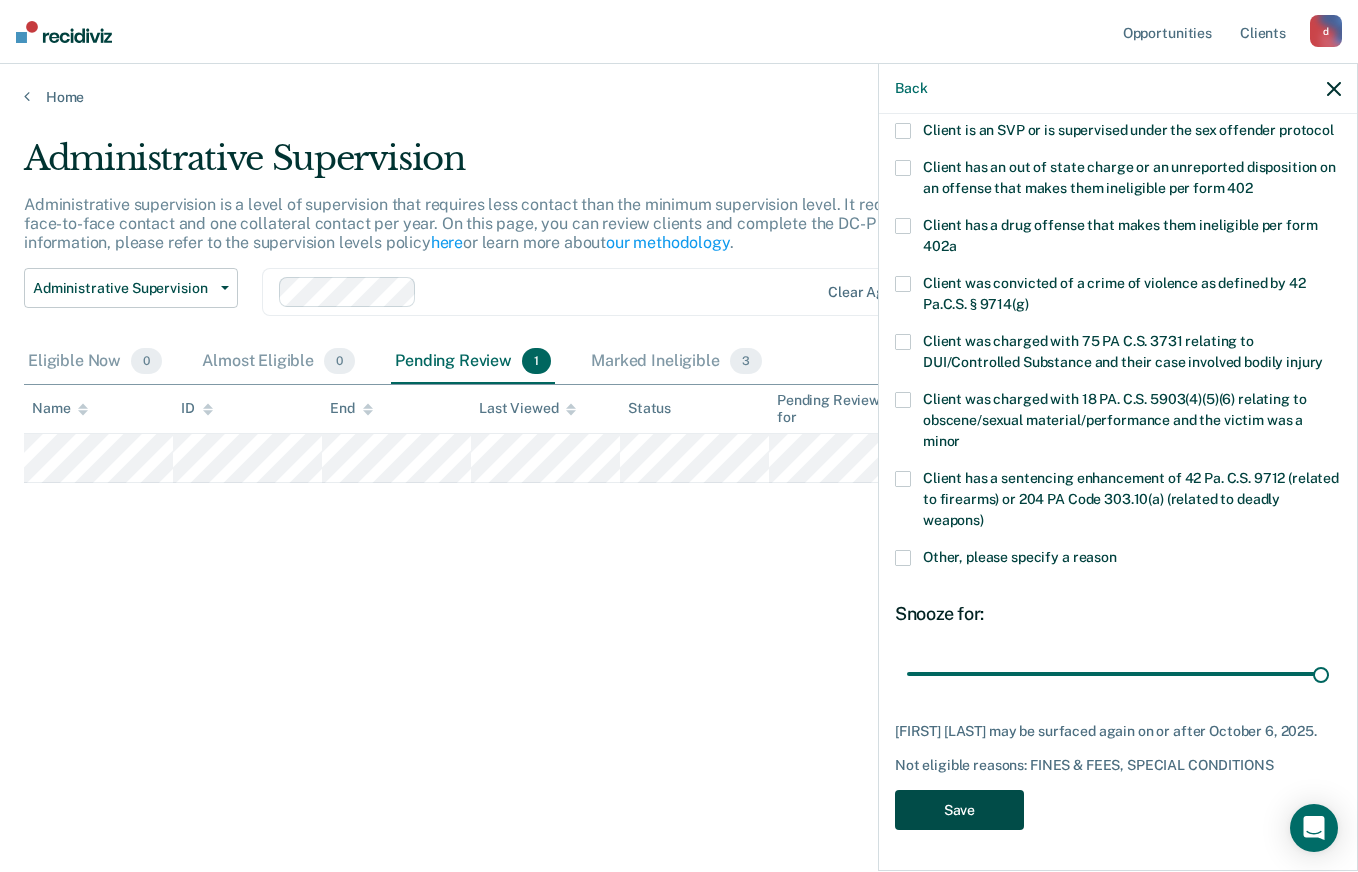 click on "Save" at bounding box center (959, 810) 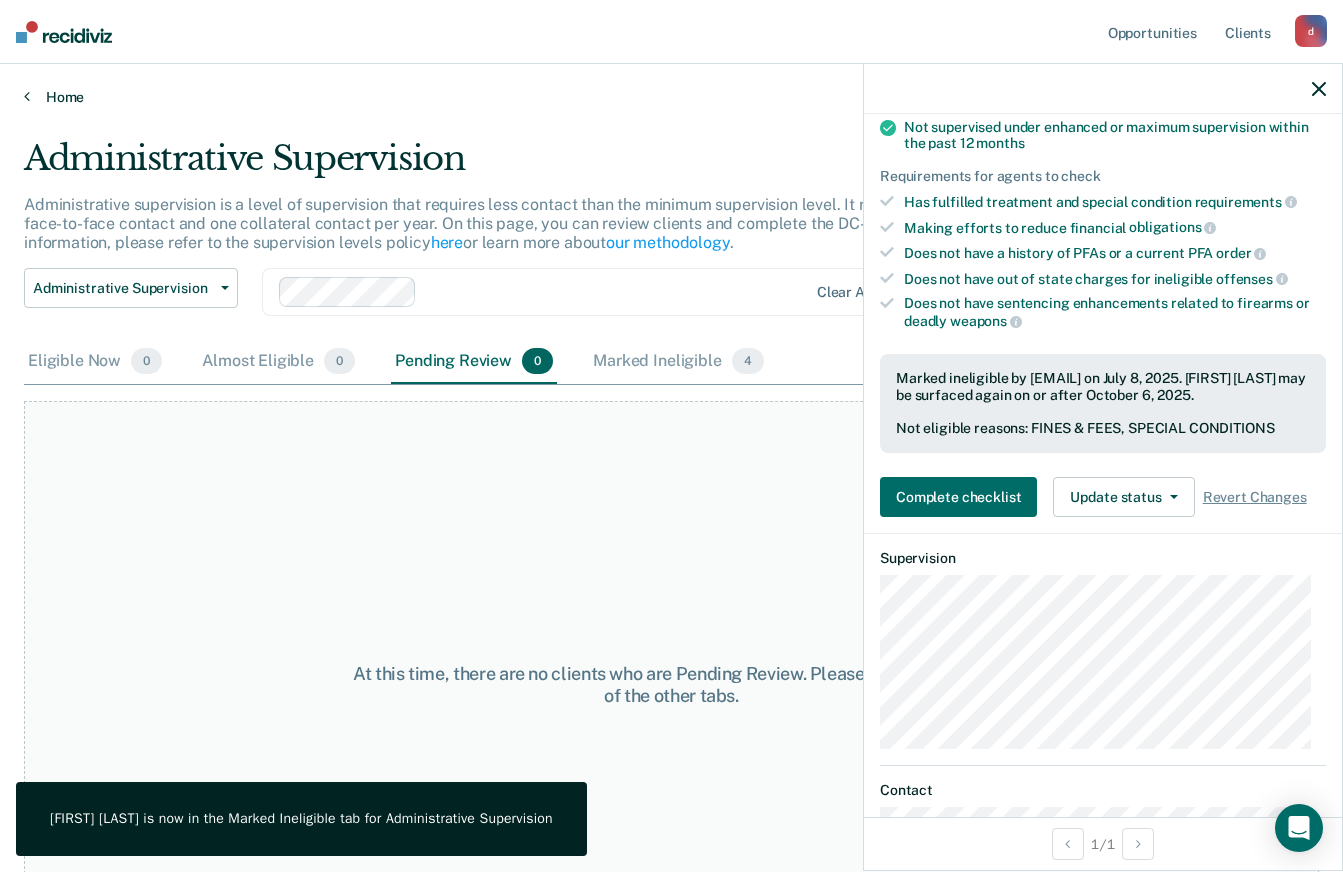 click on "Home" at bounding box center (671, 97) 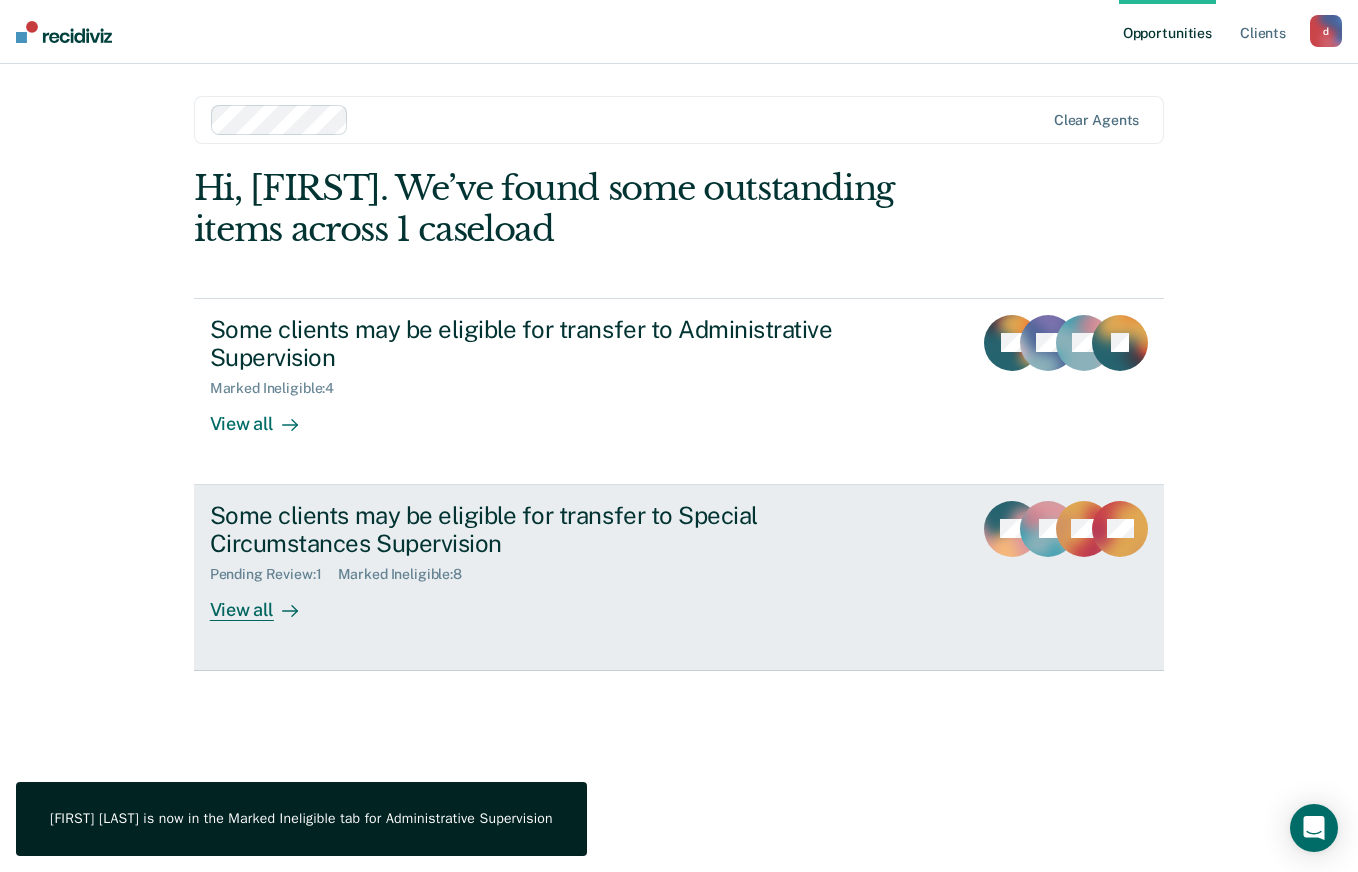 click on "View all" at bounding box center [266, 602] 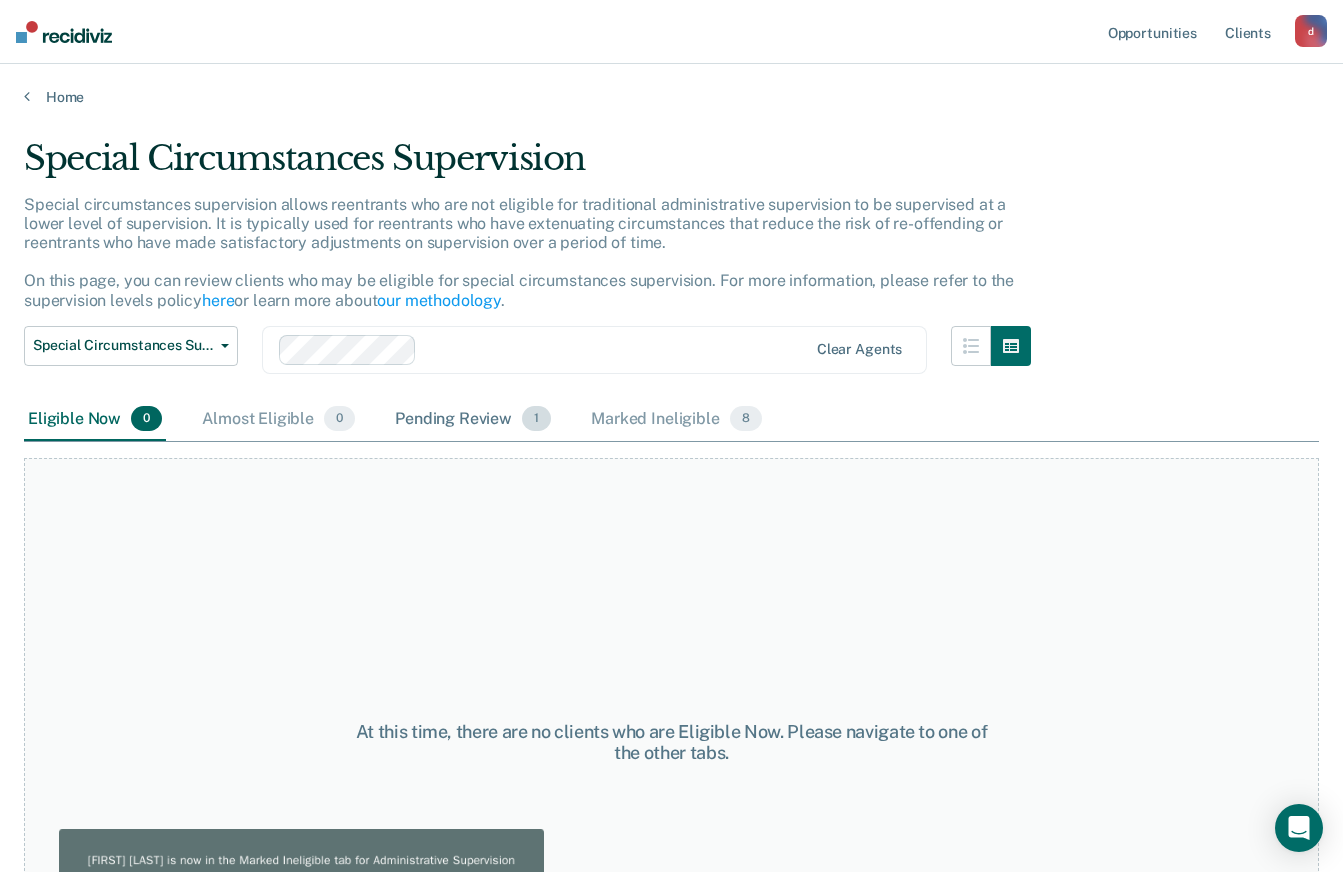 click on "Pending Review 1" at bounding box center [473, 420] 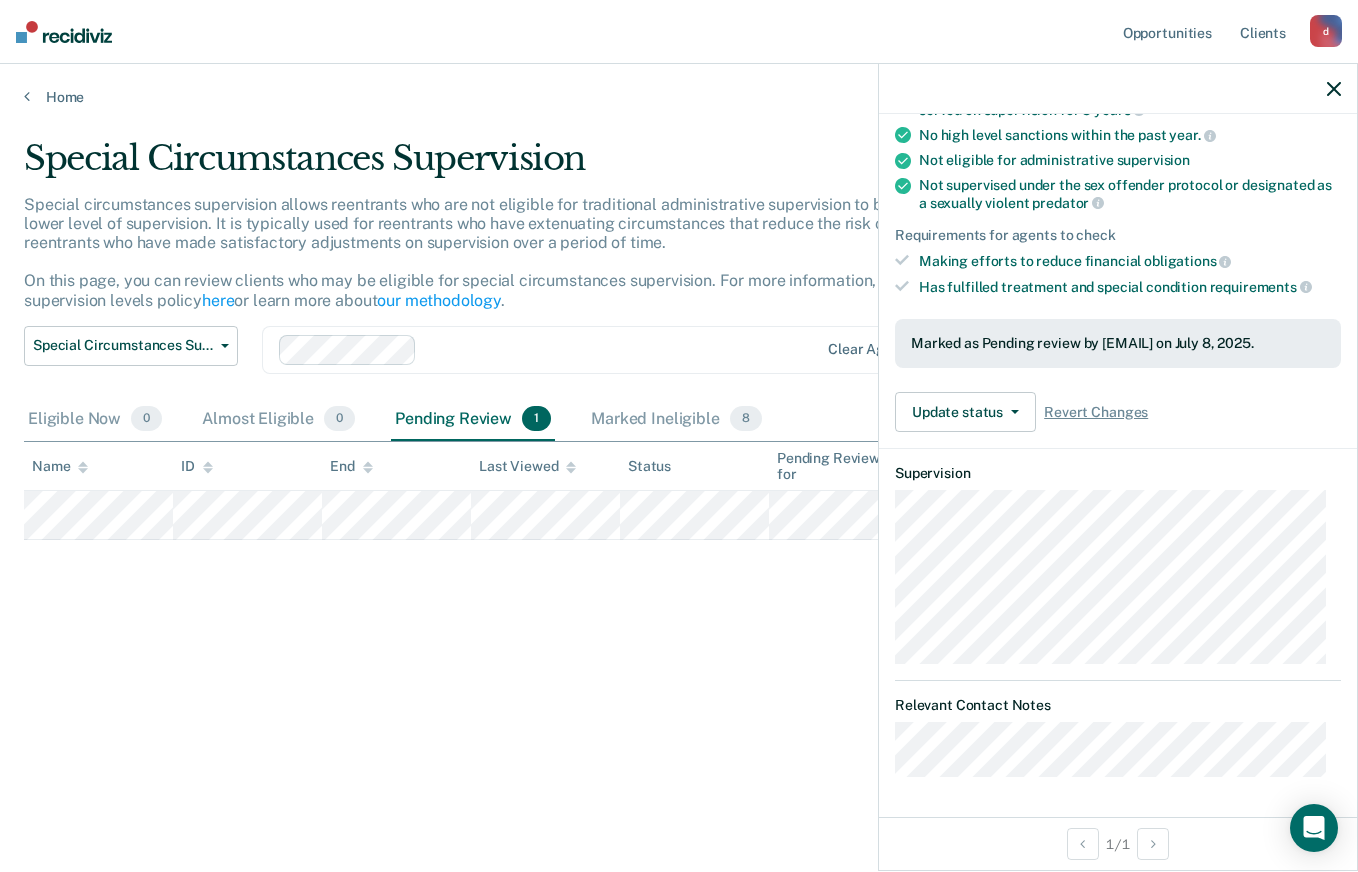 scroll, scrollTop: 0, scrollLeft: 0, axis: both 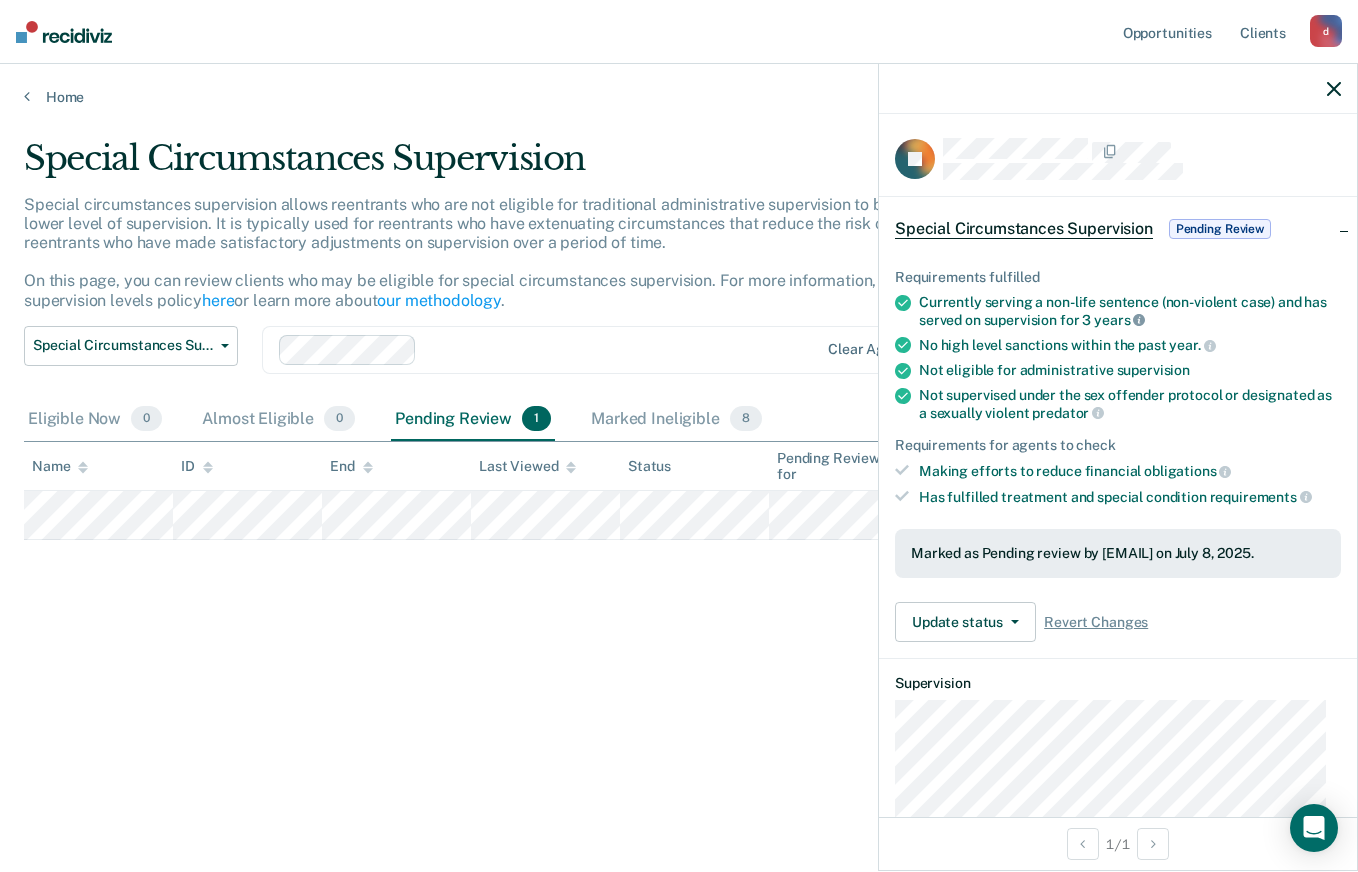 click at bounding box center (1139, 320) 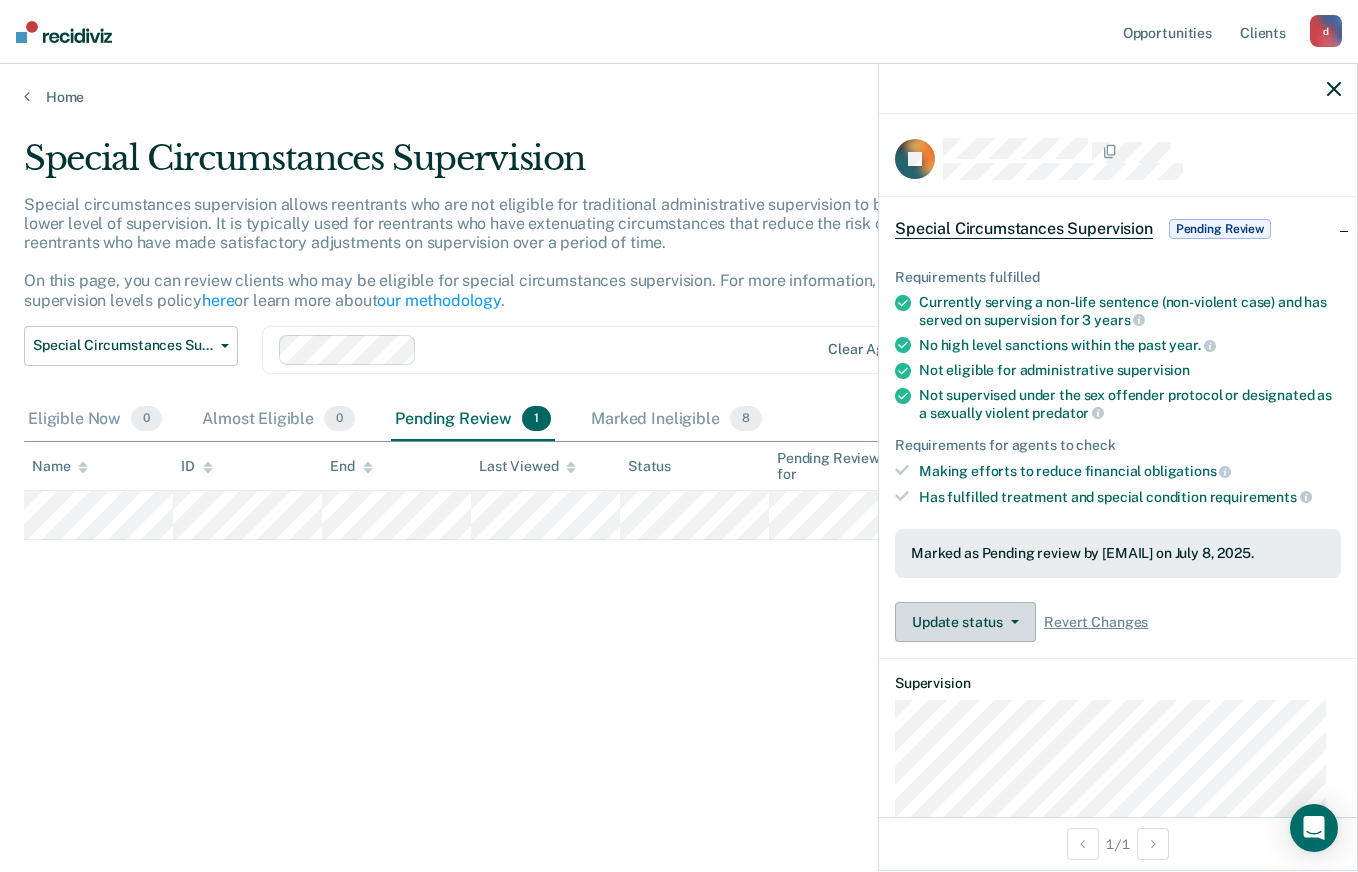 click at bounding box center (1015, 622) 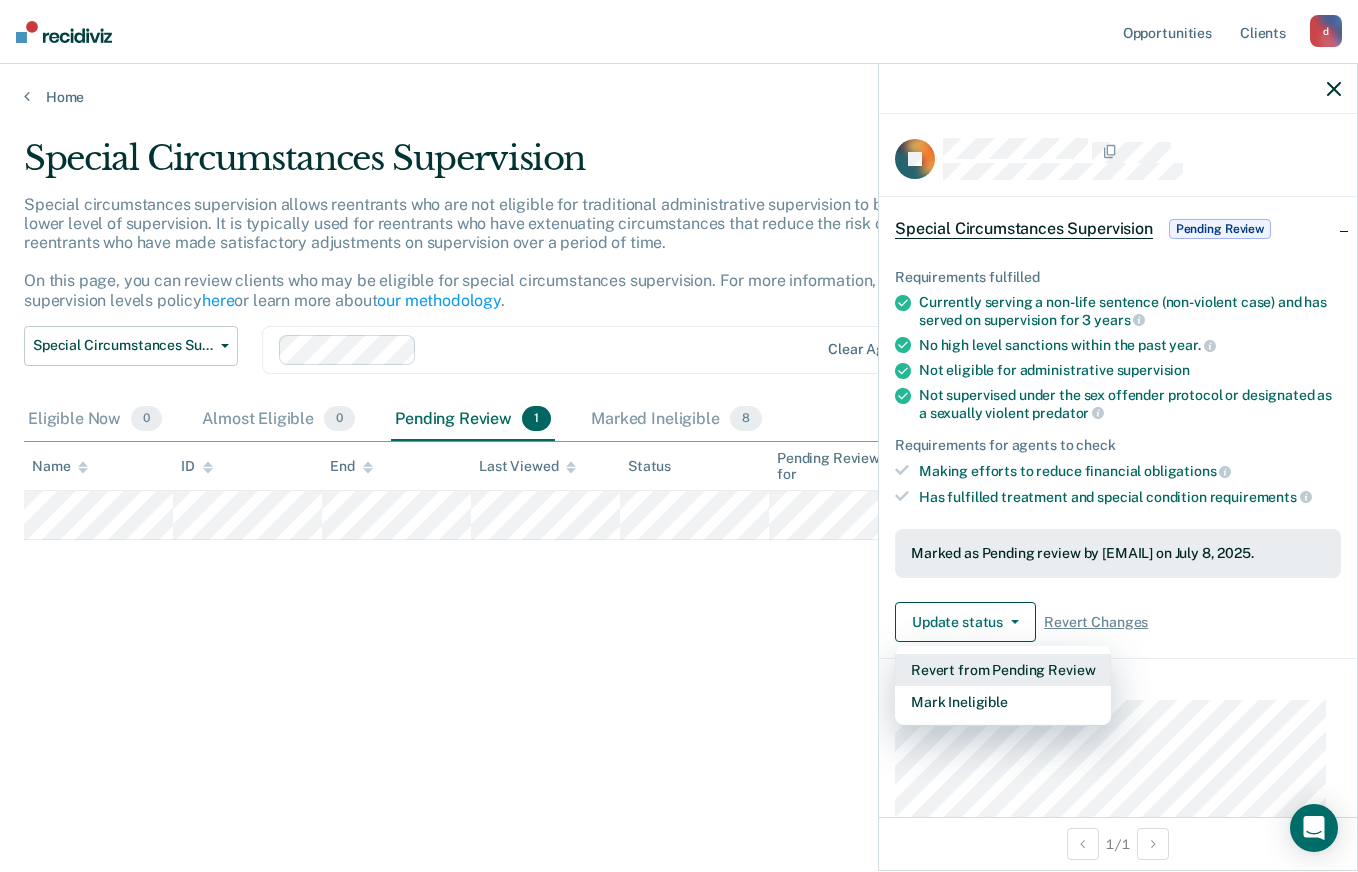 click on "Revert from Pending Review" at bounding box center [1003, 670] 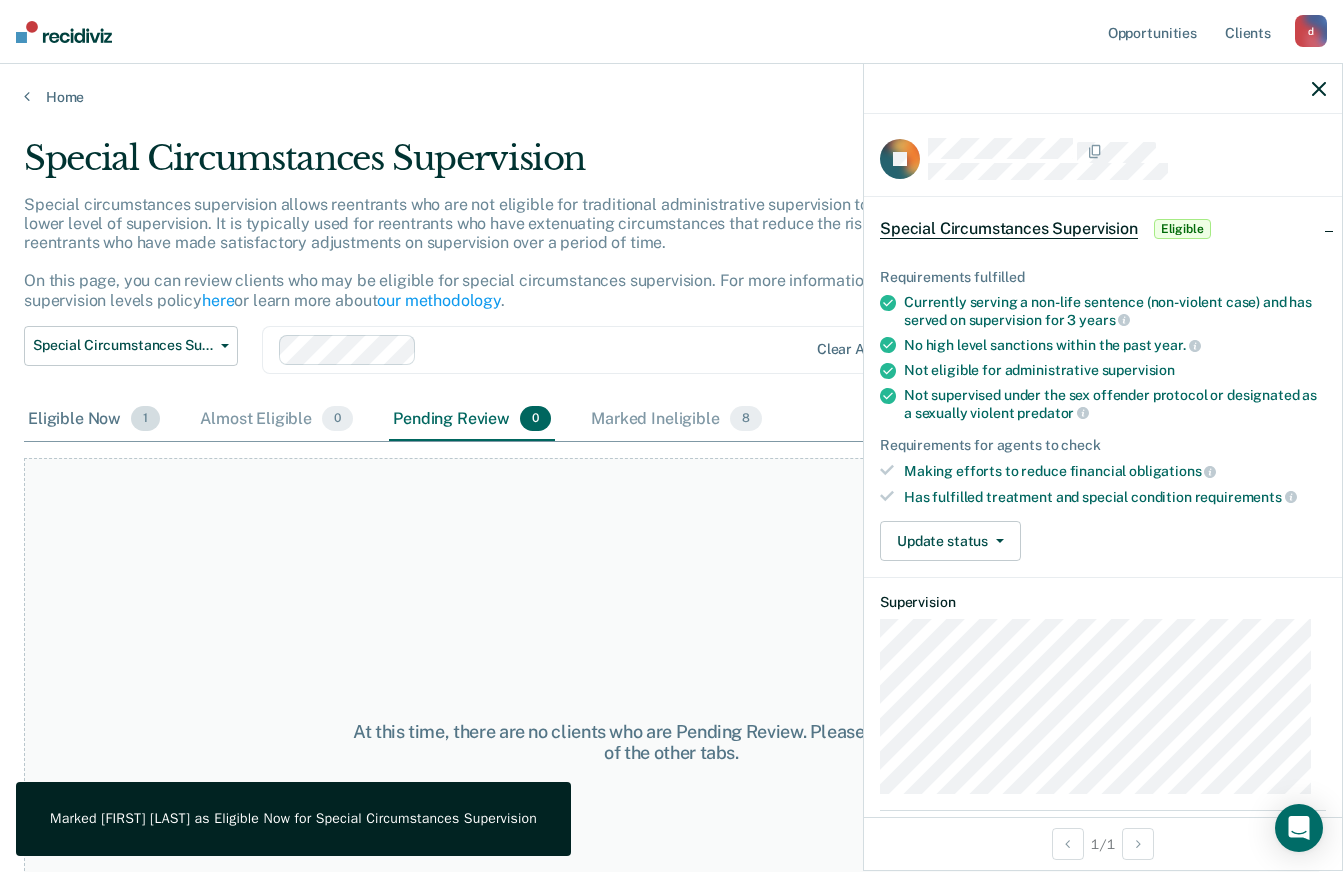 click on "Eligible Now 1" at bounding box center (94, 420) 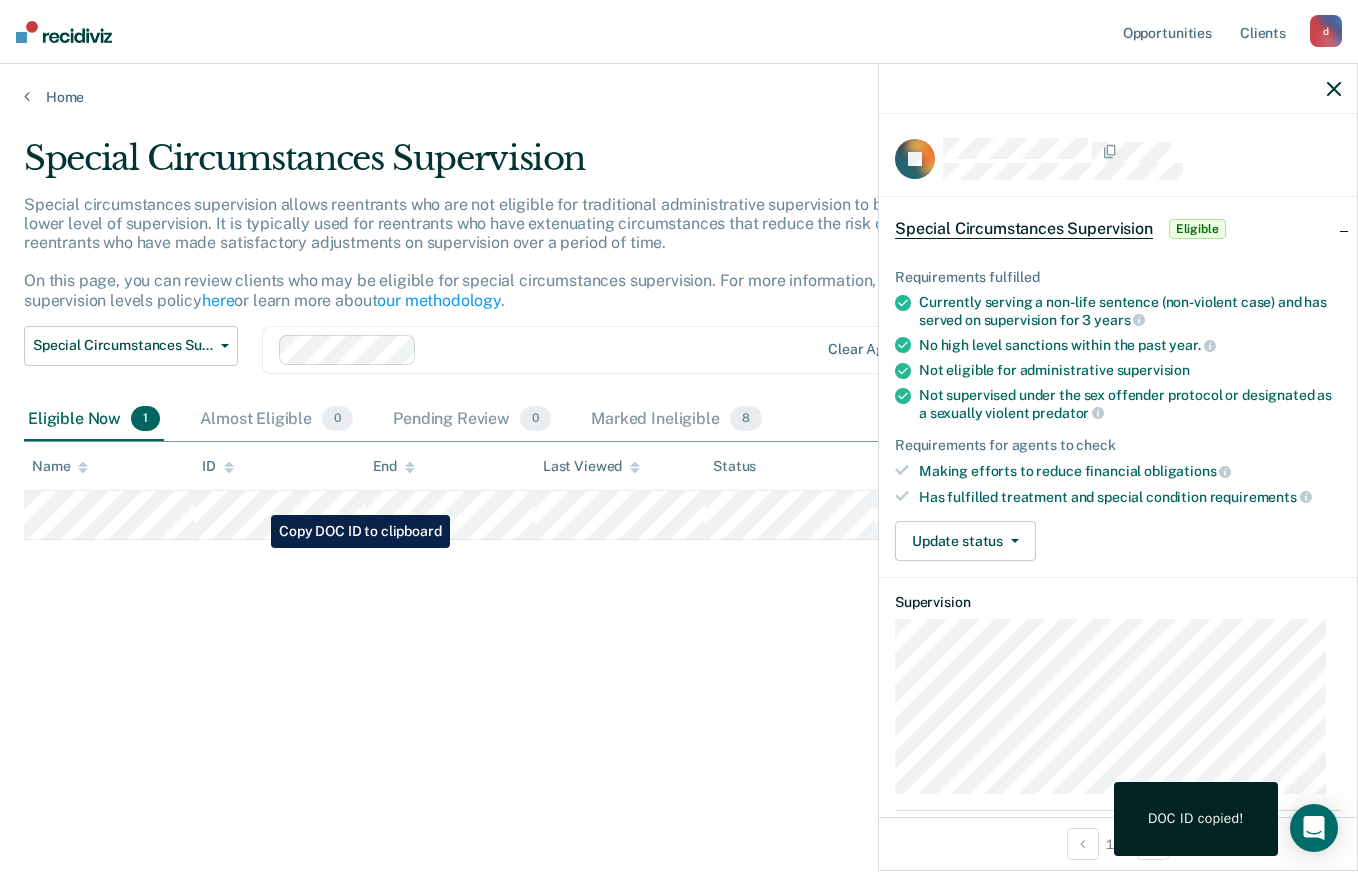 click at bounding box center (1334, 89) 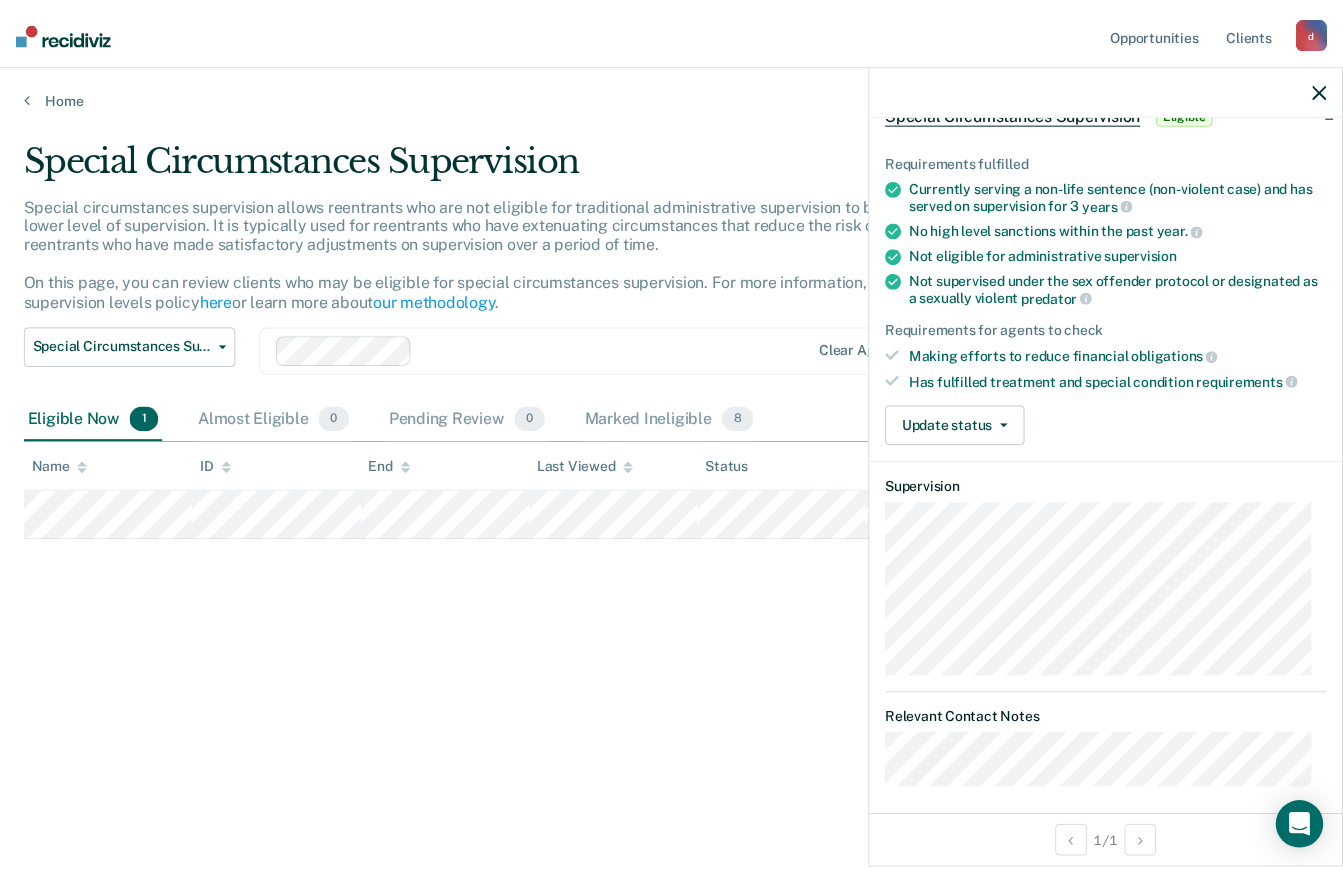 scroll, scrollTop: 126, scrollLeft: 0, axis: vertical 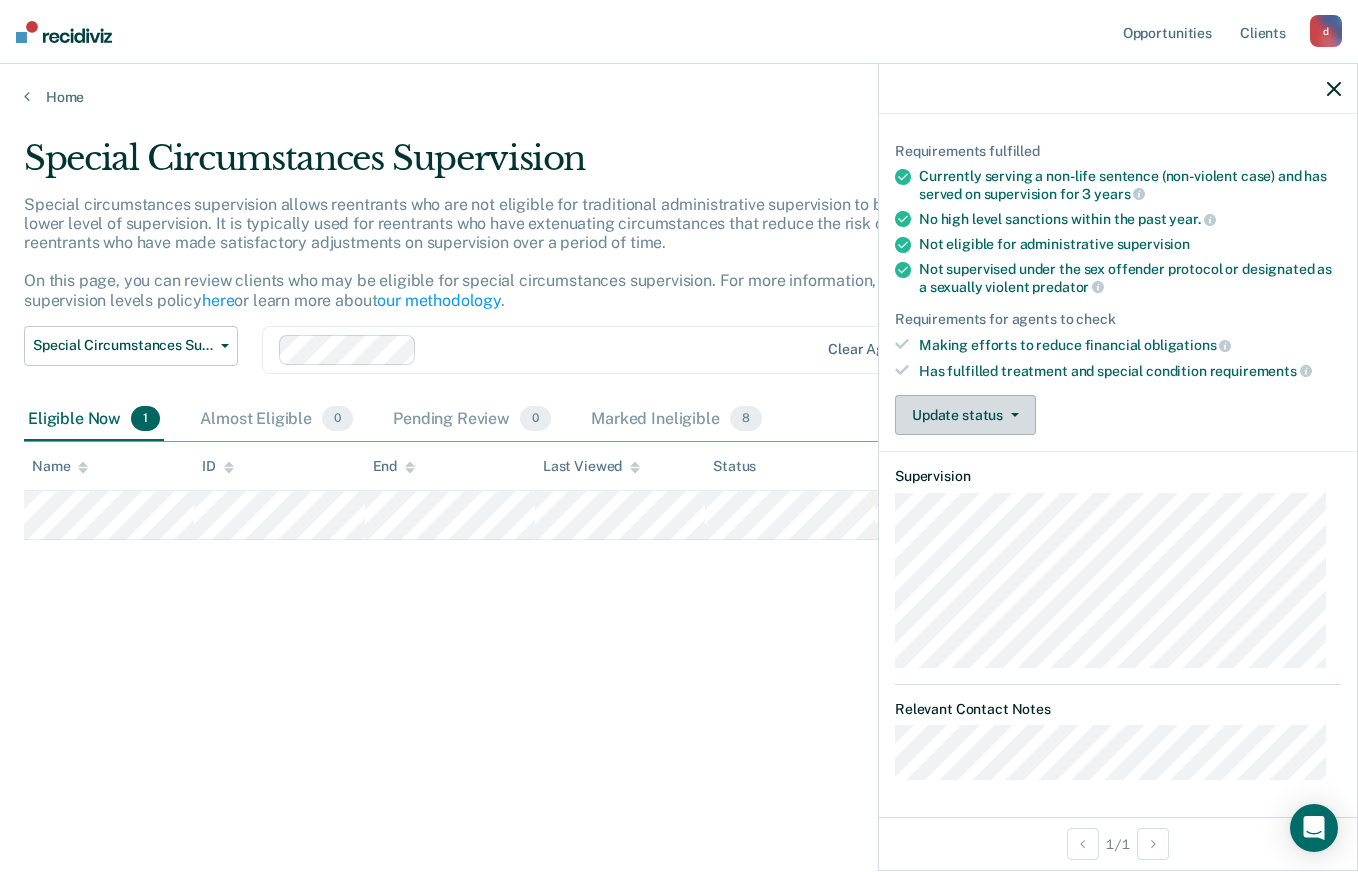 click at bounding box center (1015, 415) 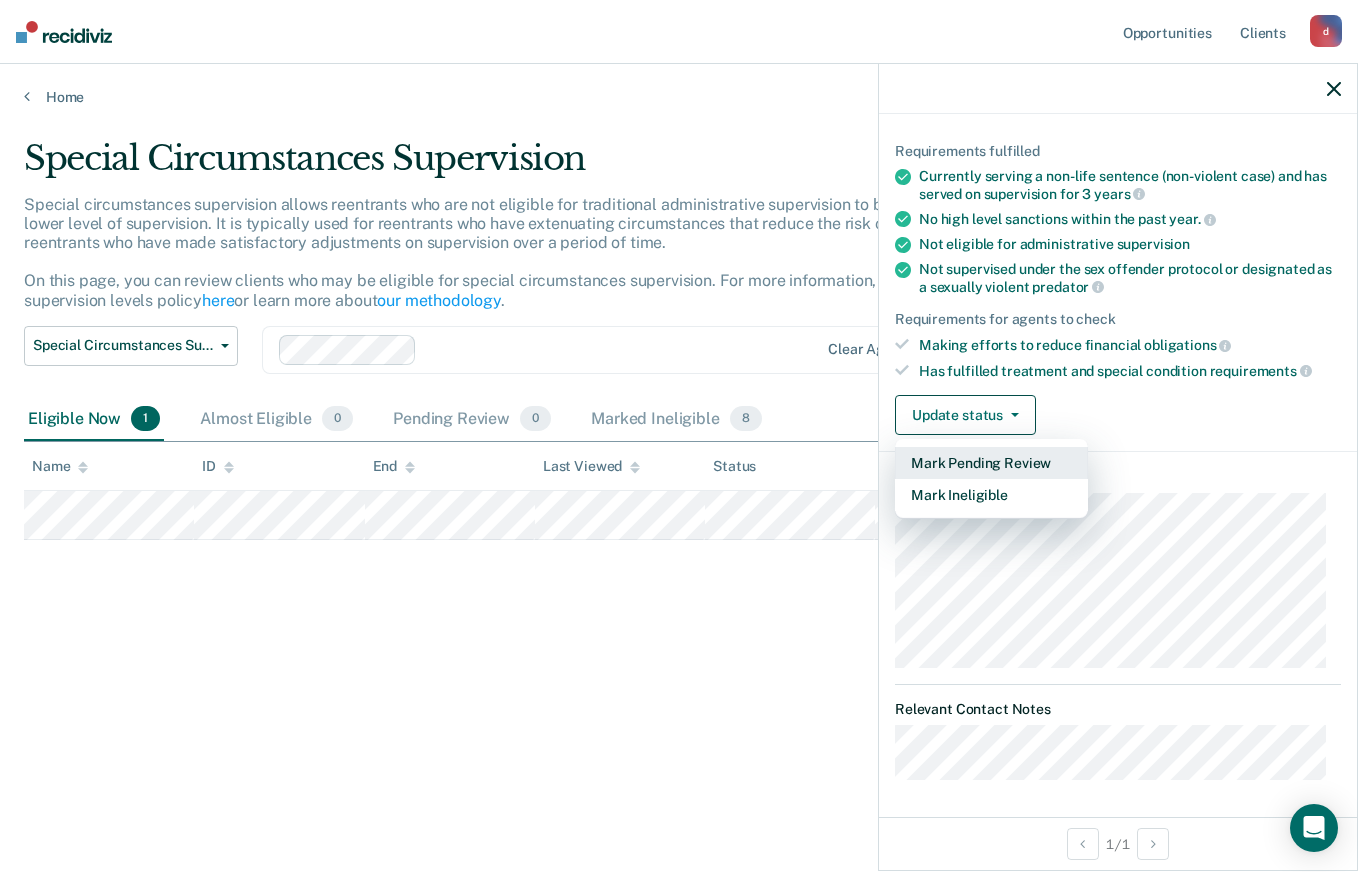 click on "Mark Pending Review" at bounding box center (991, 463) 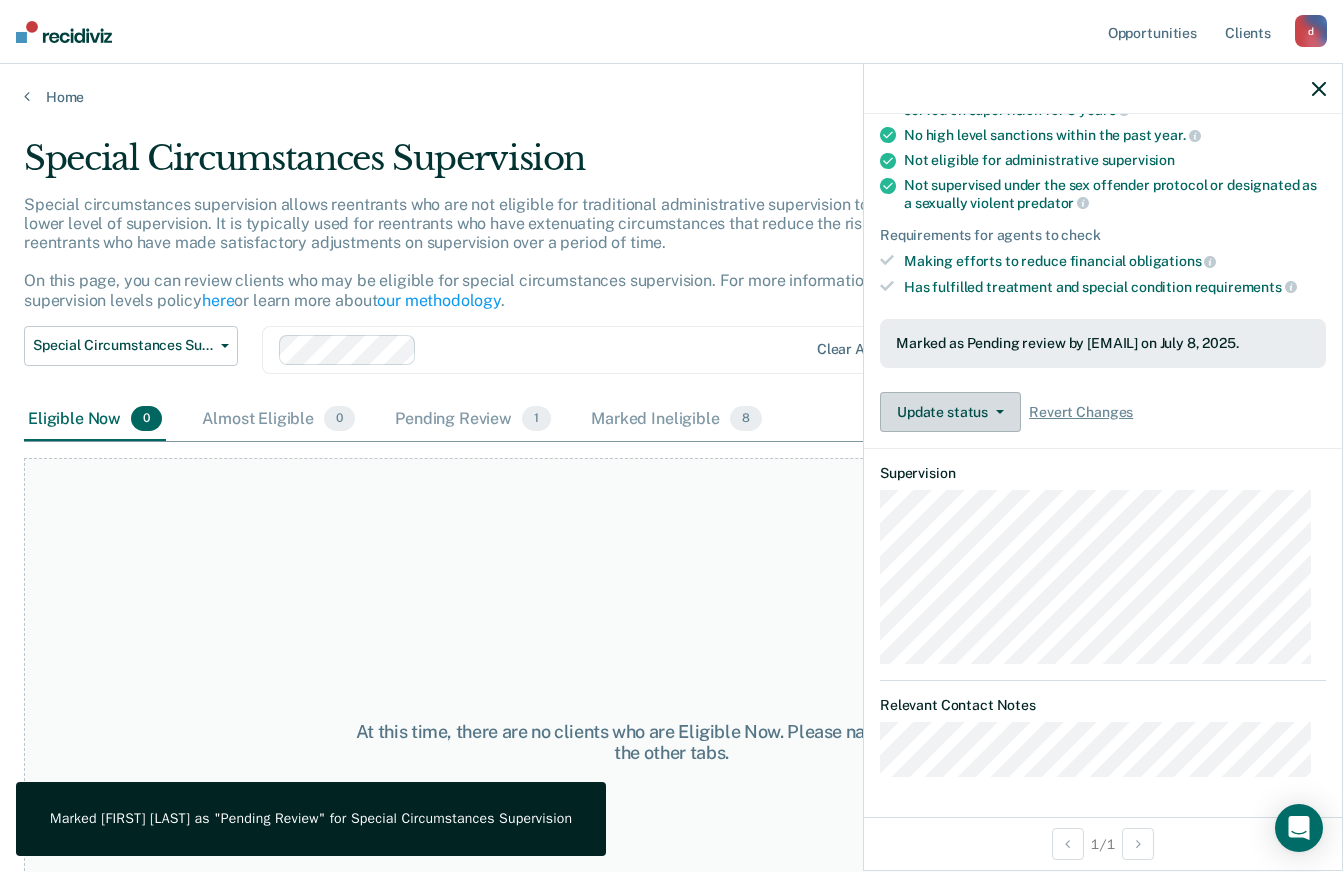 scroll, scrollTop: 0, scrollLeft: 0, axis: both 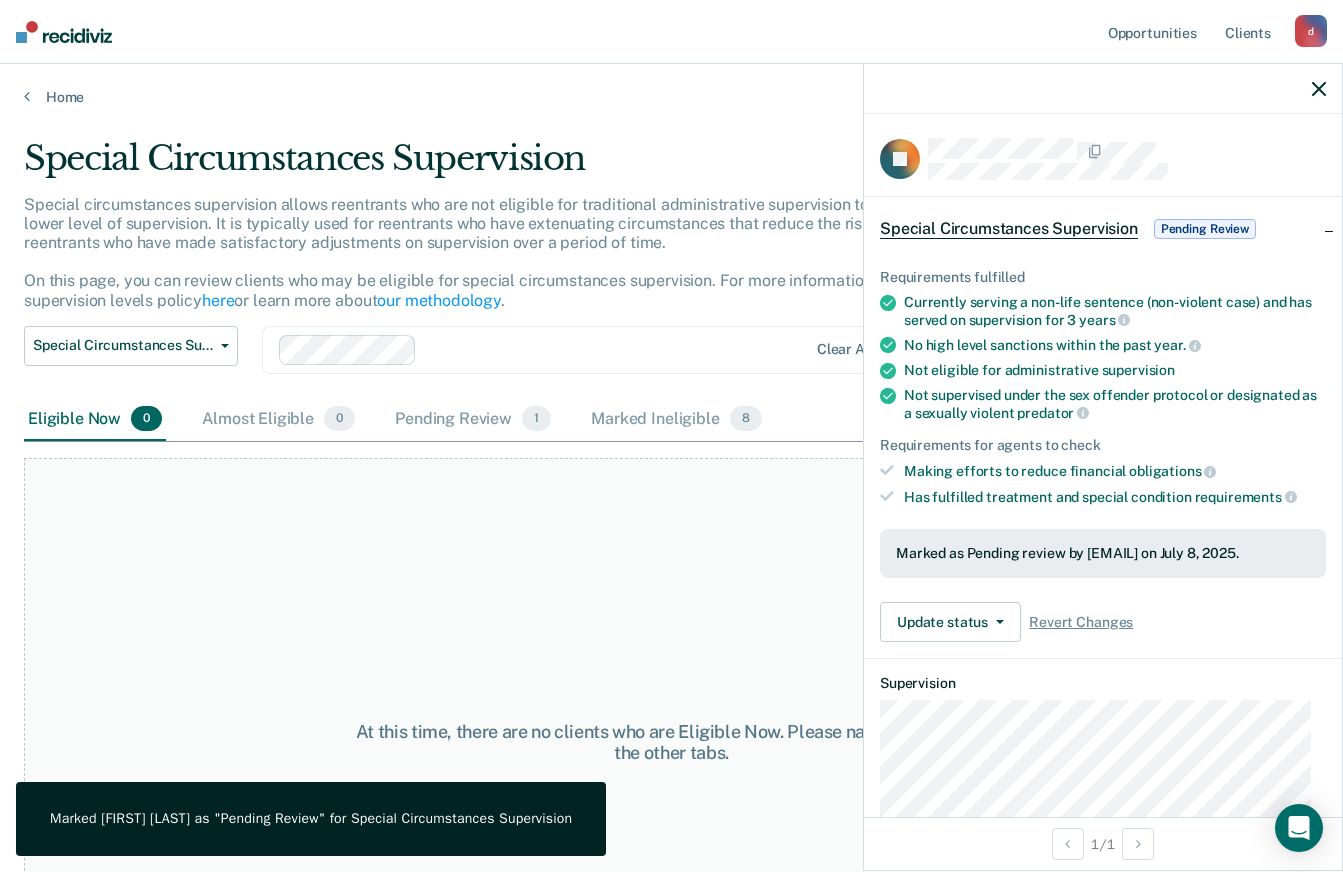 click on "Pending Review" at bounding box center [1205, 229] 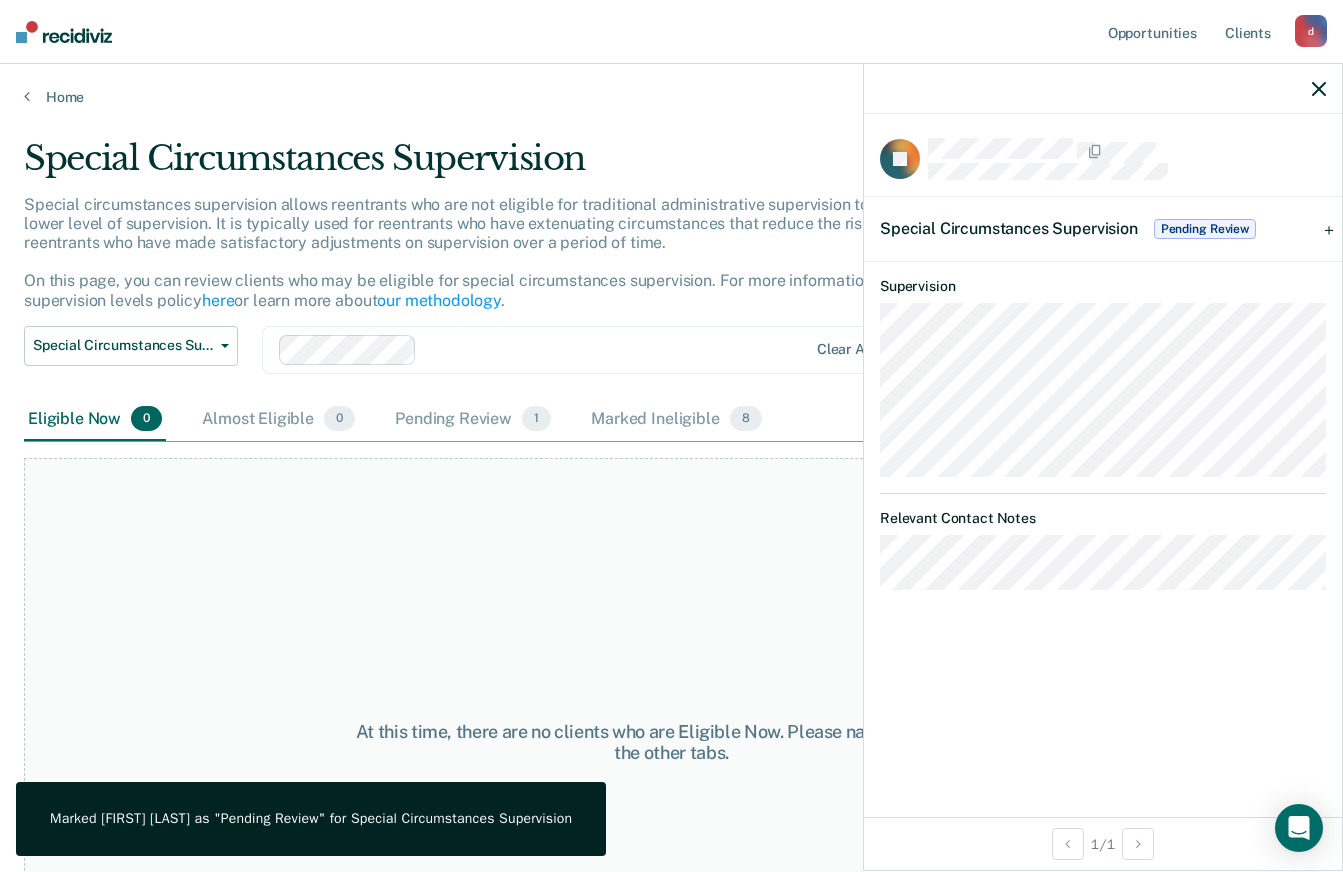 click on "Pending Review" at bounding box center [1205, 229] 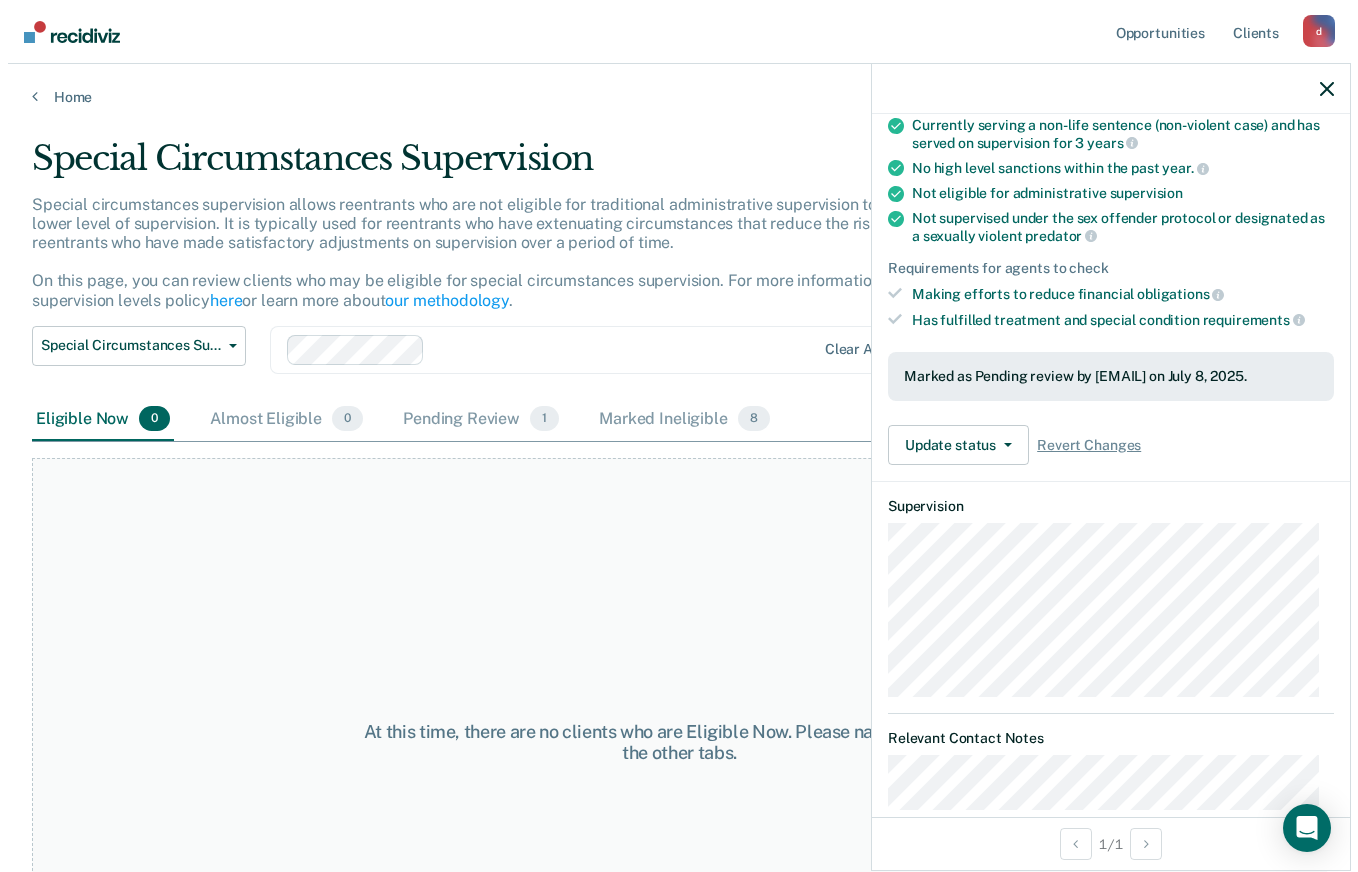 scroll, scrollTop: 224, scrollLeft: 0, axis: vertical 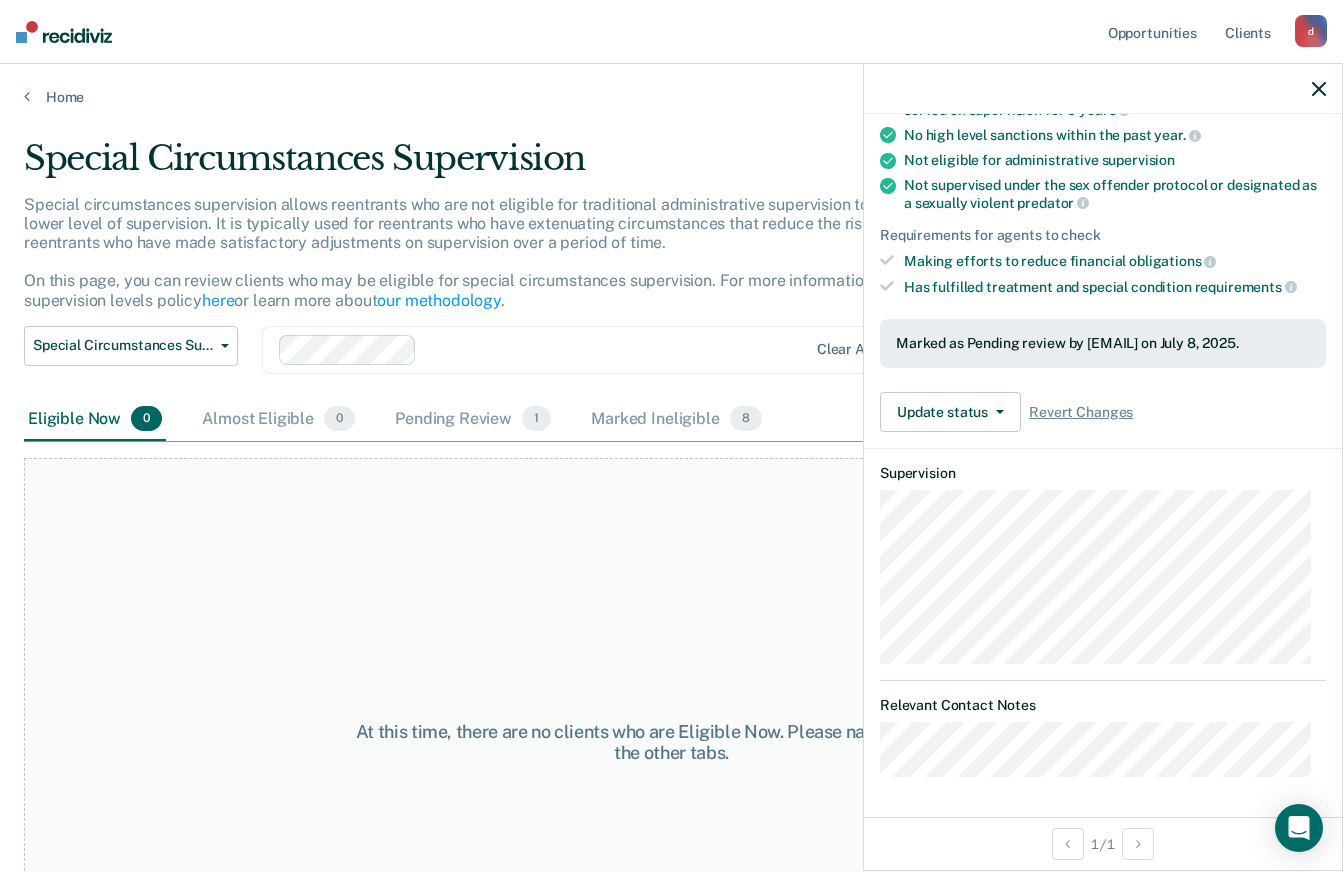 click on "At this time, there are no clients who are Eligible Now. Please navigate to one of the other tabs." at bounding box center (671, 742) 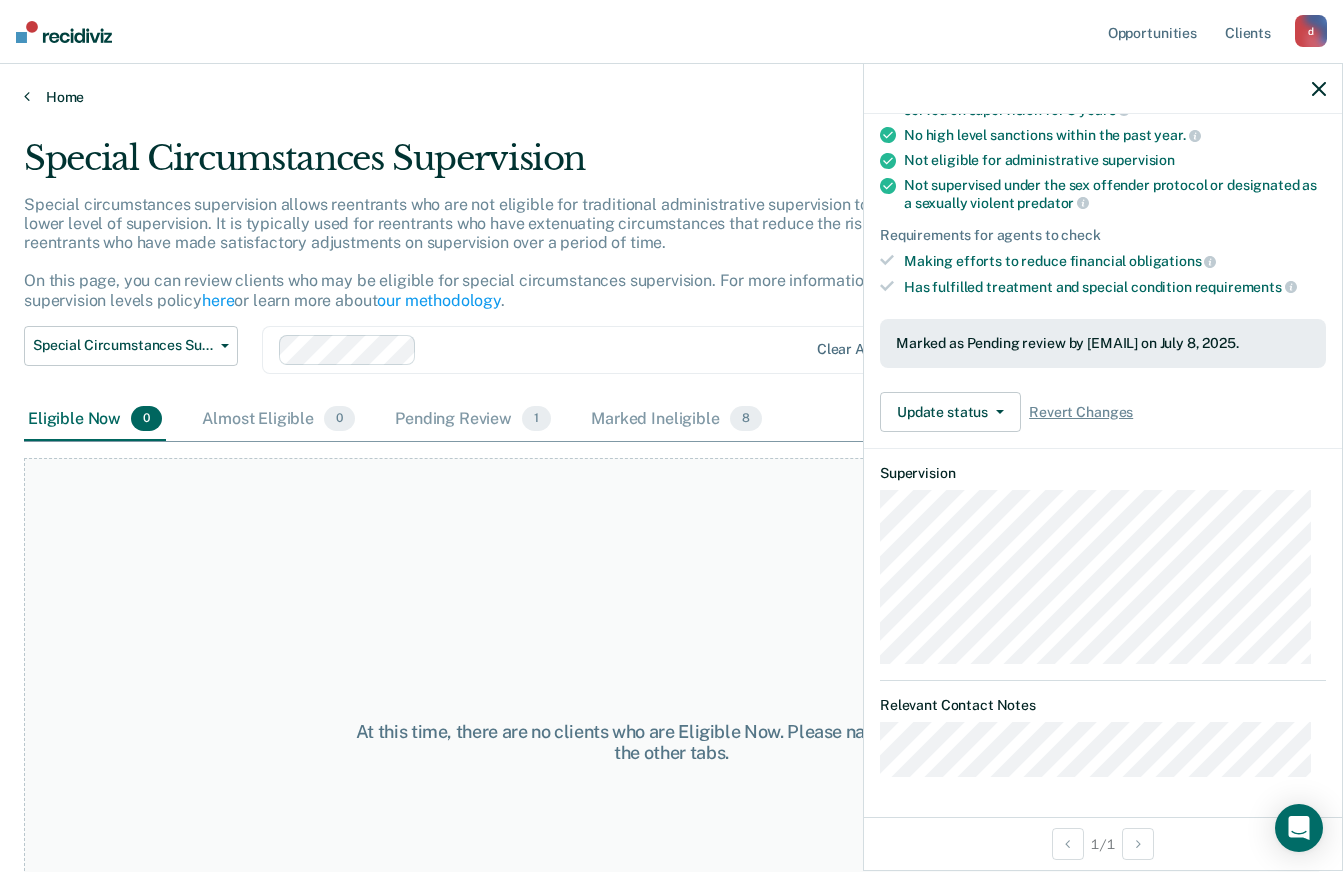 click on "Home" at bounding box center (671, 97) 